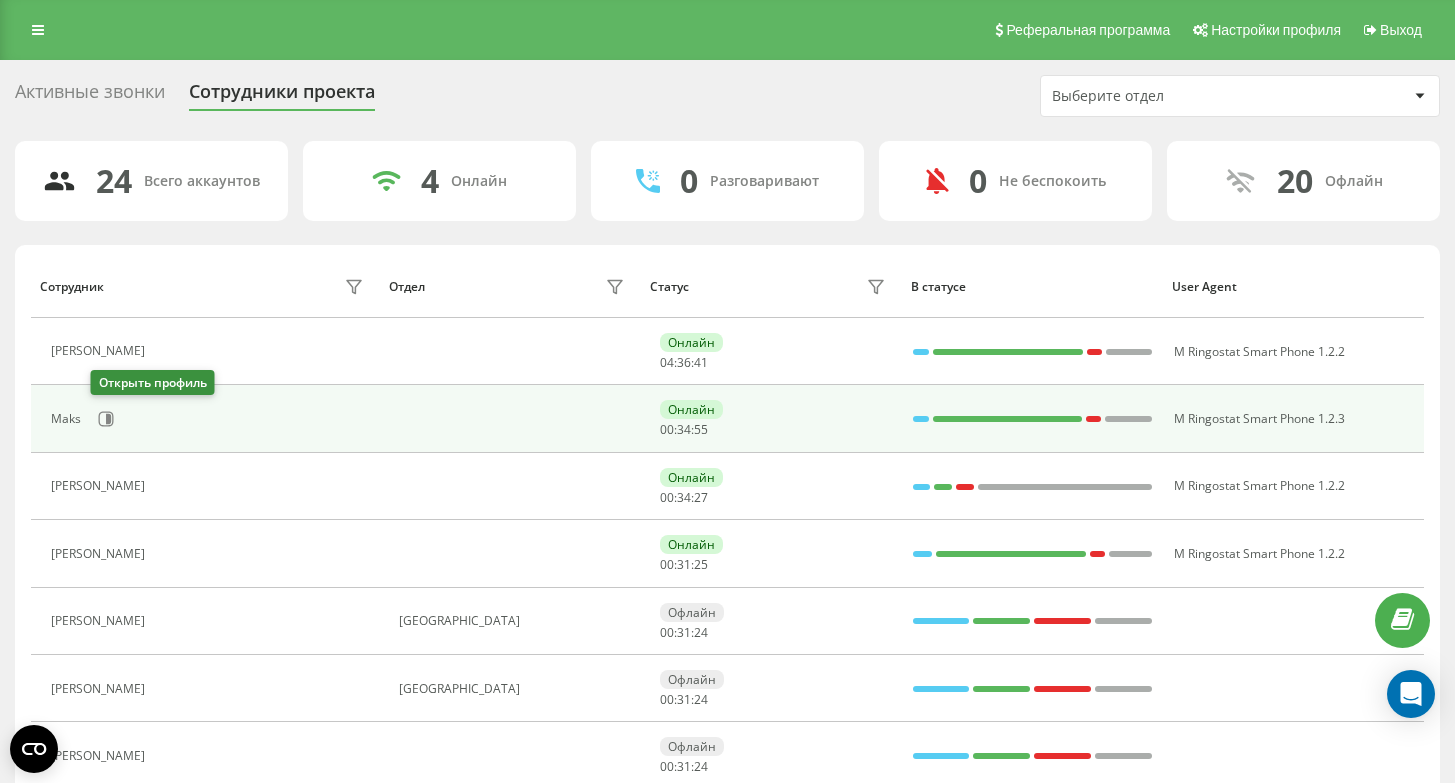 scroll, scrollTop: 0, scrollLeft: 0, axis: both 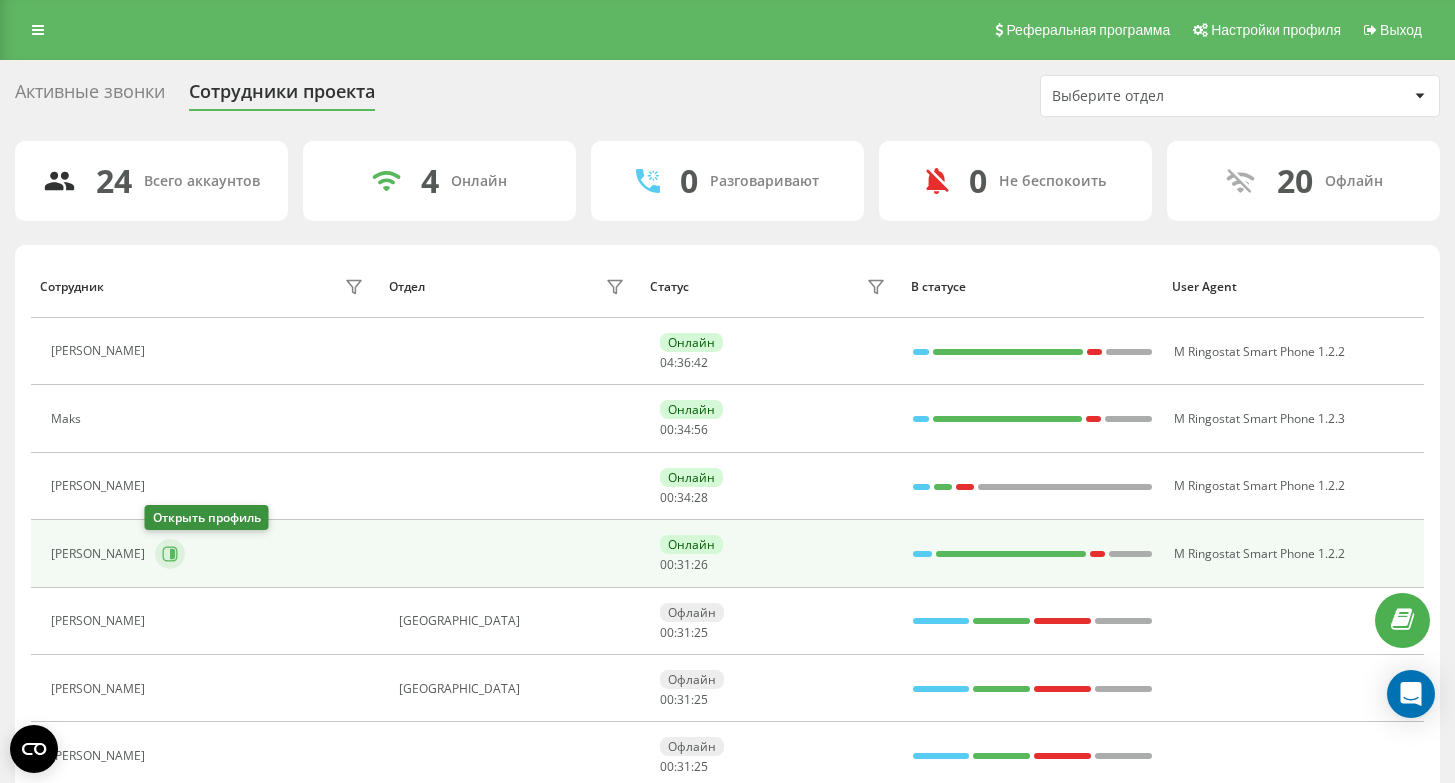 click 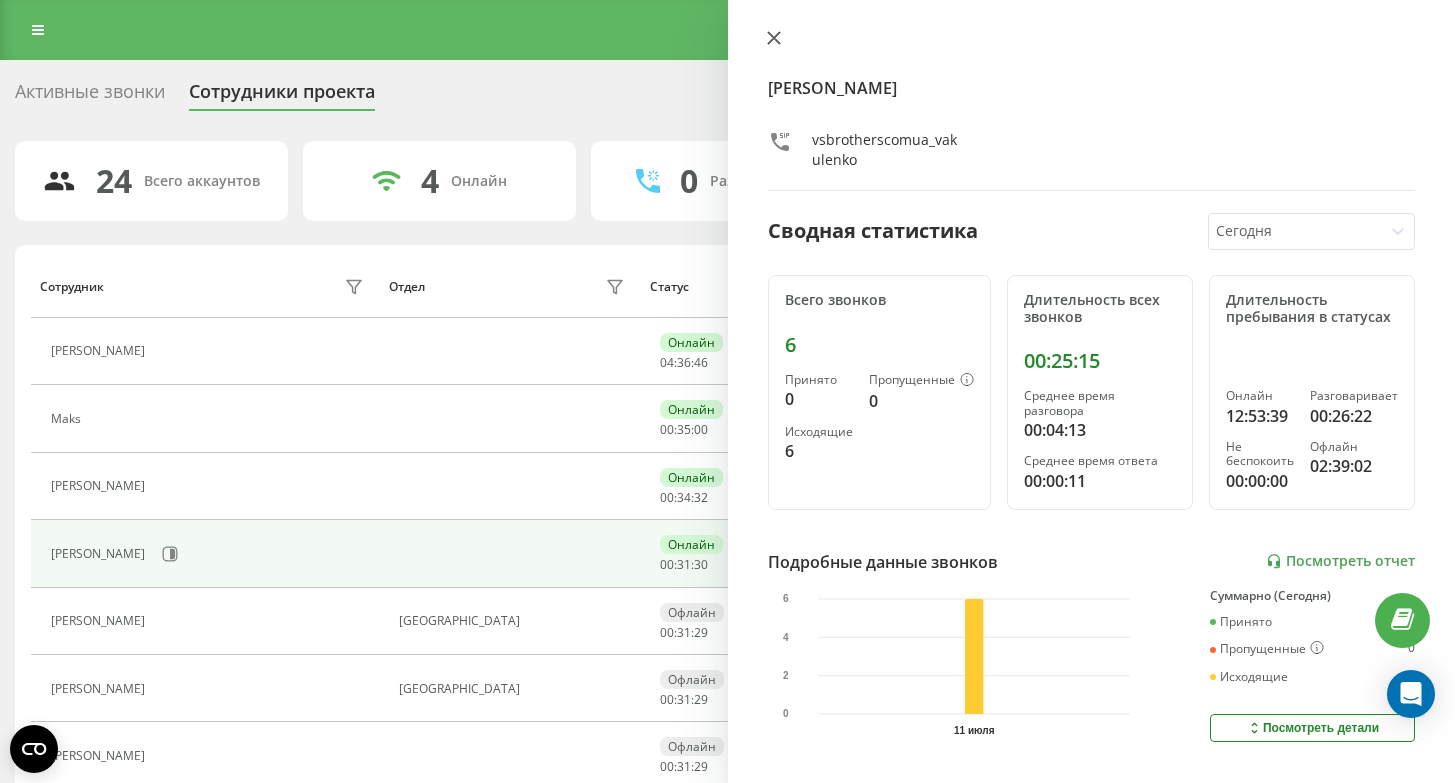 click 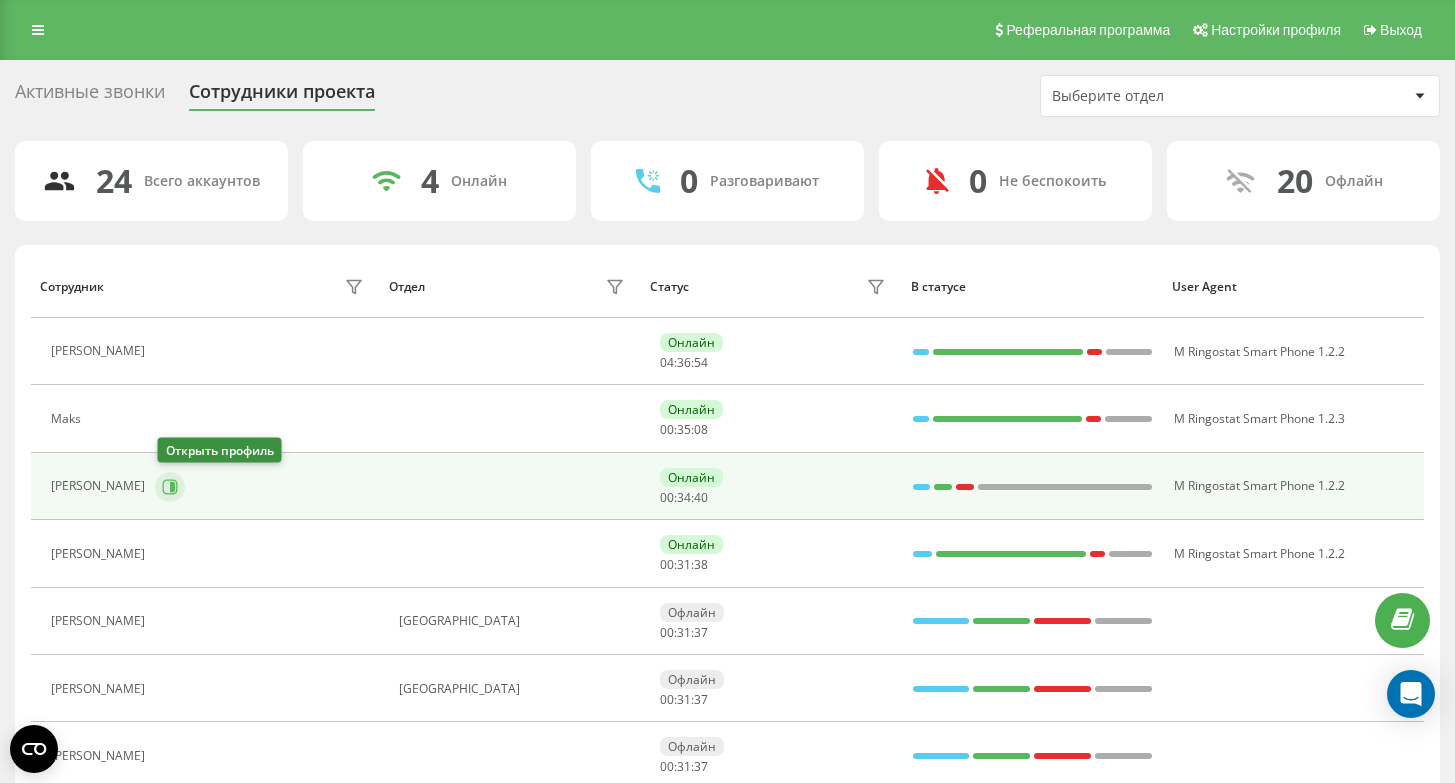 click 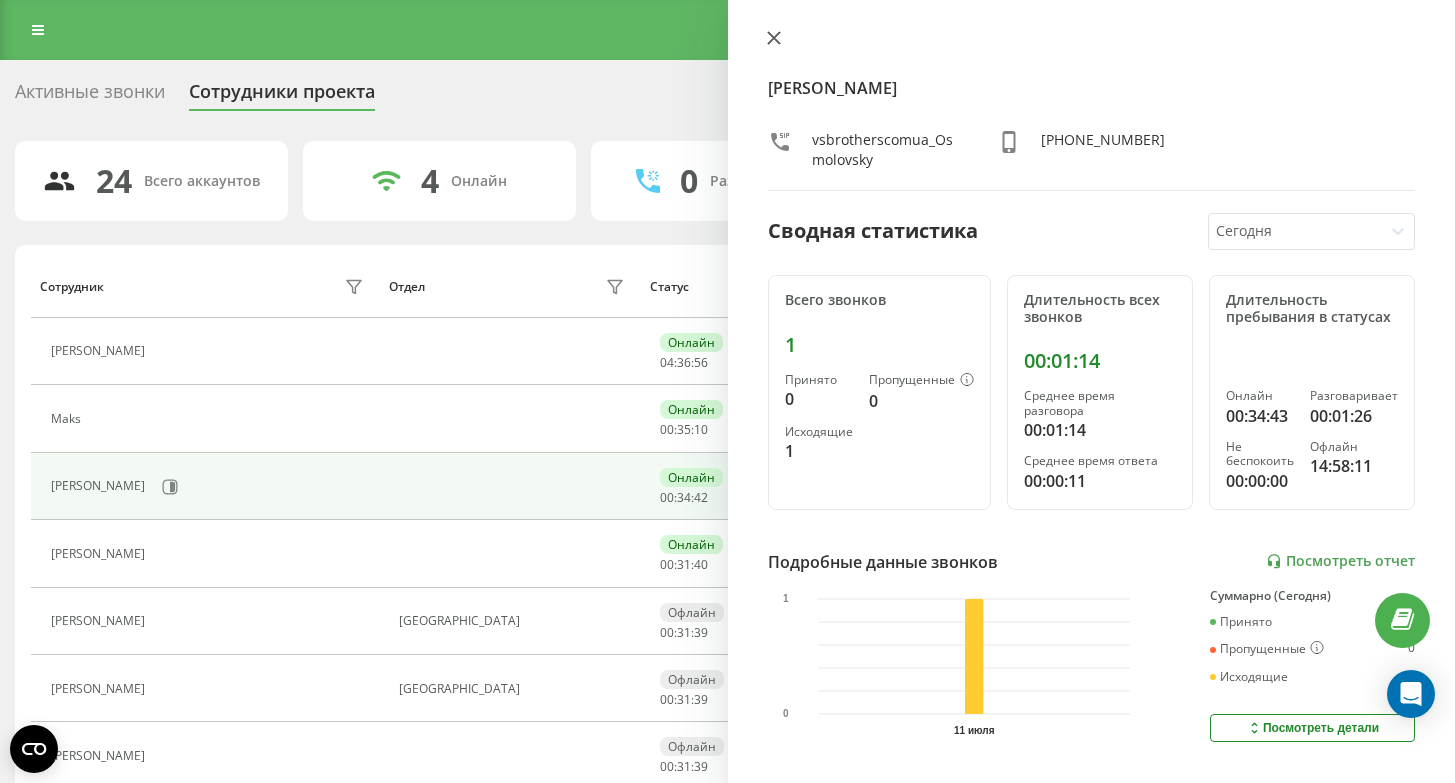 click 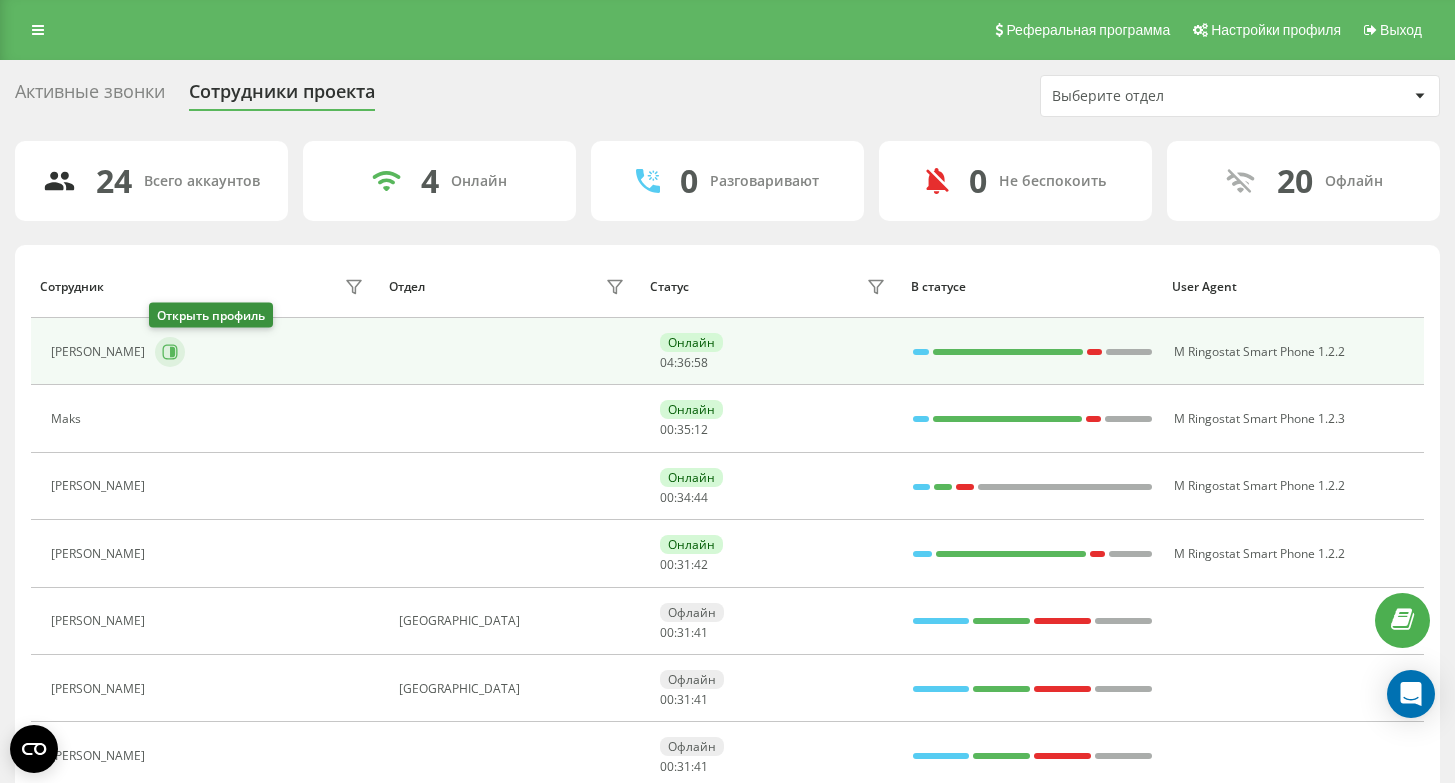 click 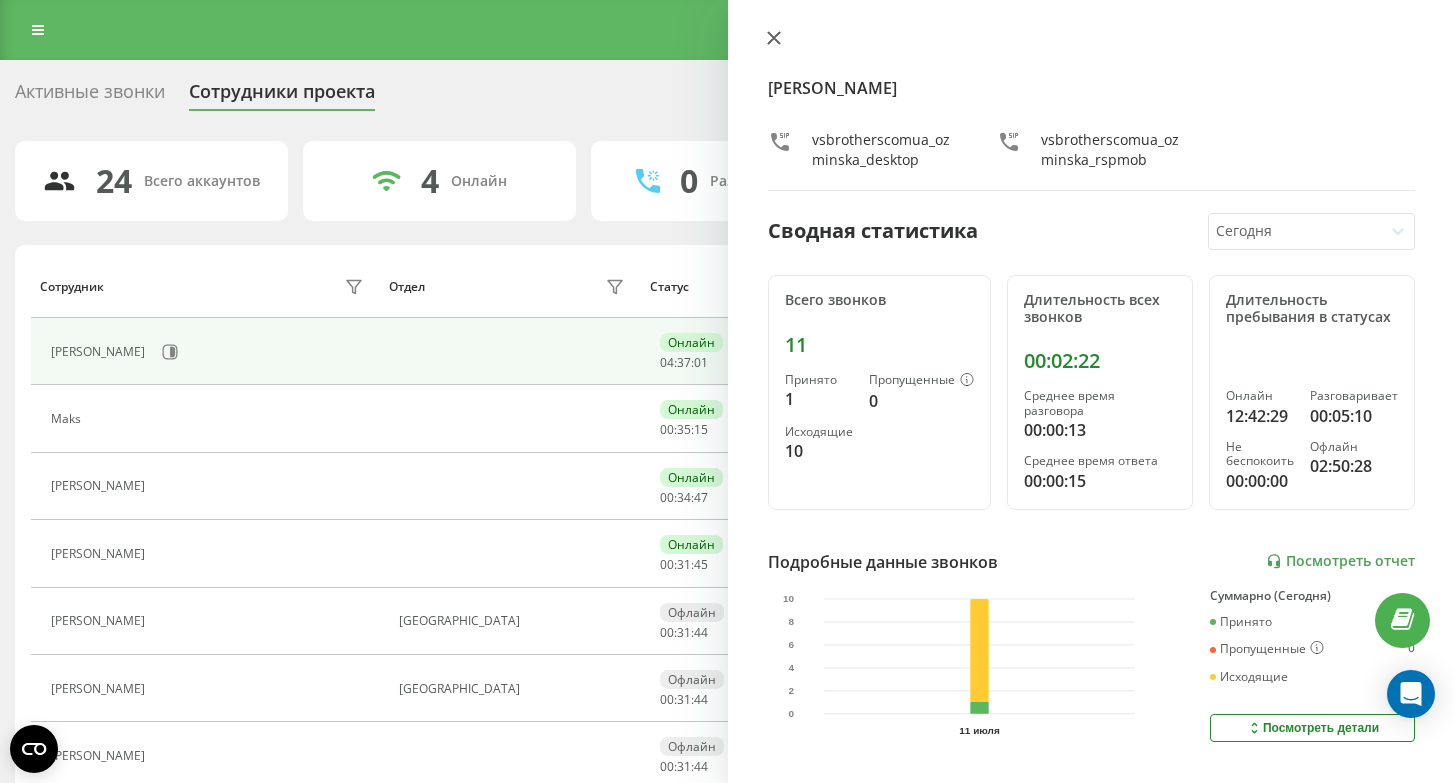 click at bounding box center (774, 39) 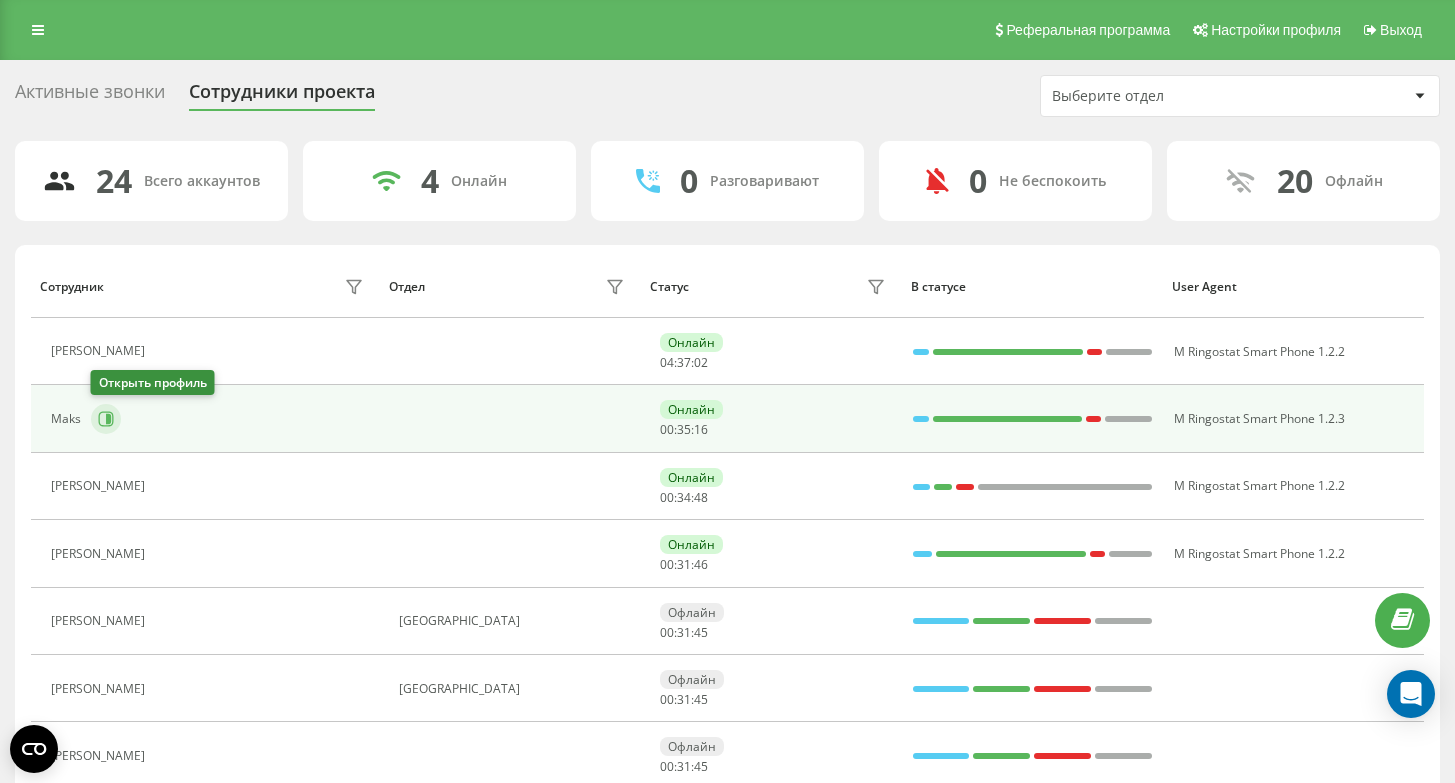click 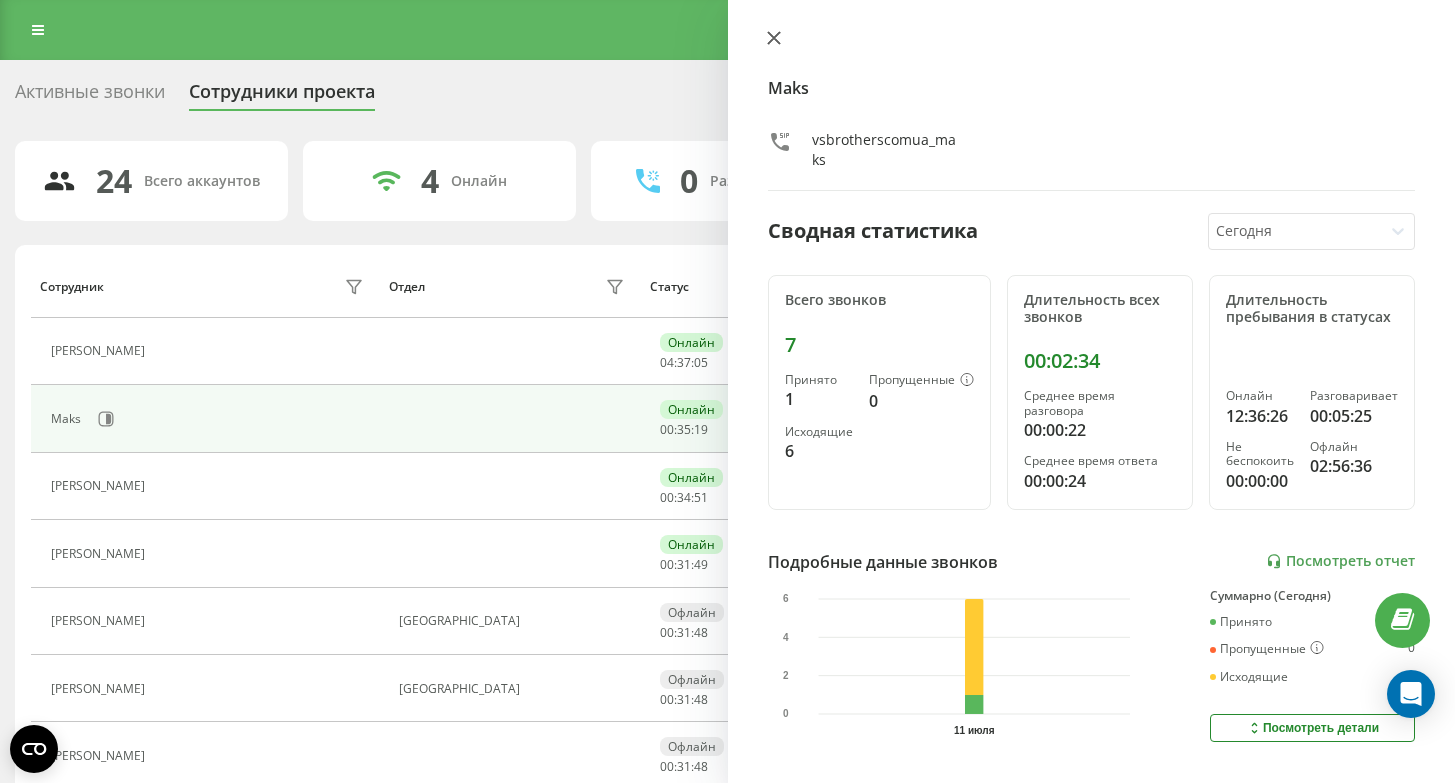 click 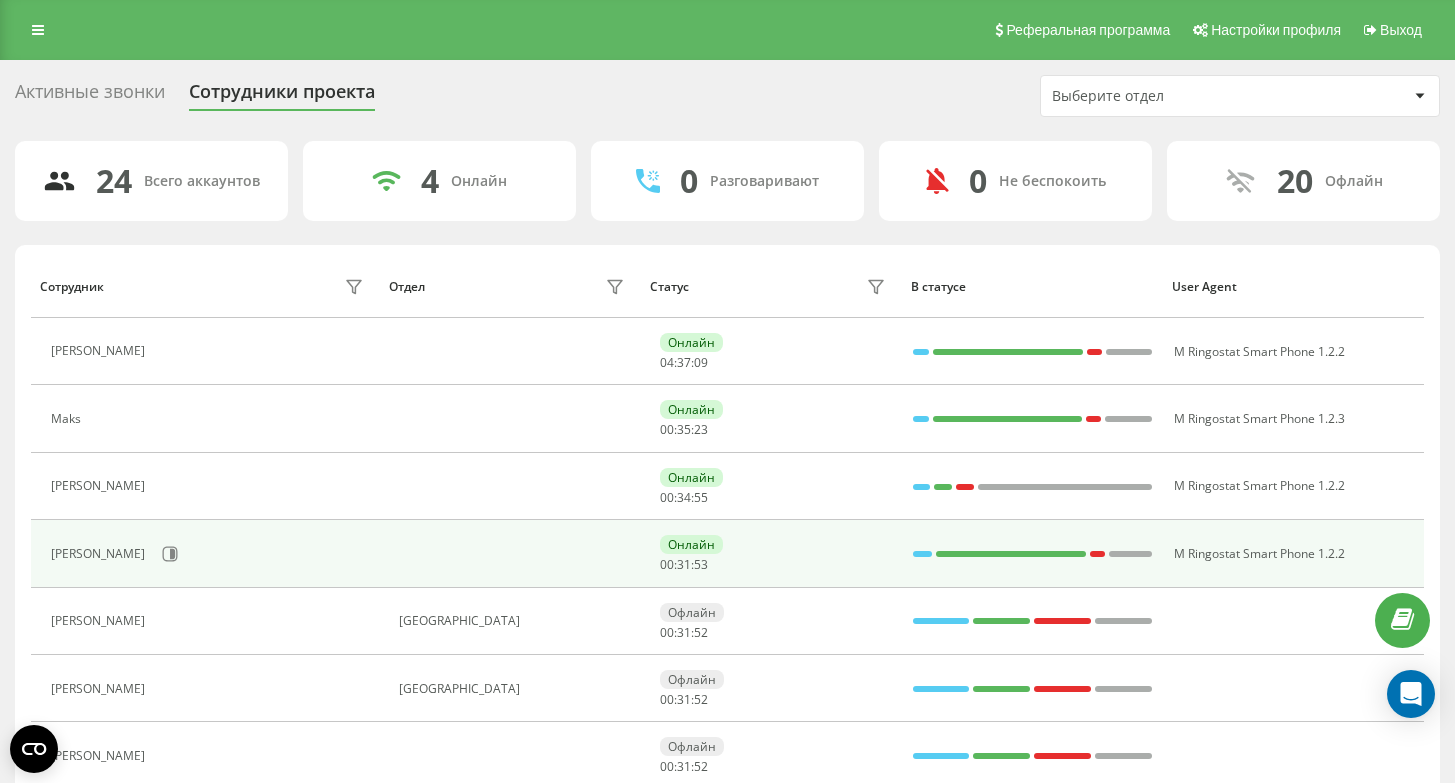 click on "[PERSON_NAME]" at bounding box center [209, 554] 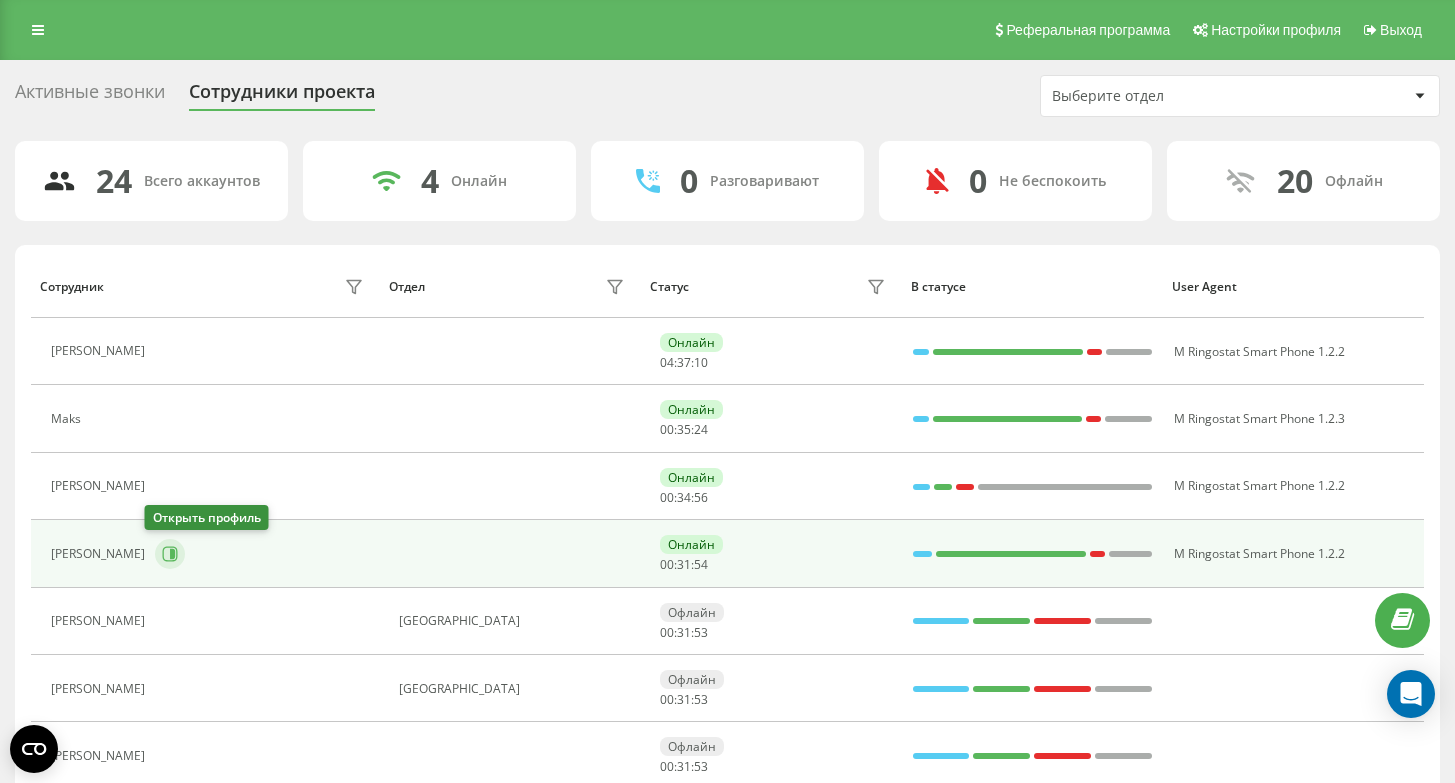 click 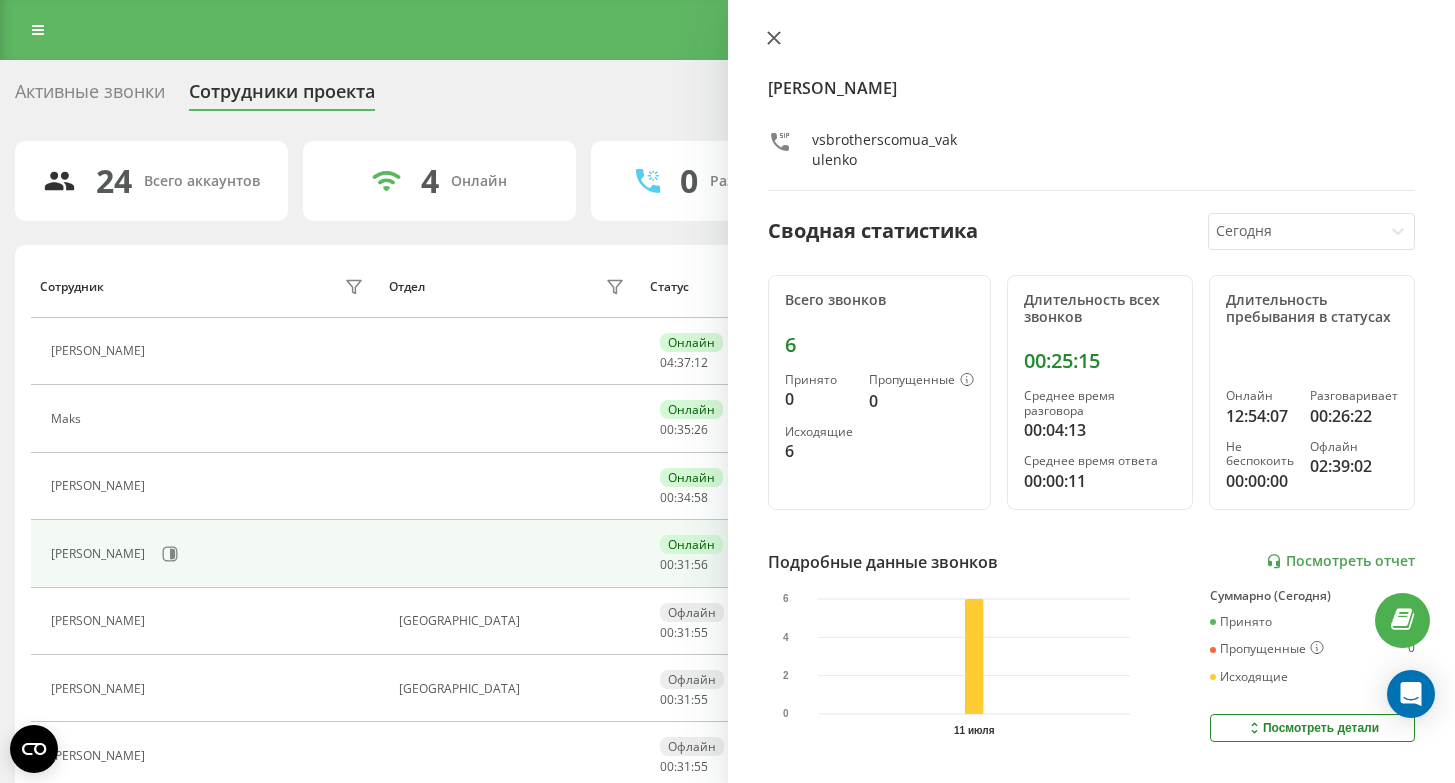 click 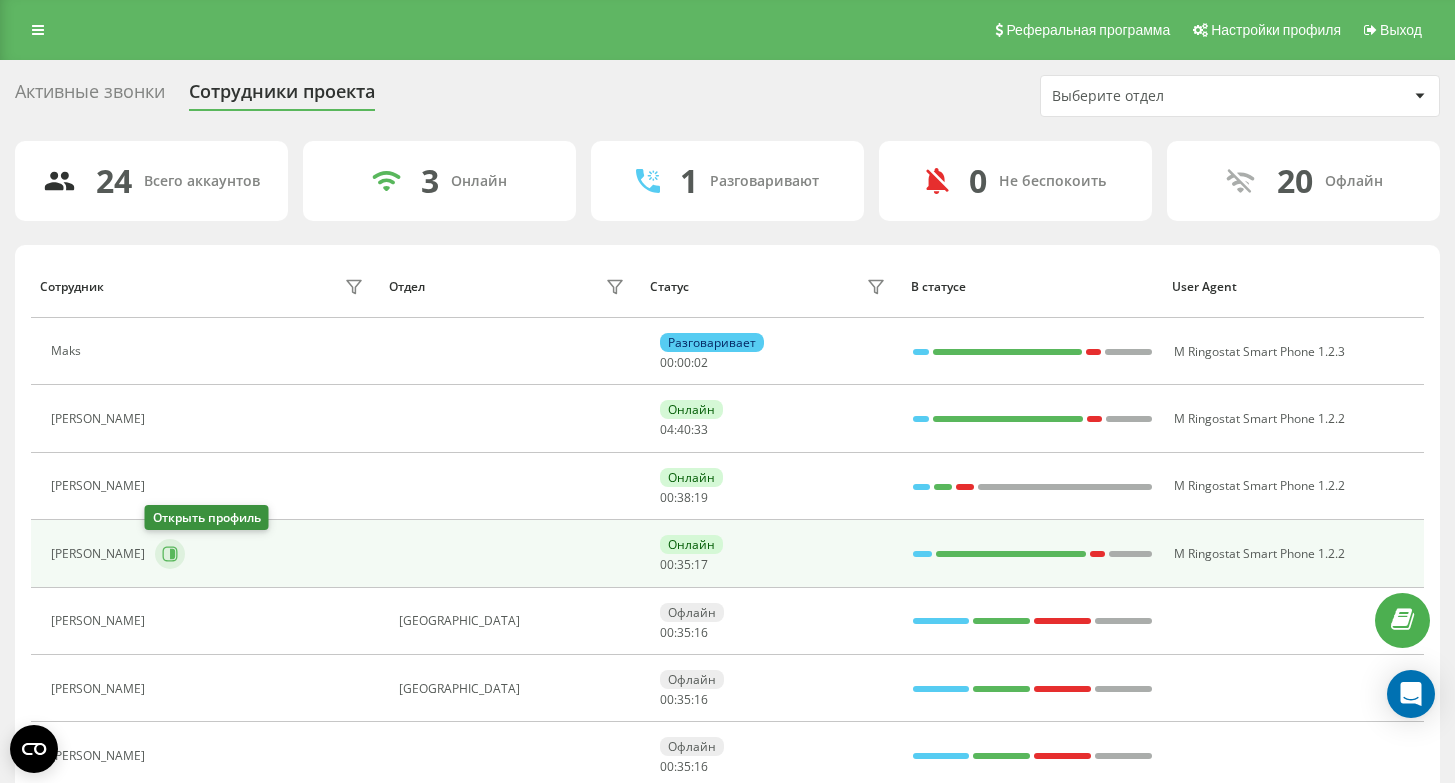 click 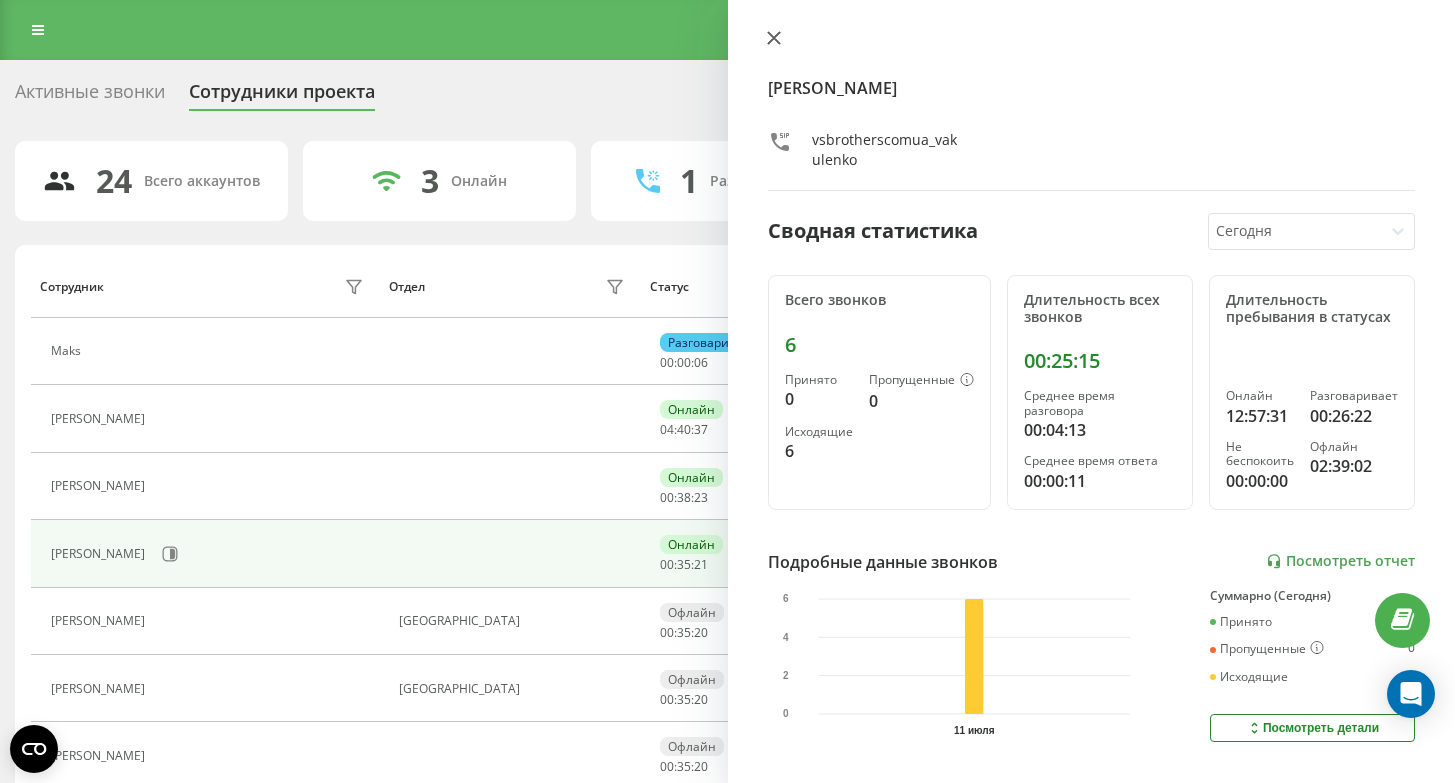click at bounding box center [774, 39] 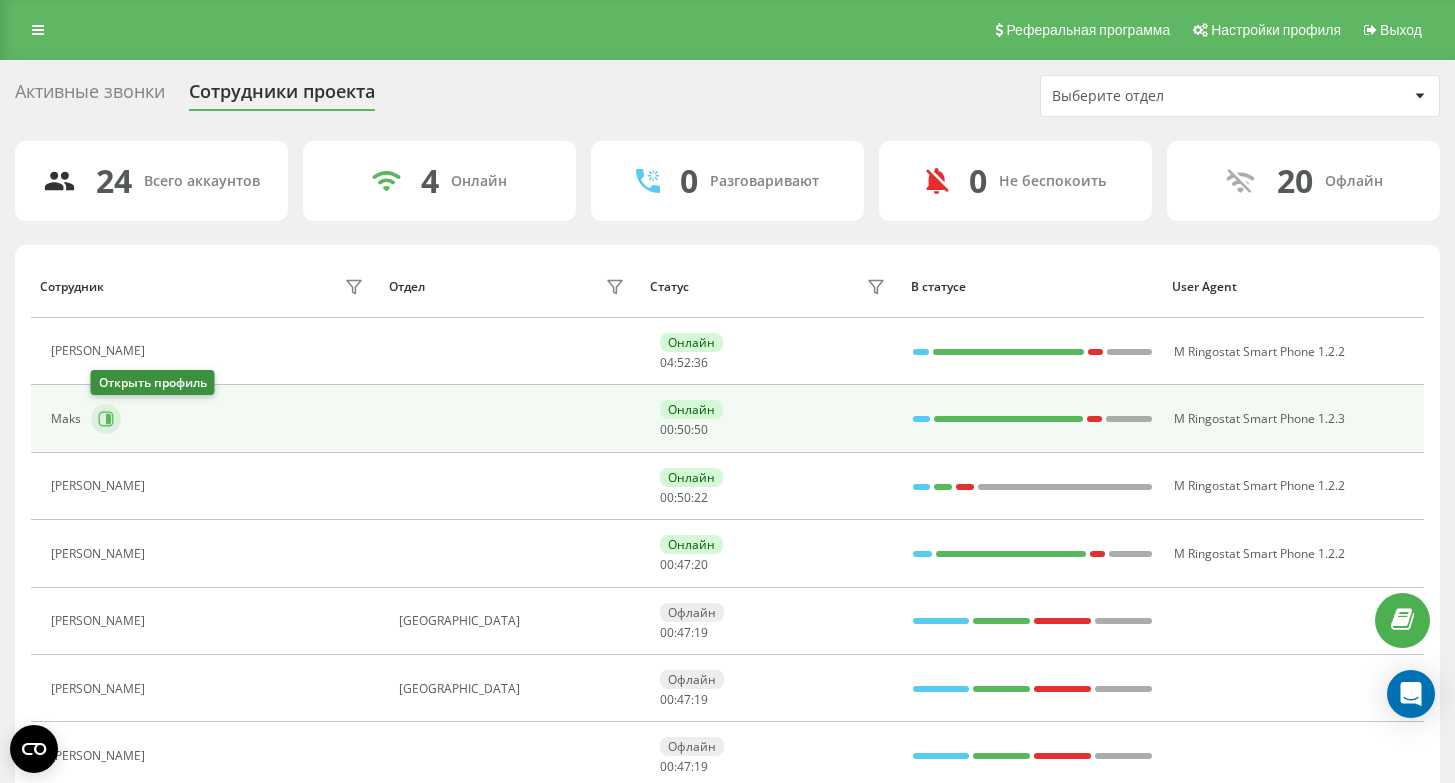 click 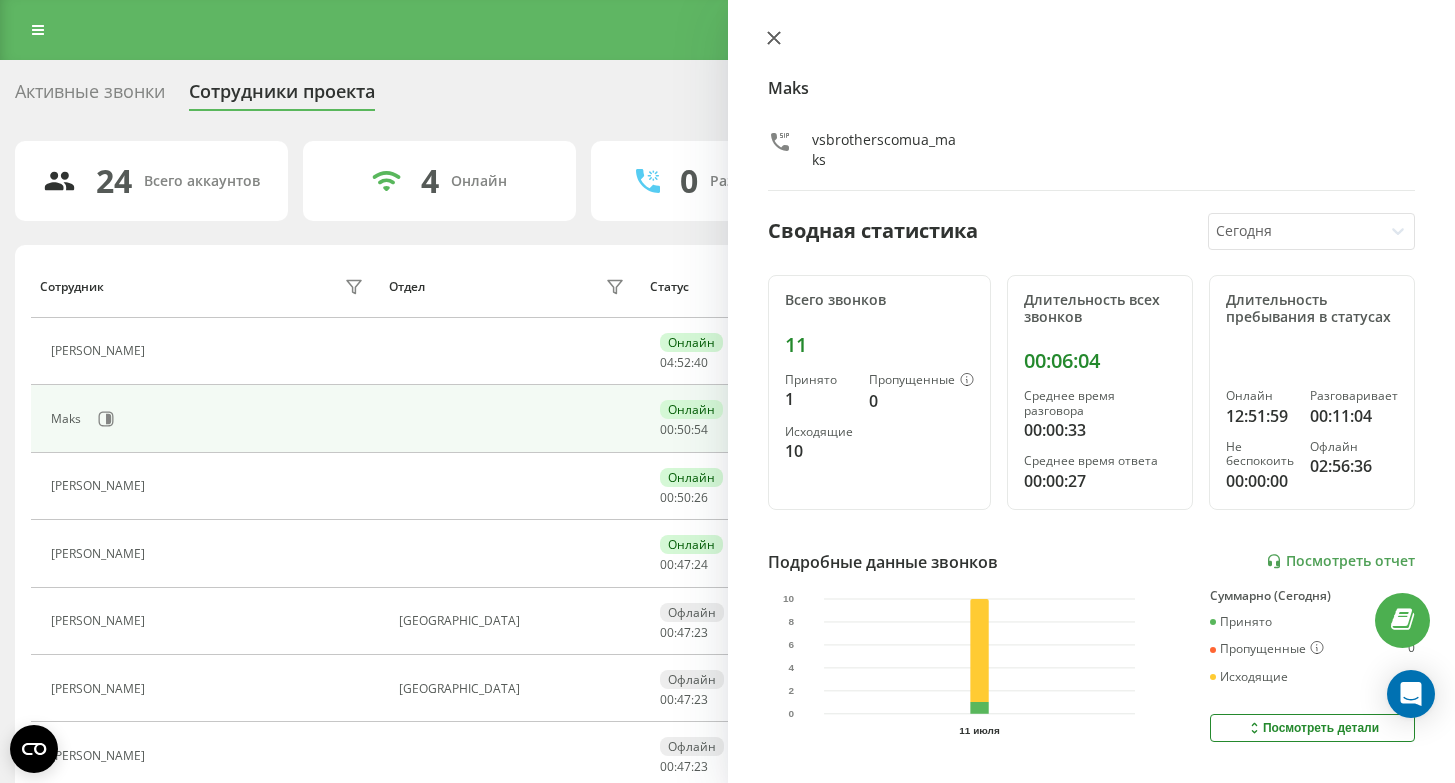 click 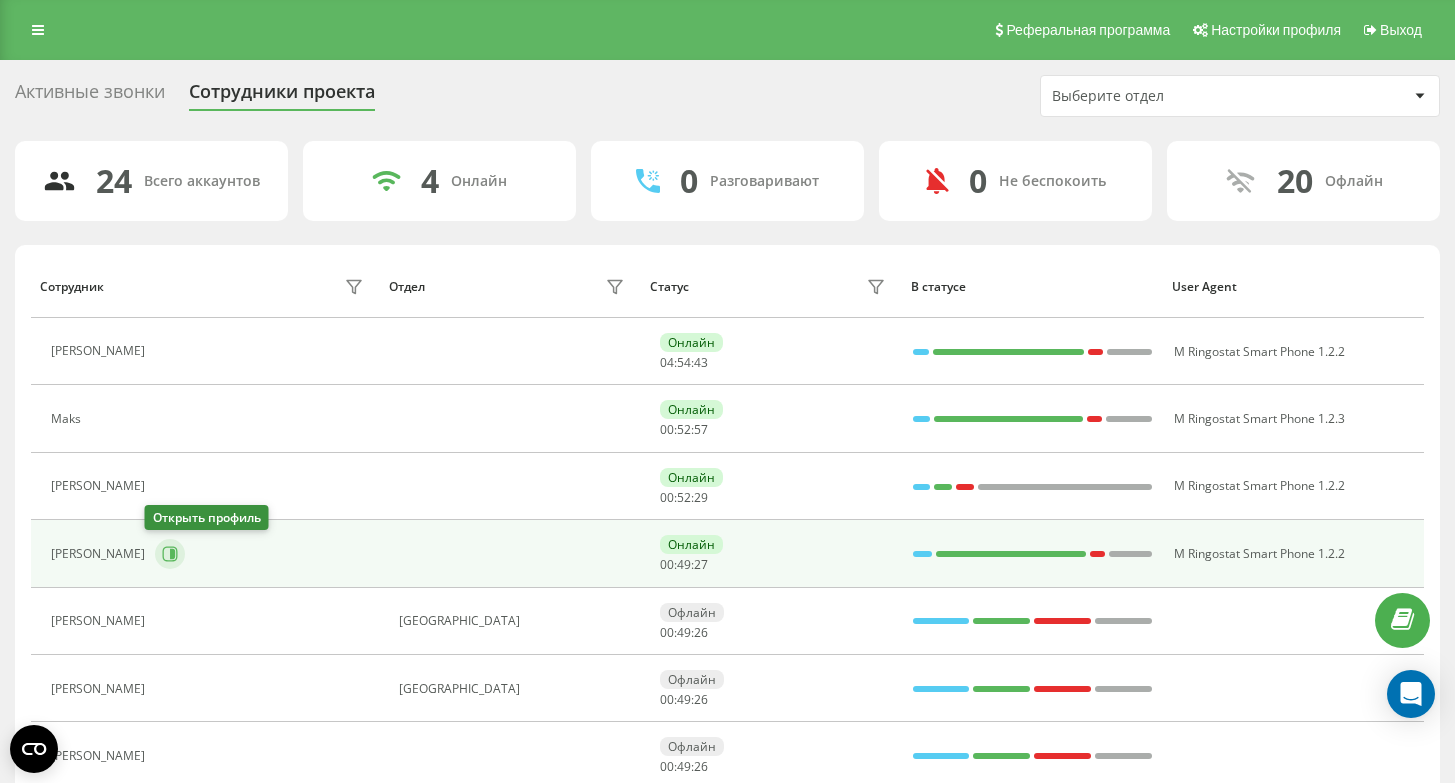 click 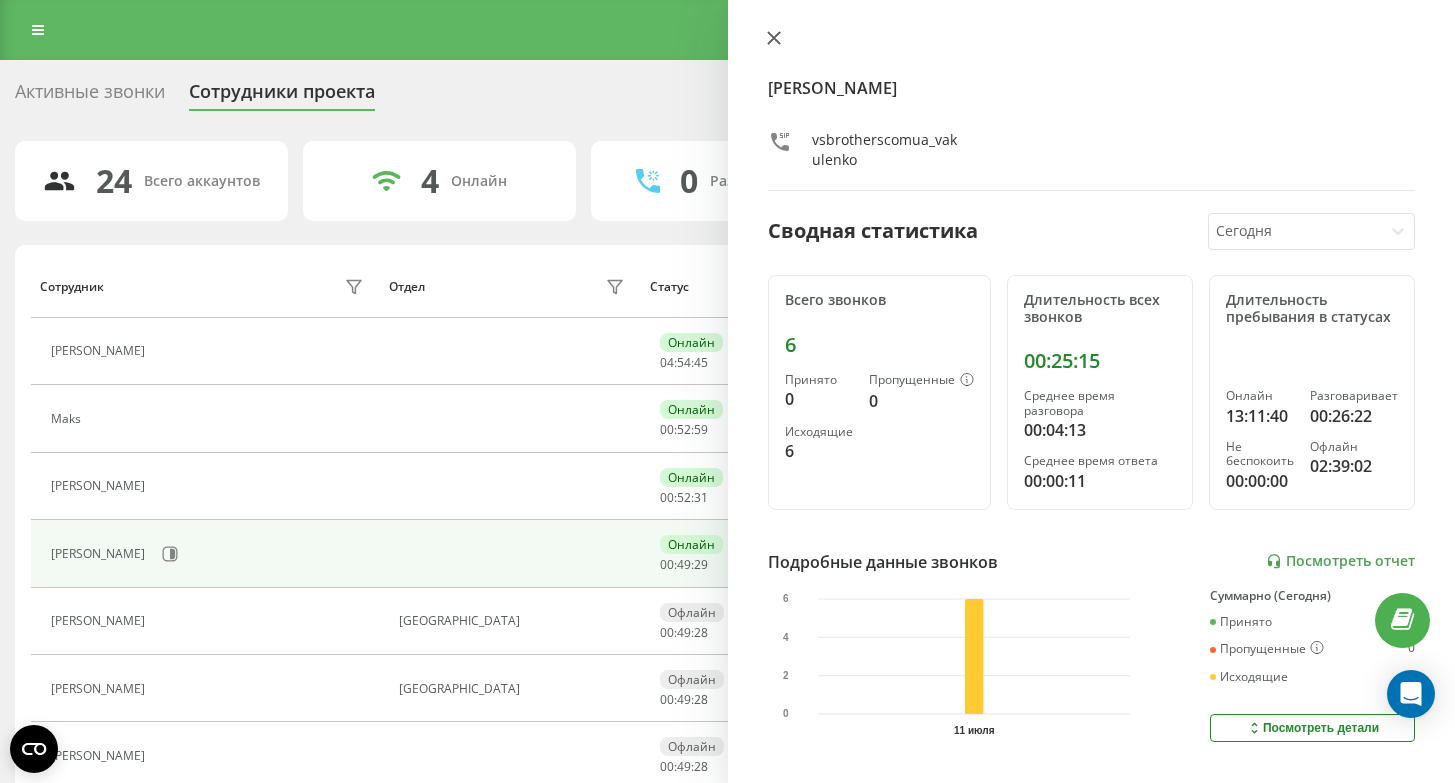 click at bounding box center [774, 39] 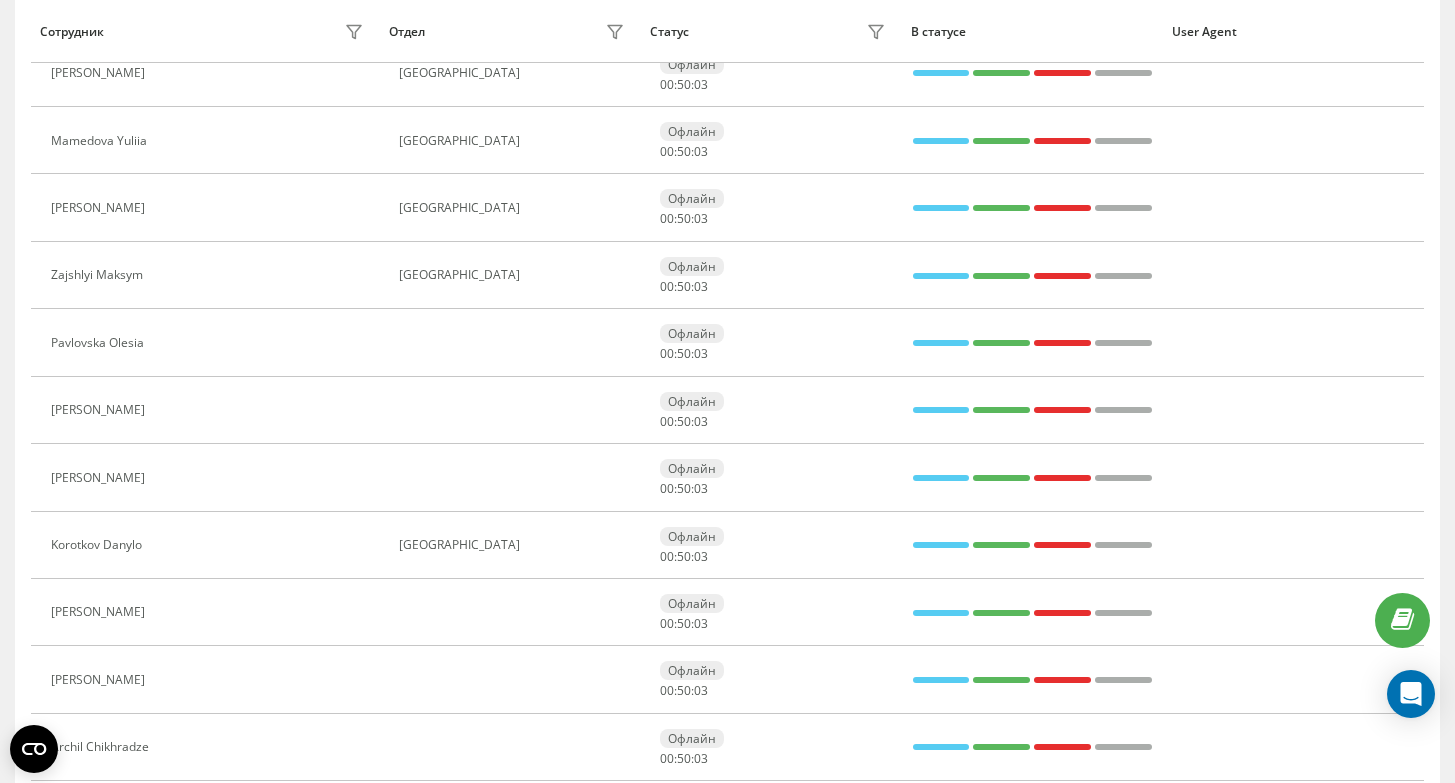 scroll, scrollTop: 1227, scrollLeft: 0, axis: vertical 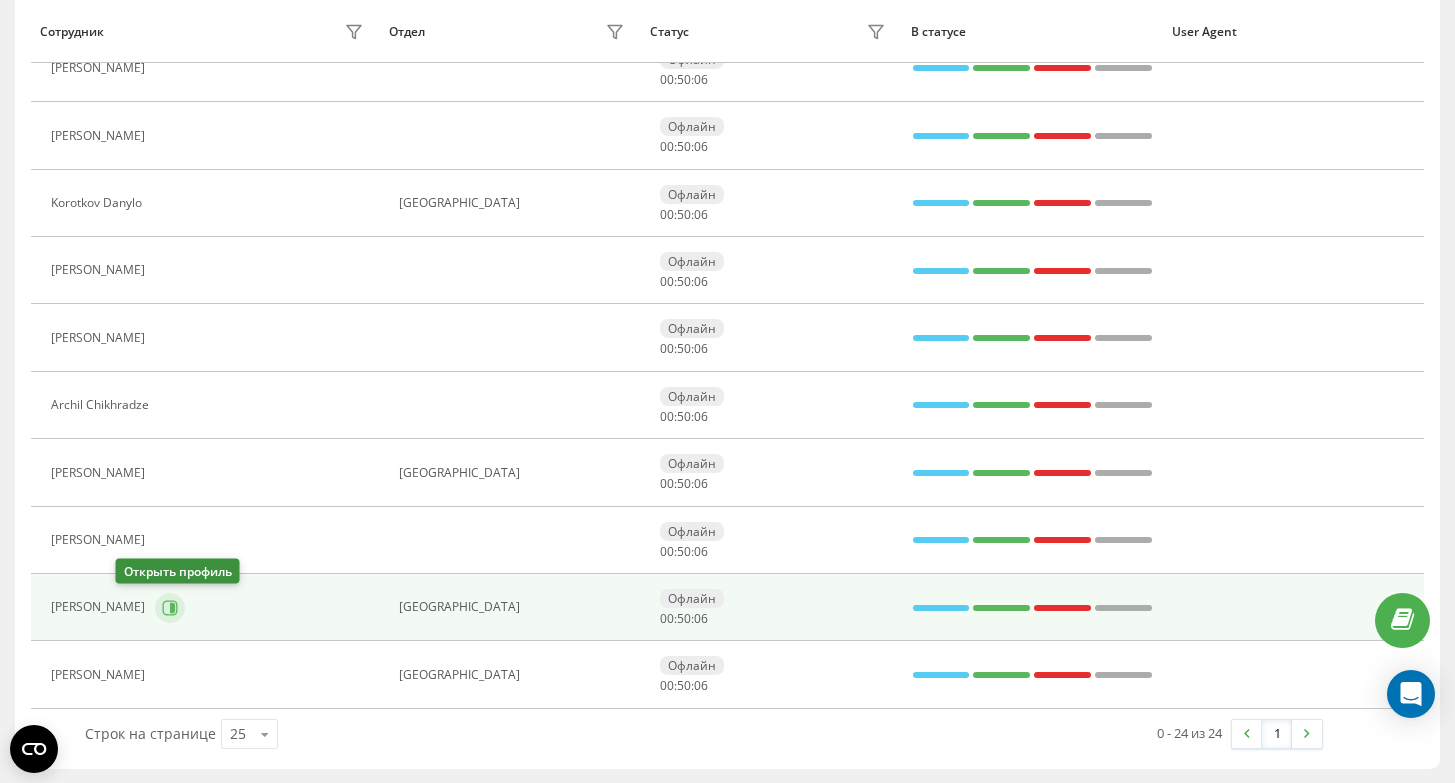click at bounding box center [170, 608] 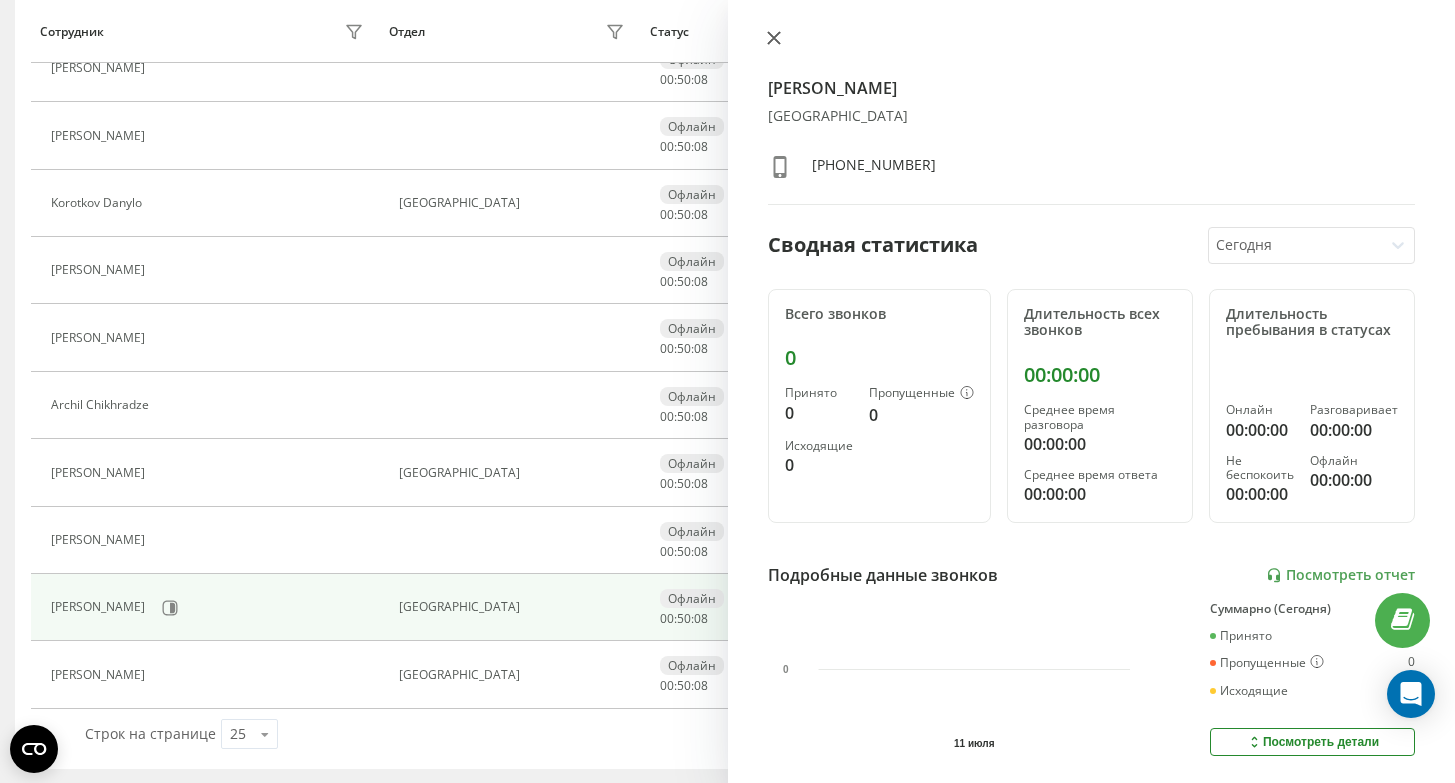 click 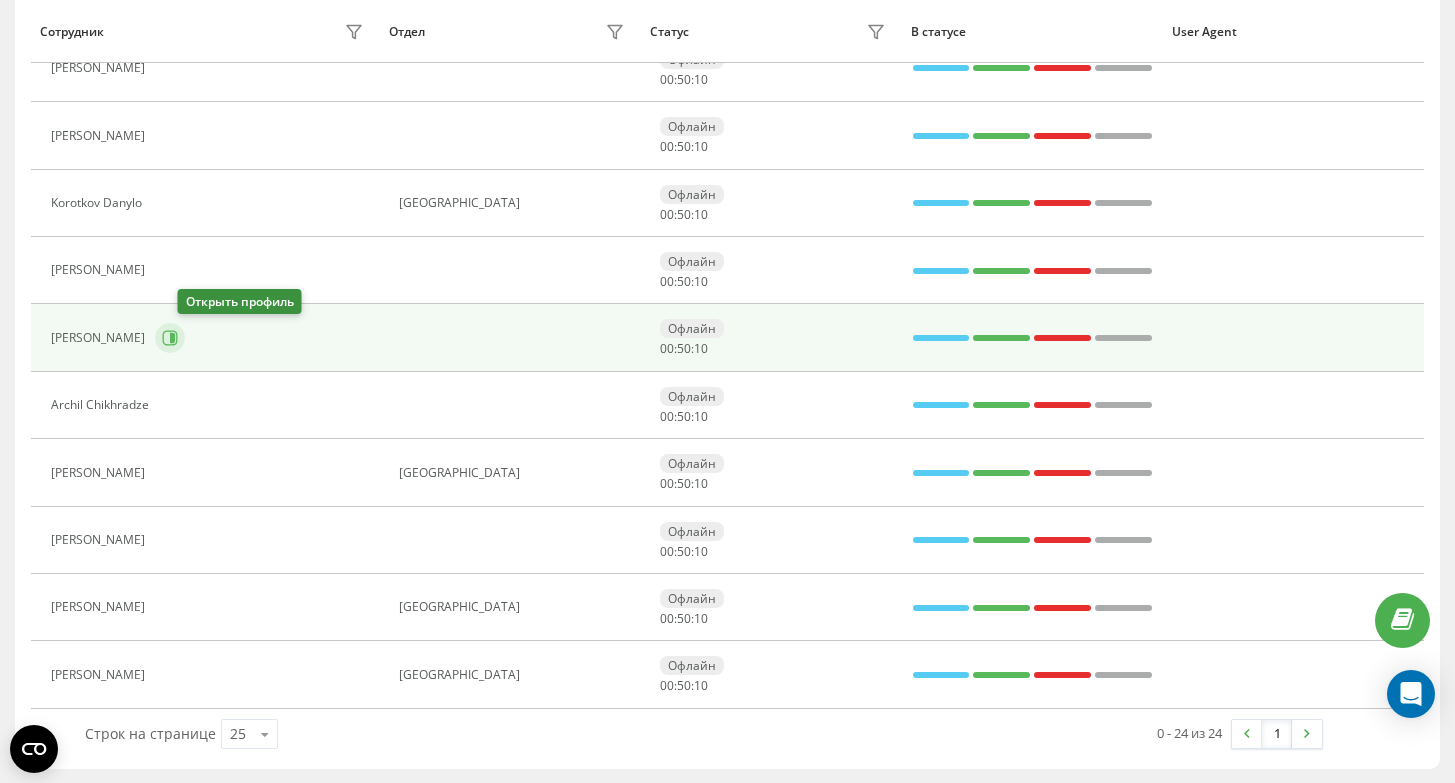 click at bounding box center [170, 338] 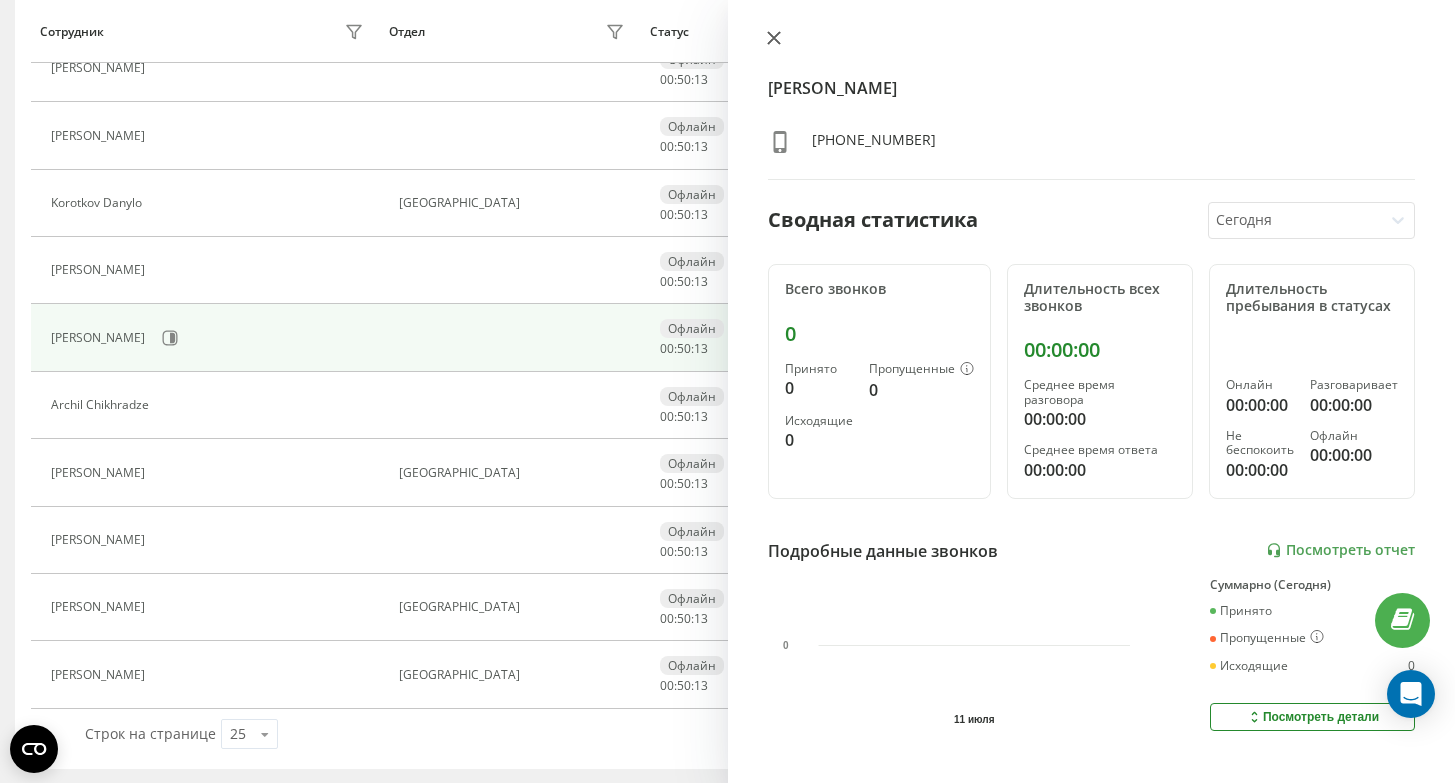 click 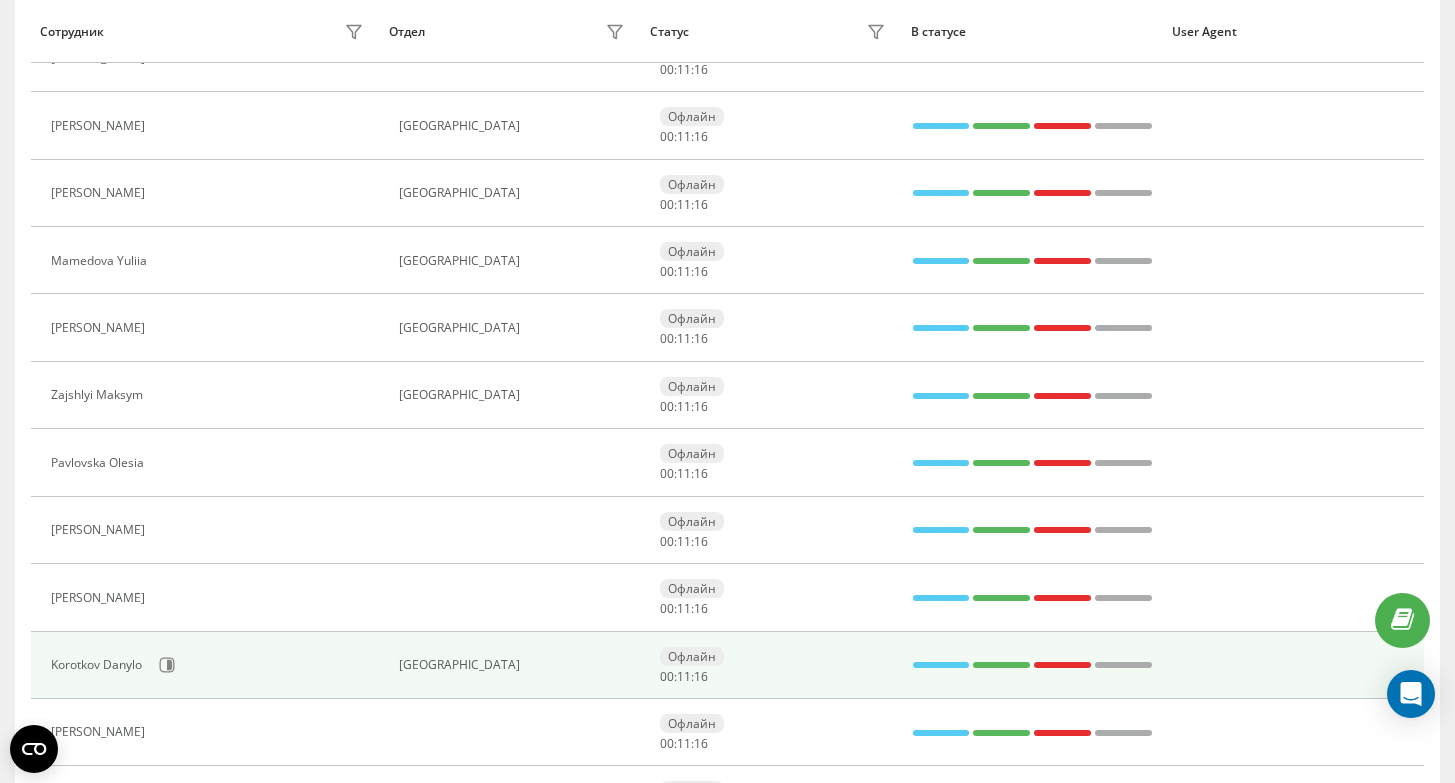 scroll, scrollTop: 0, scrollLeft: 0, axis: both 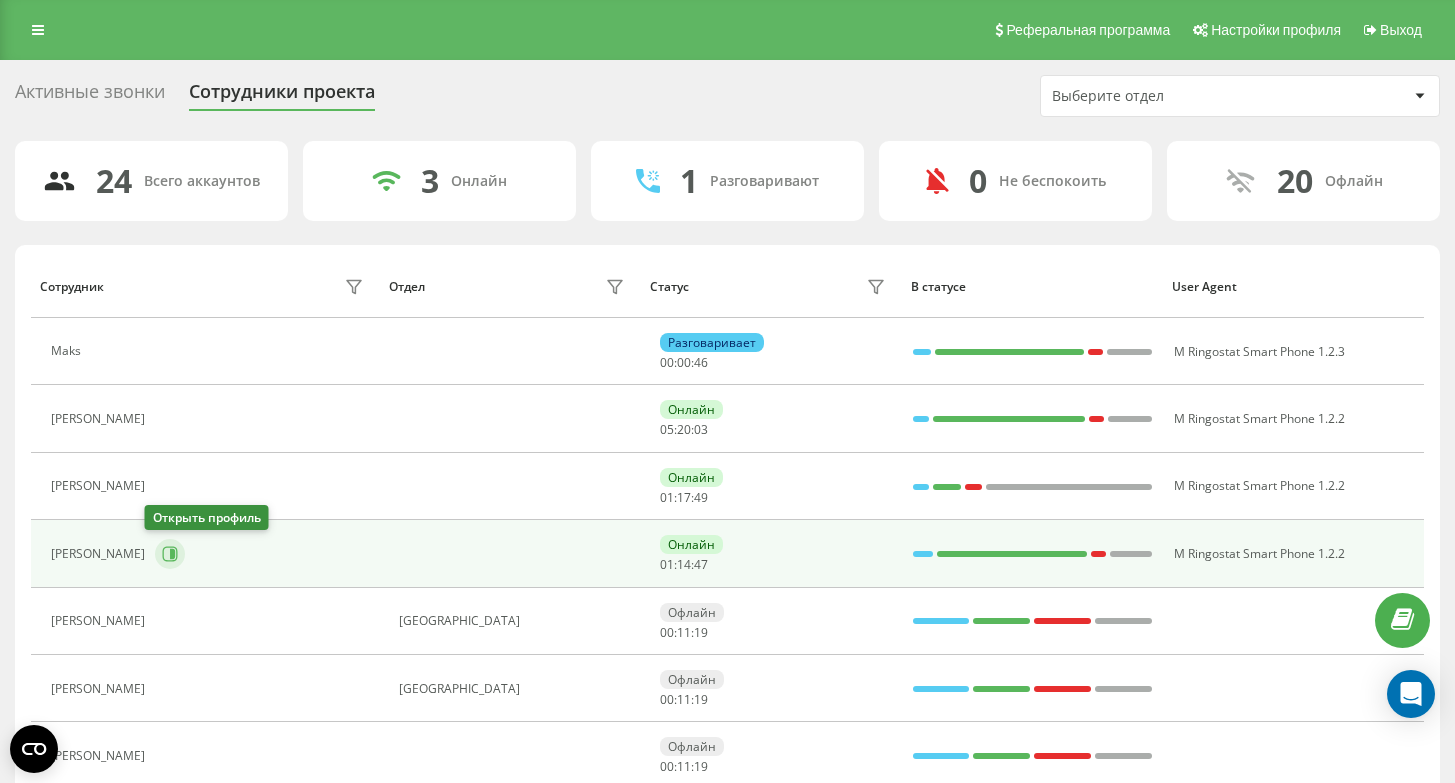 click 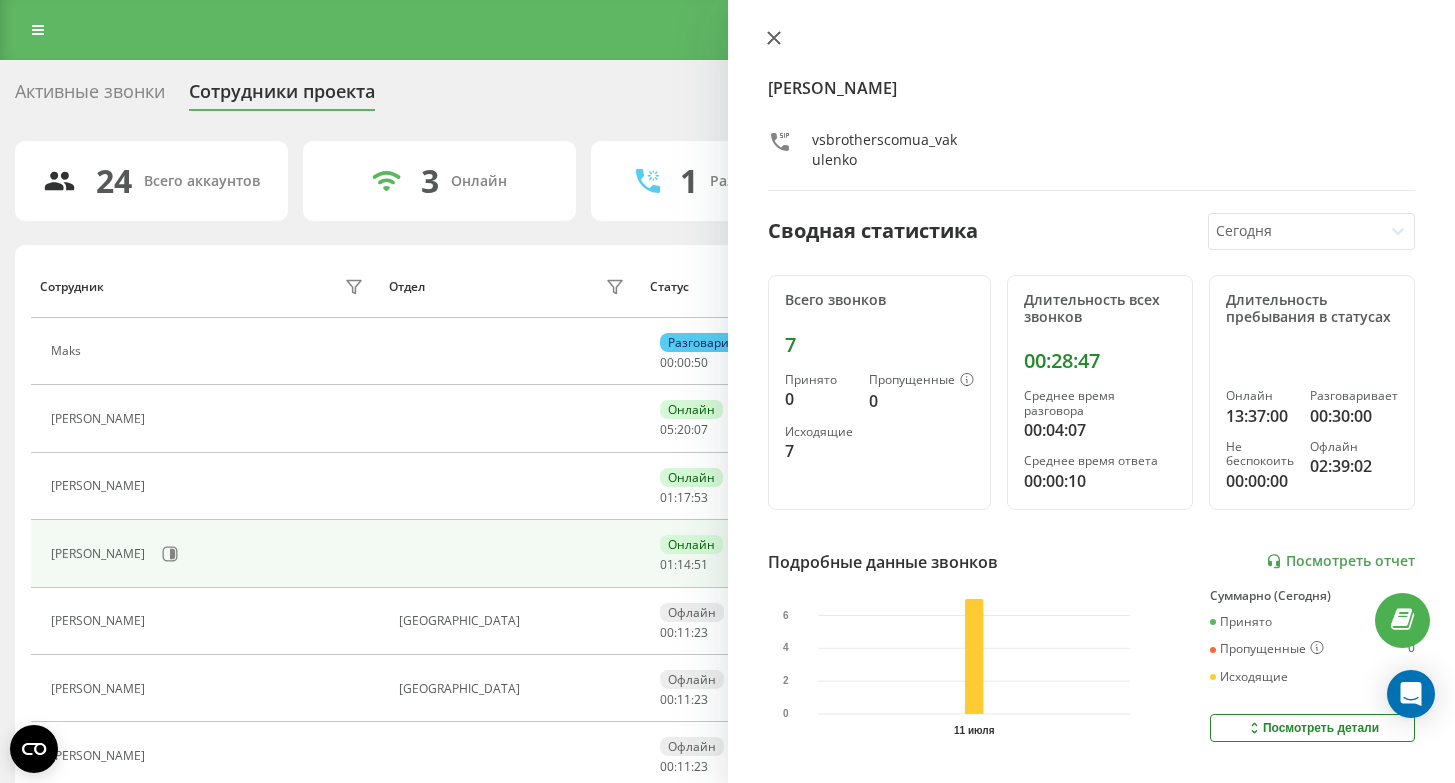 click 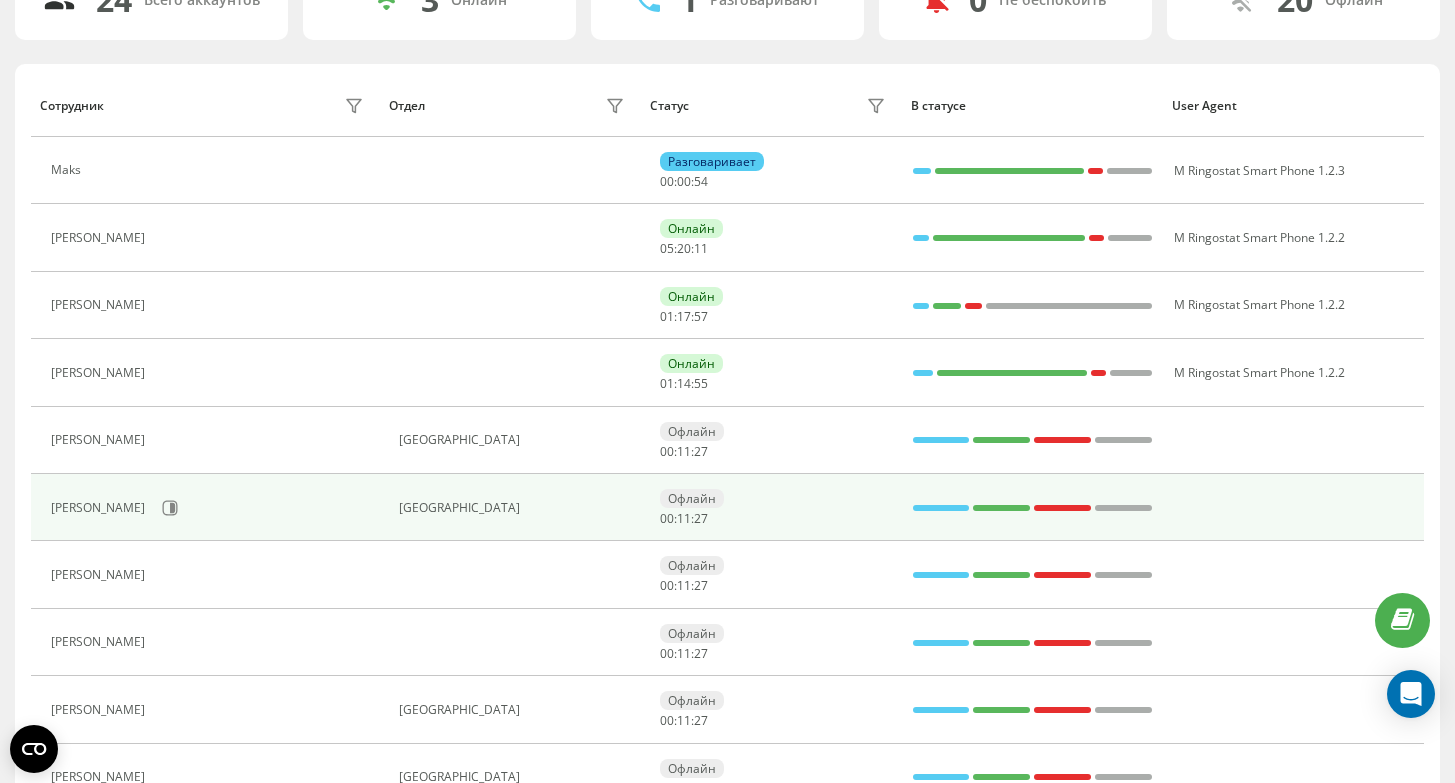 scroll, scrollTop: 180, scrollLeft: 0, axis: vertical 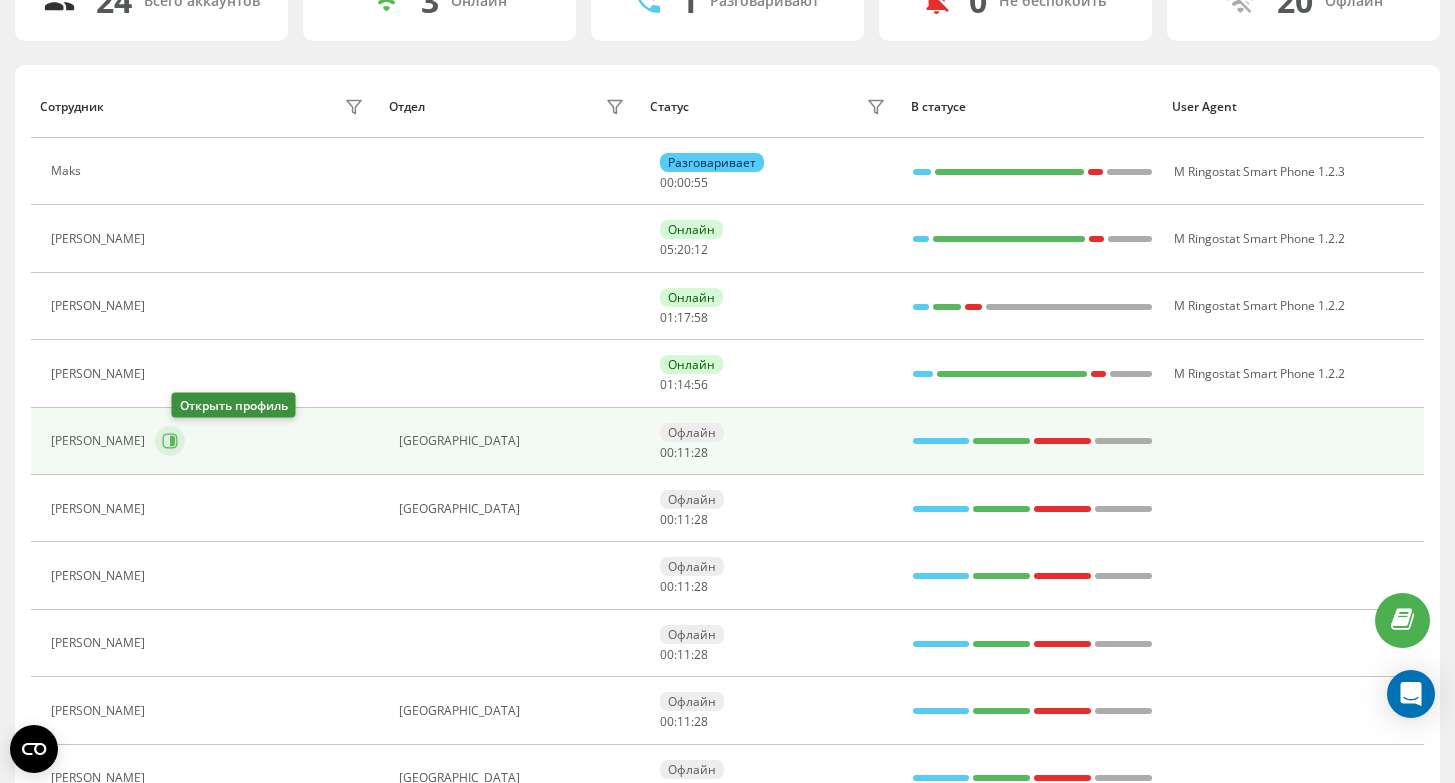 click 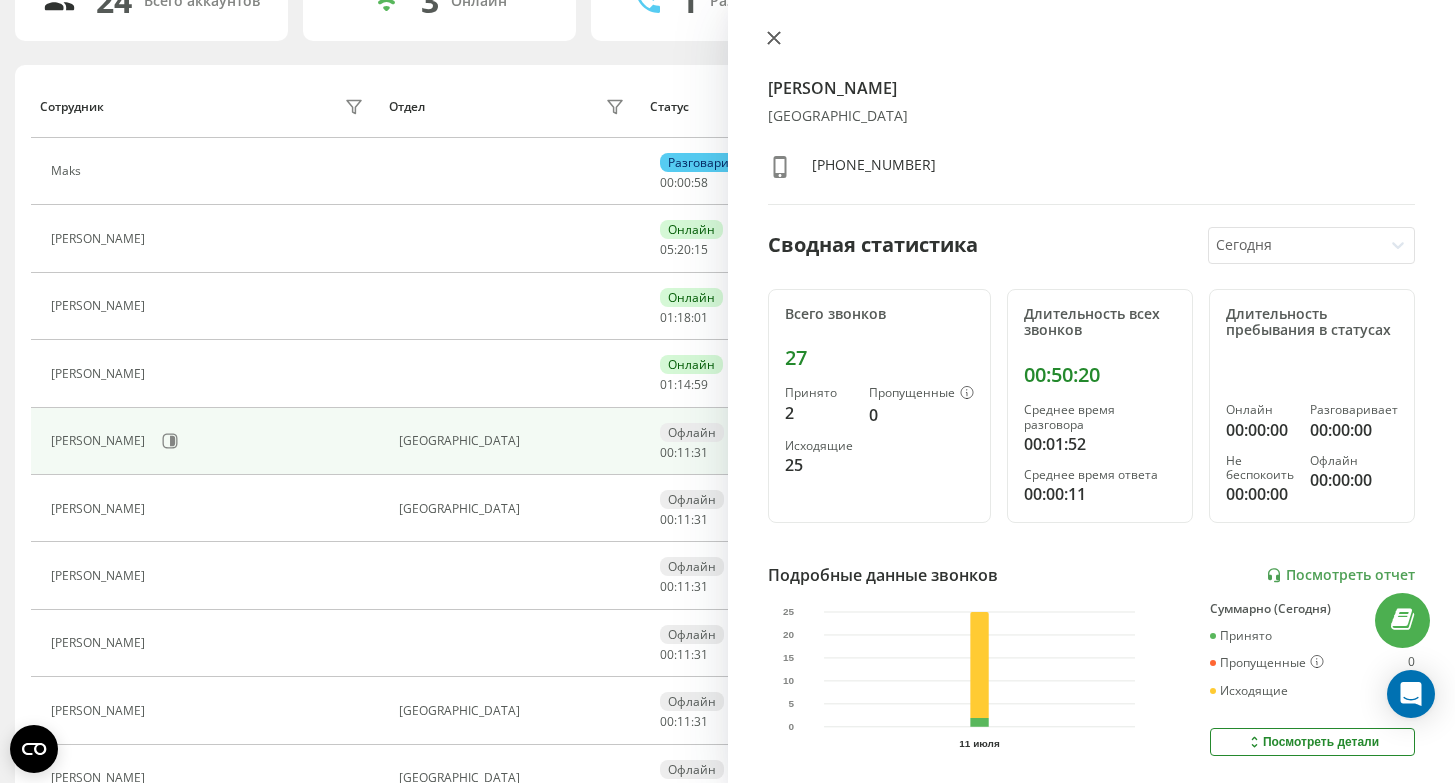 click 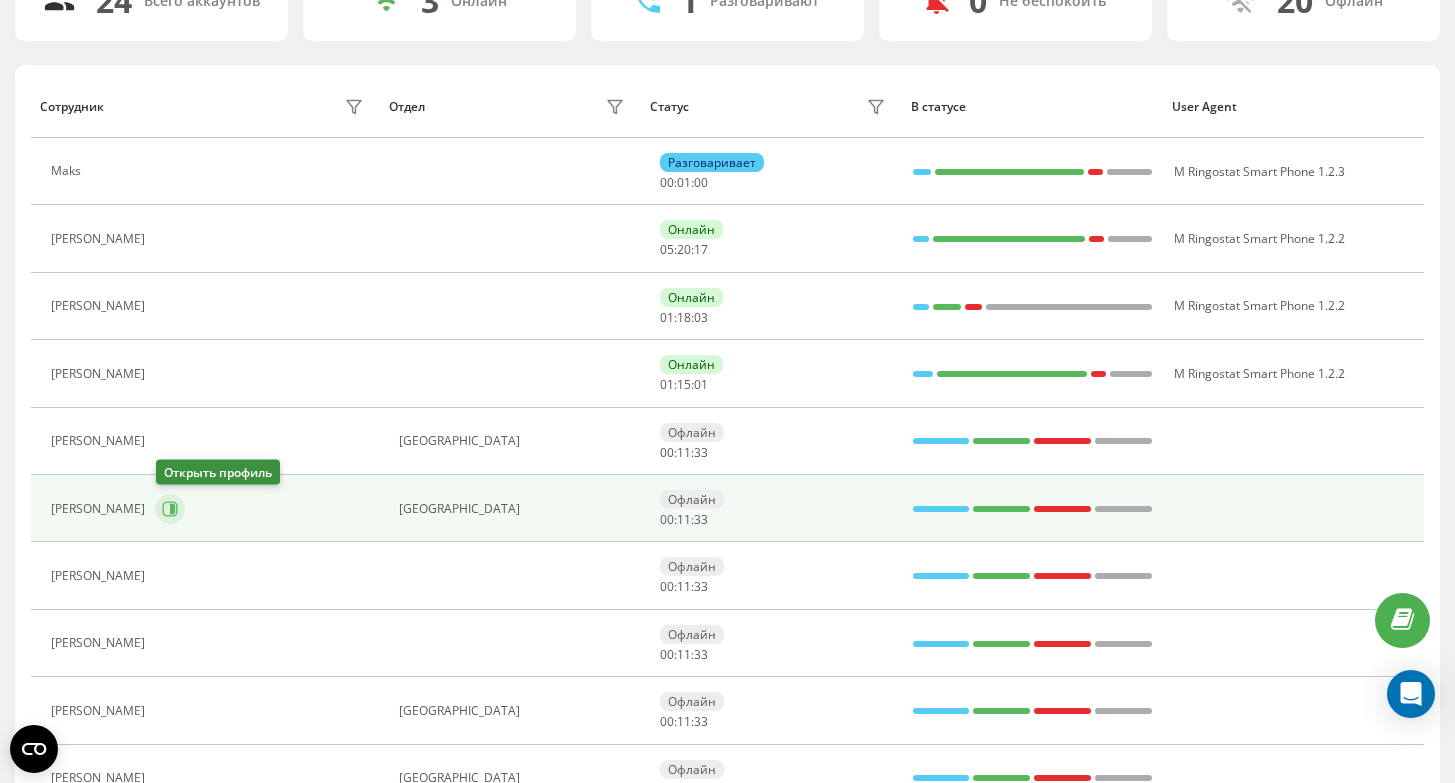 click 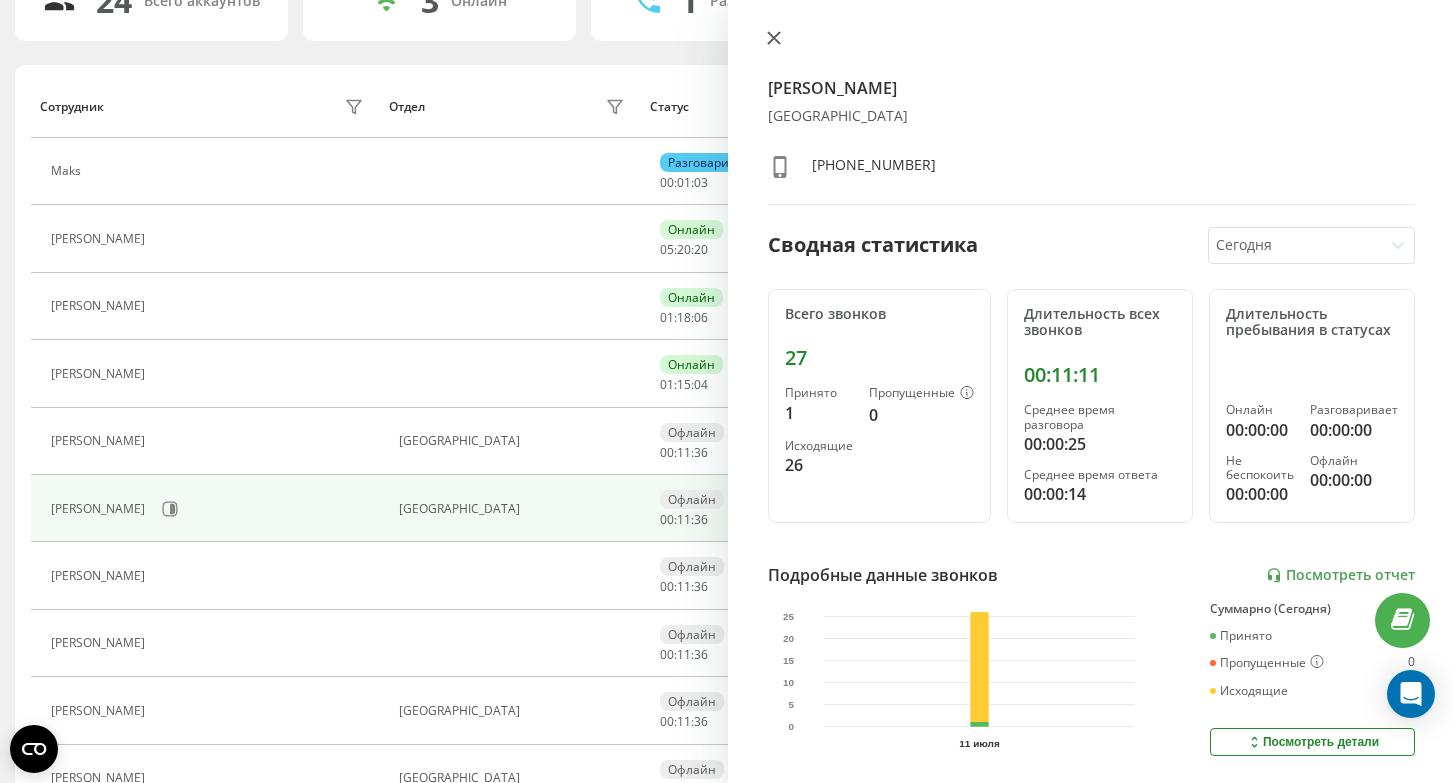 click 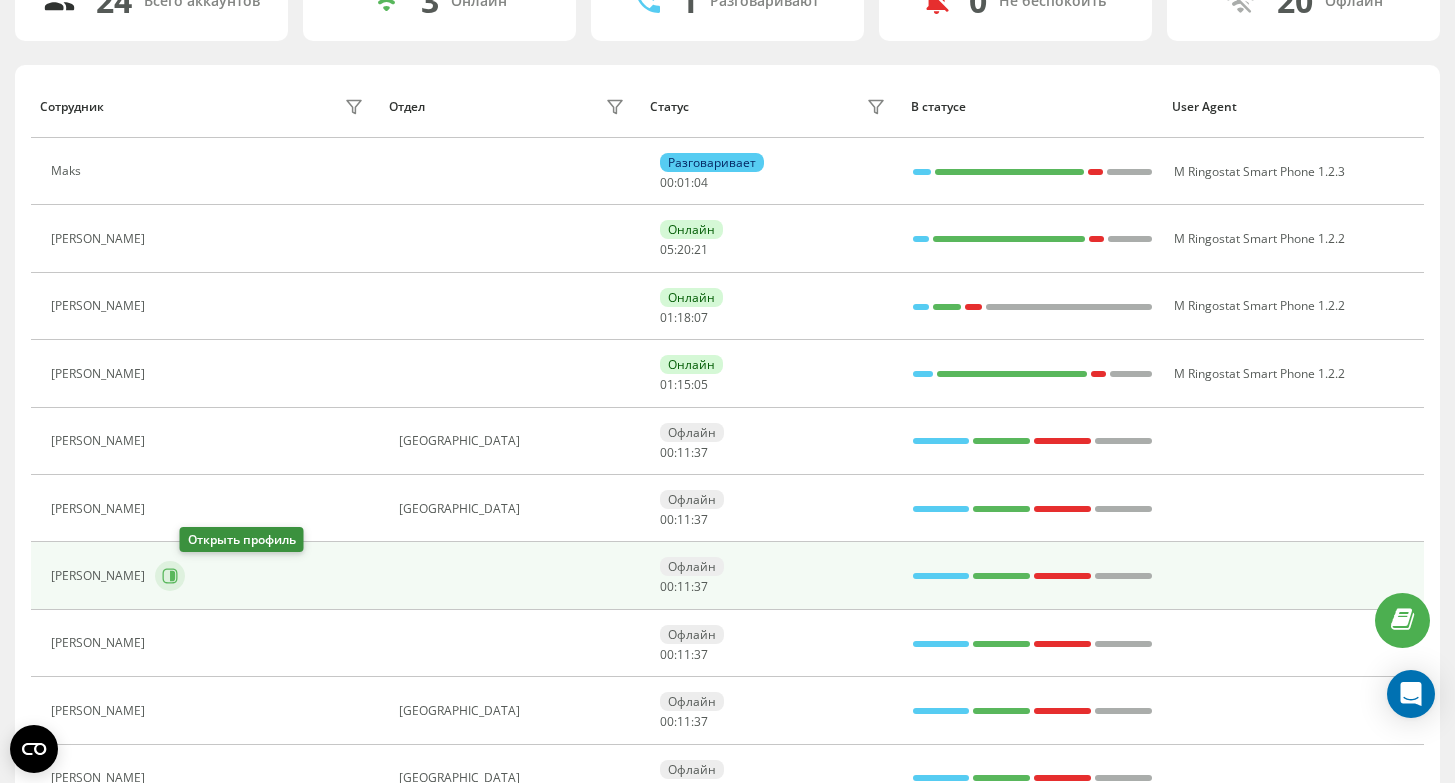 click 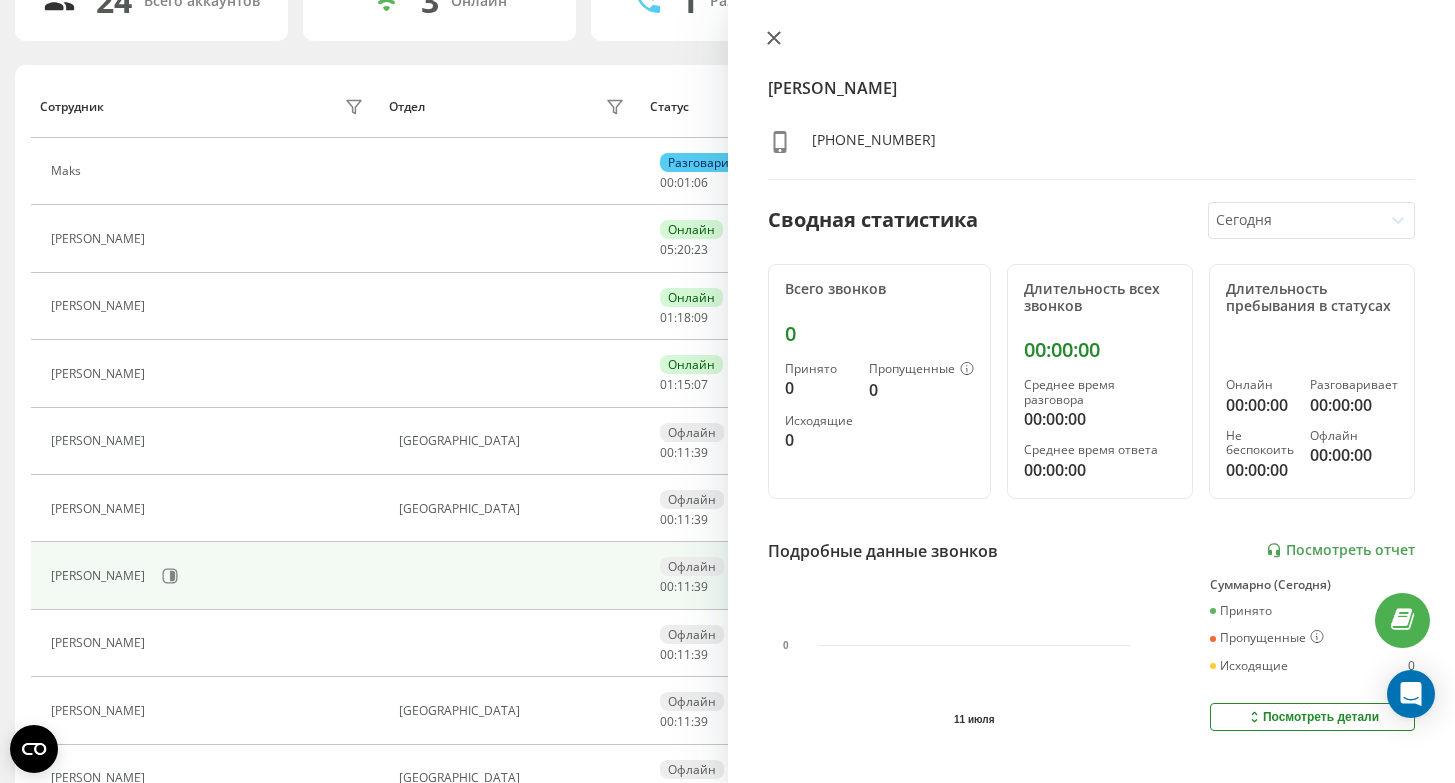 click 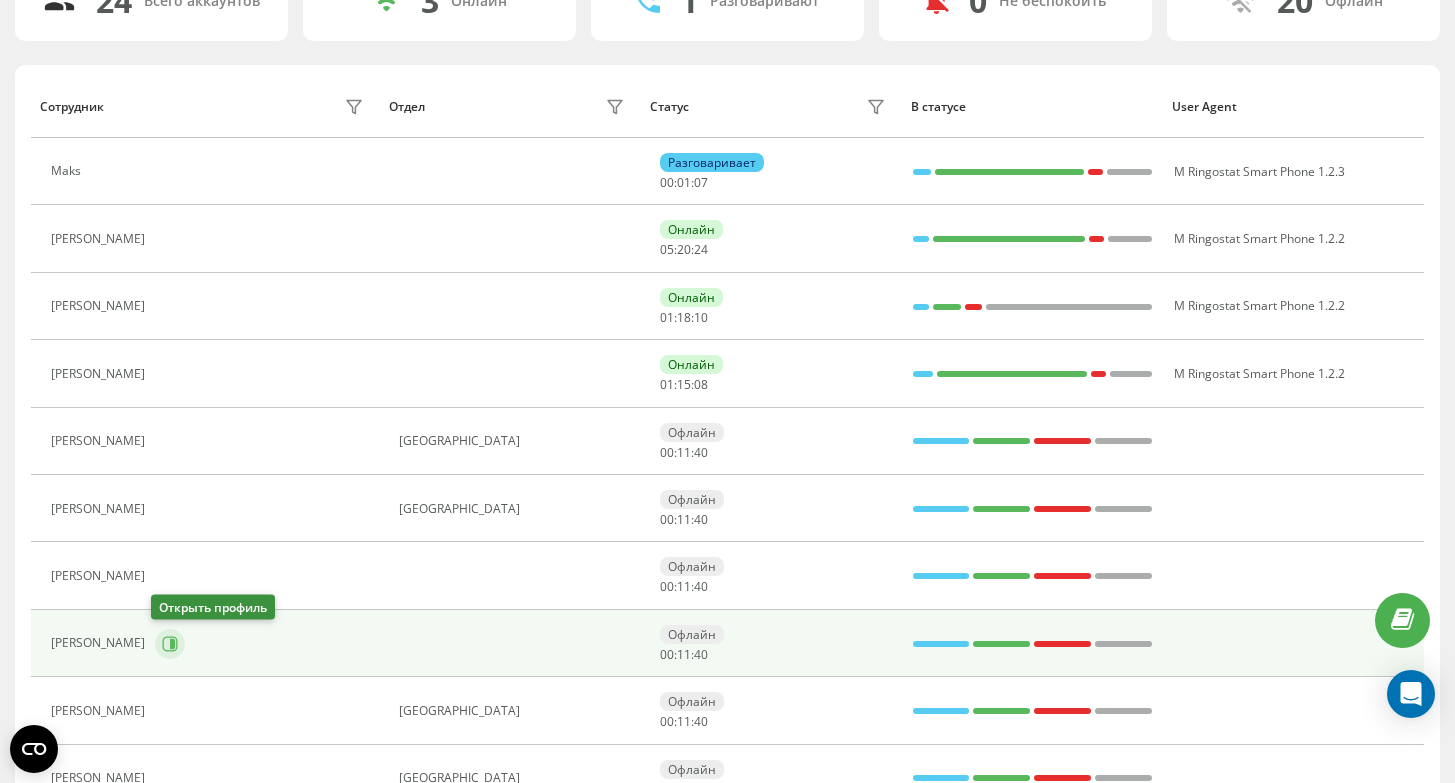 click at bounding box center (170, 644) 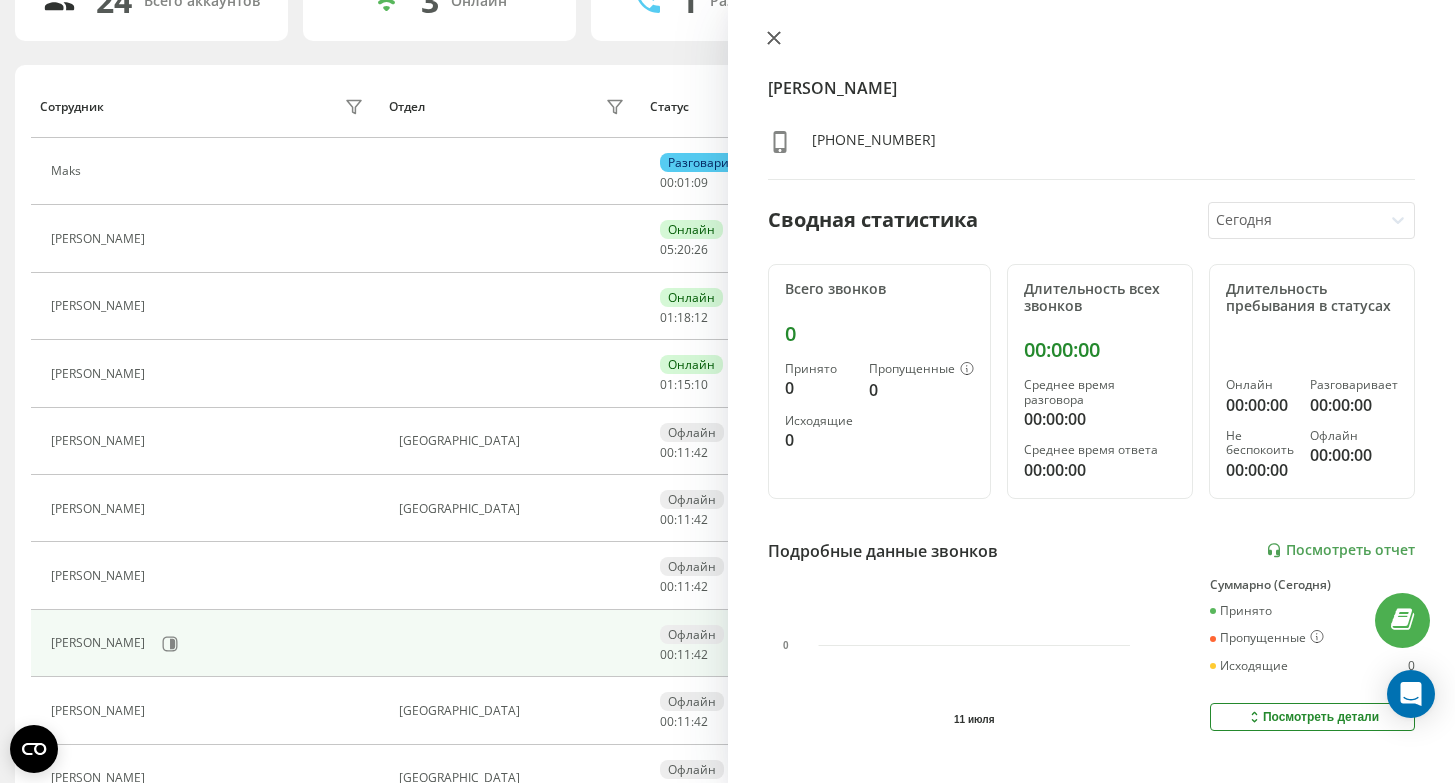 click 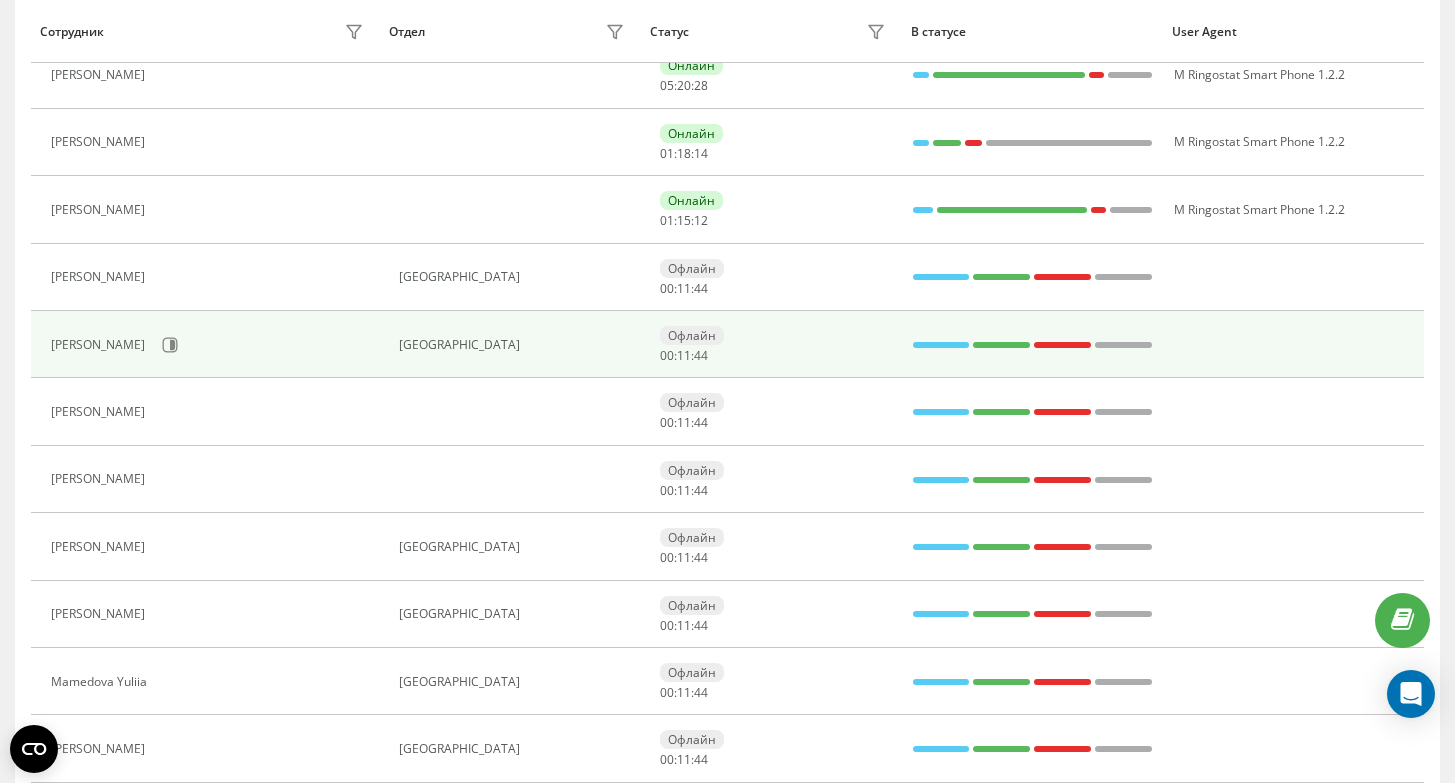 scroll, scrollTop: 367, scrollLeft: 0, axis: vertical 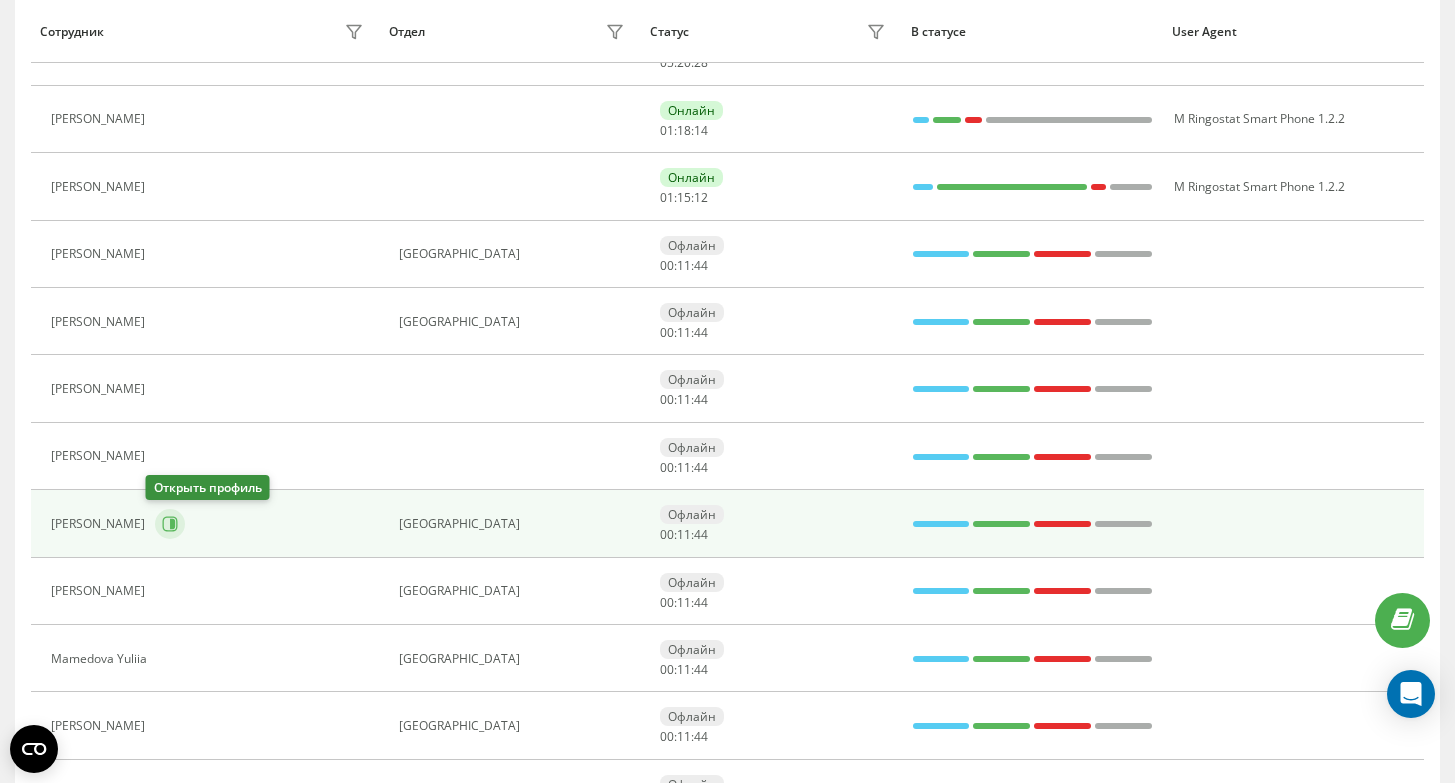 click 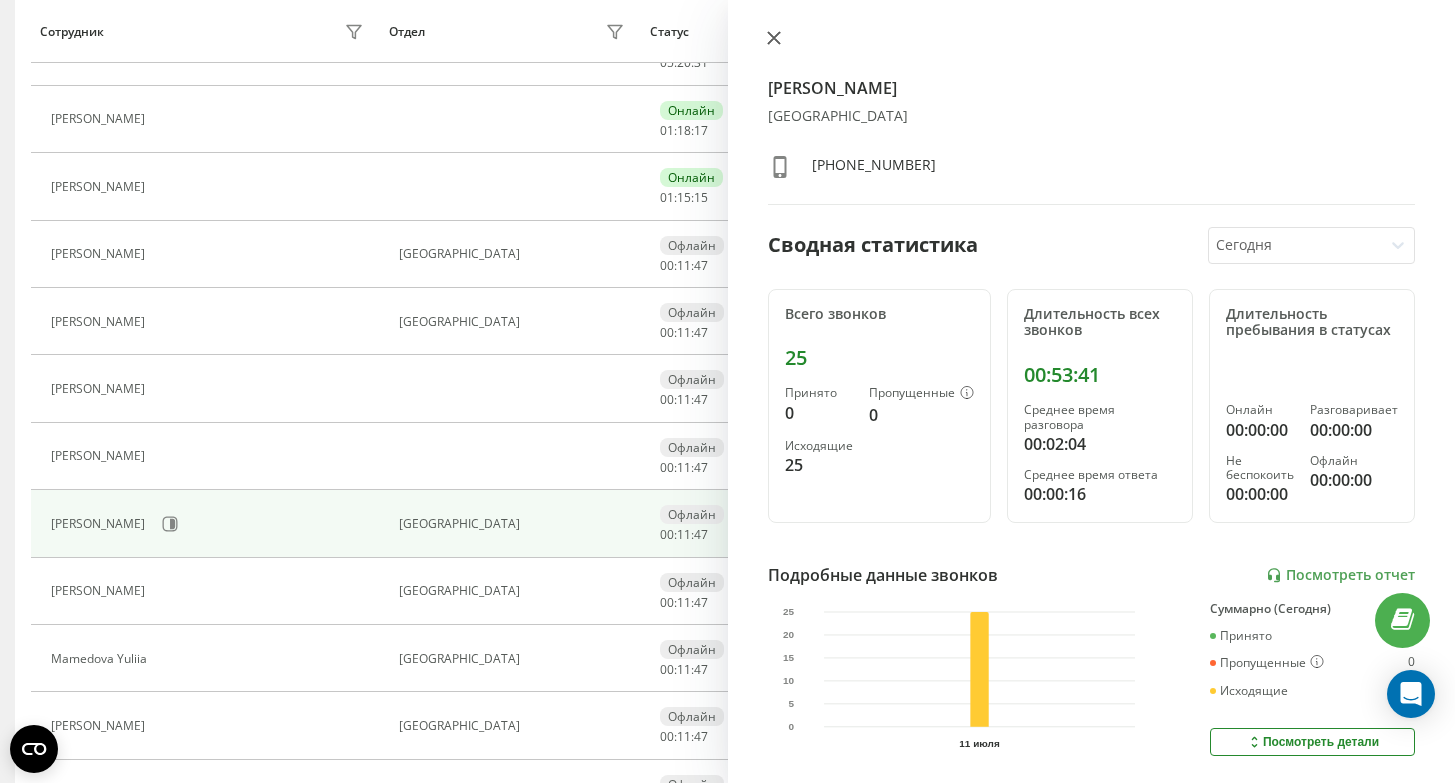 click 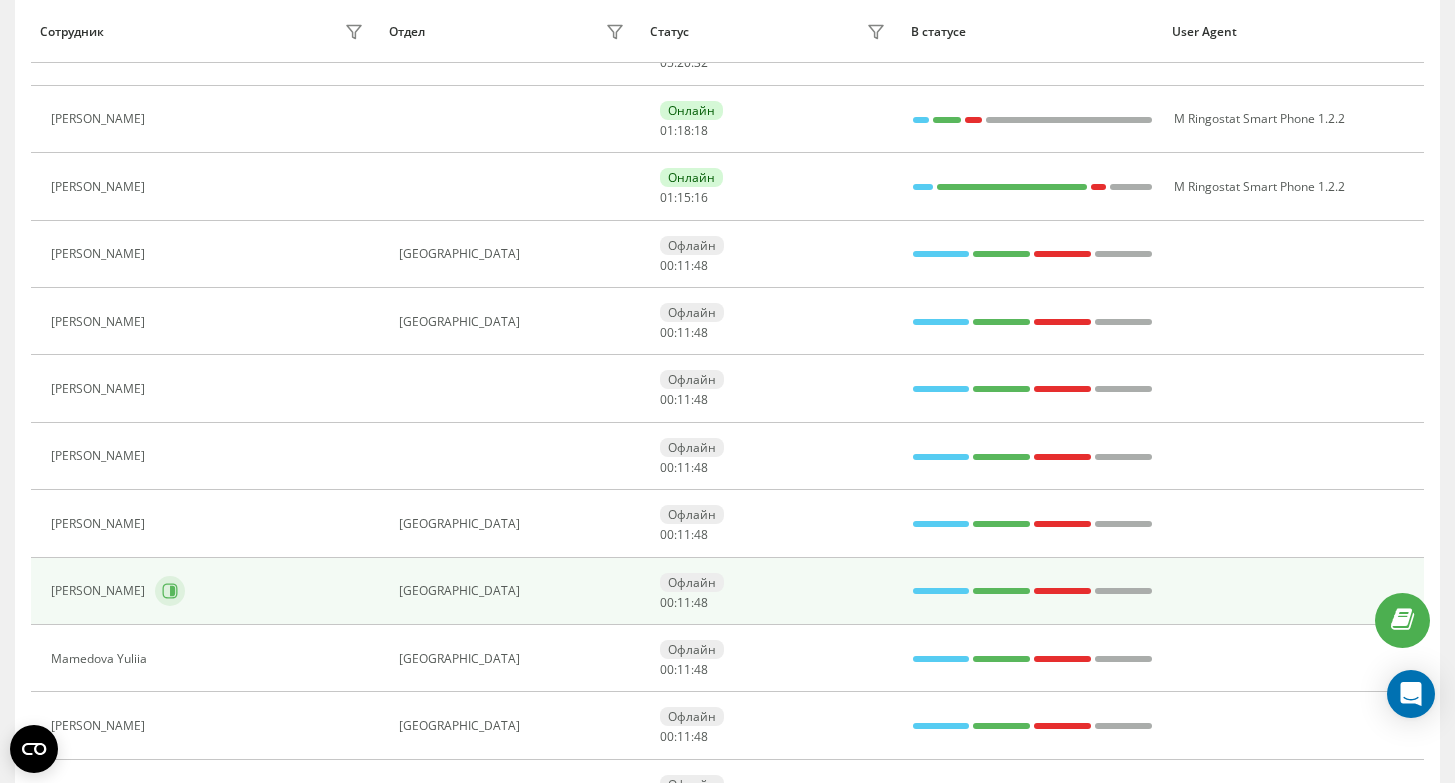 click 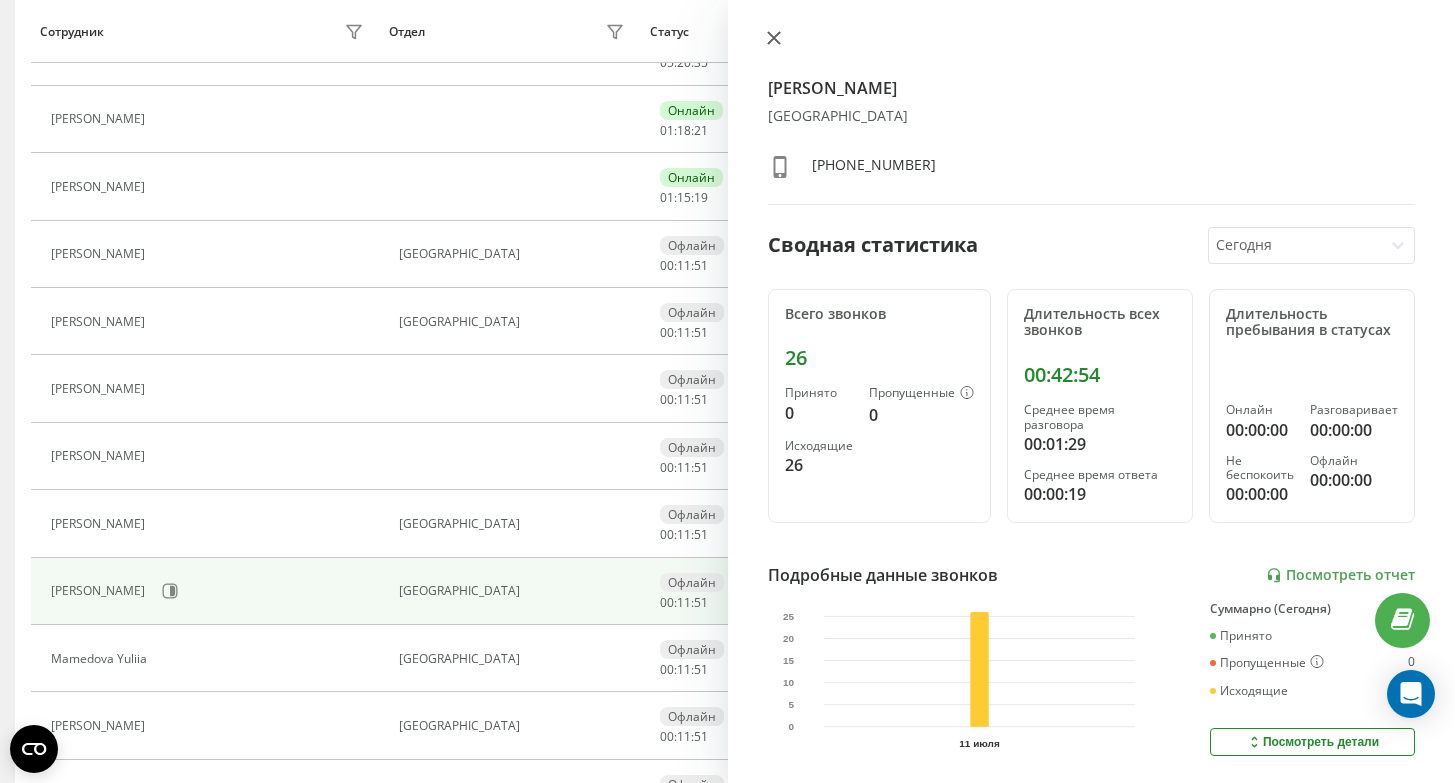 click 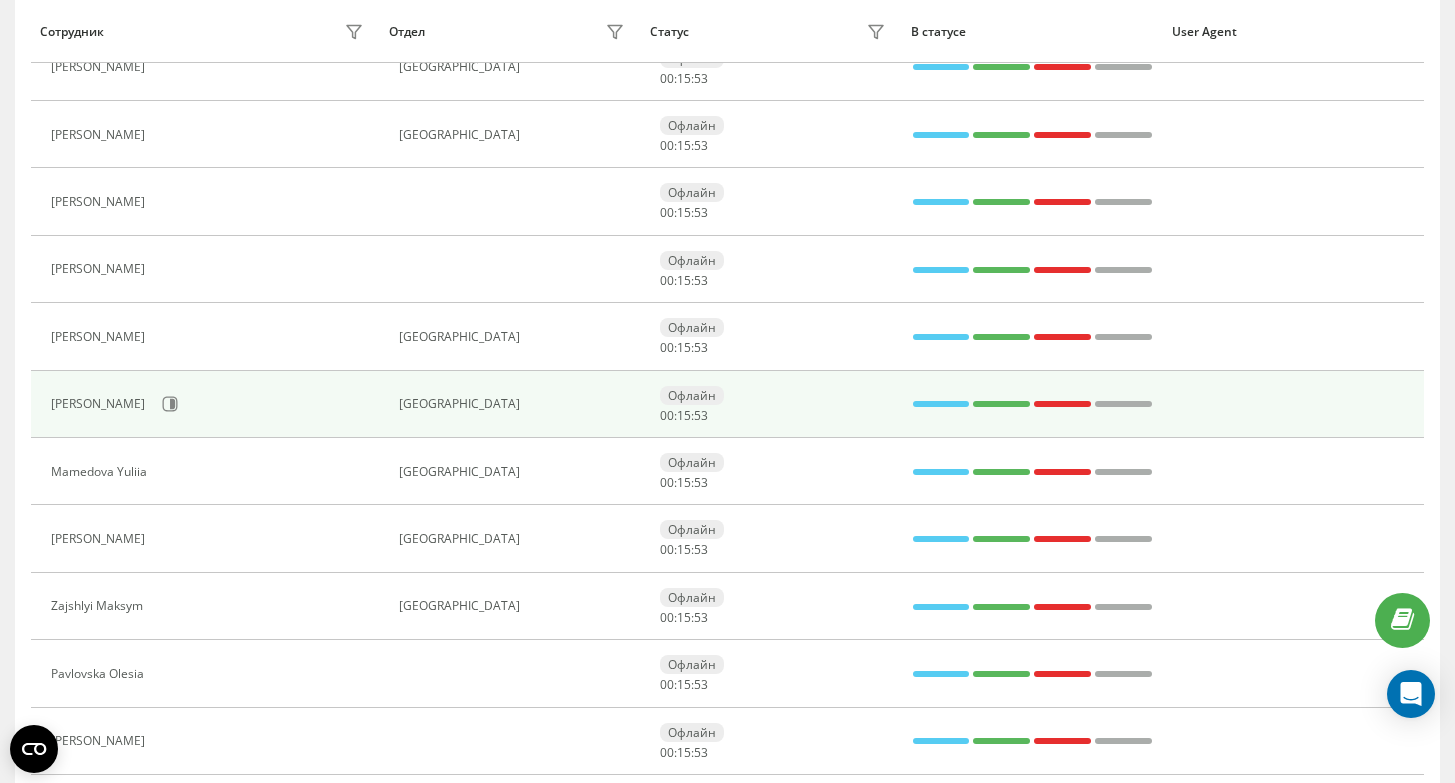 scroll, scrollTop: 0, scrollLeft: 0, axis: both 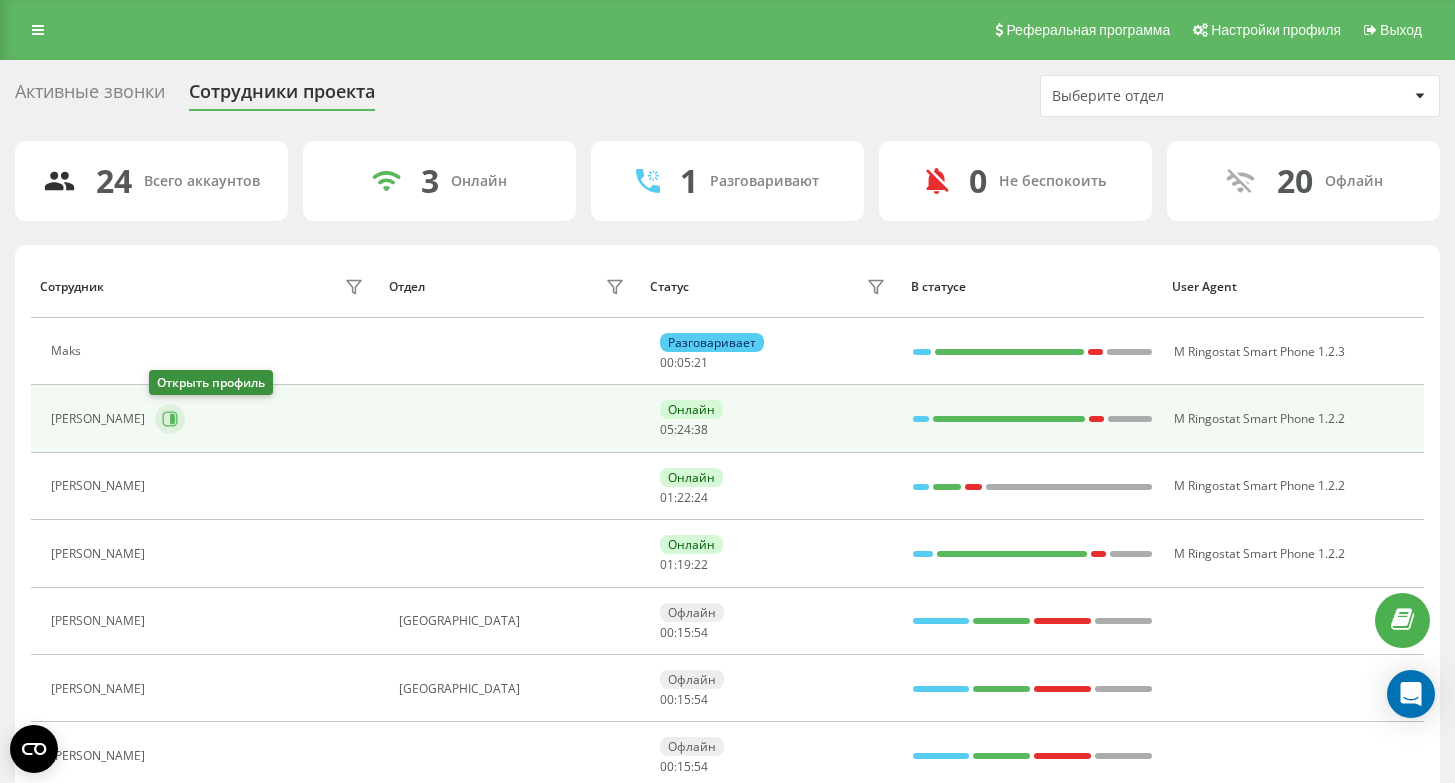click at bounding box center (170, 419) 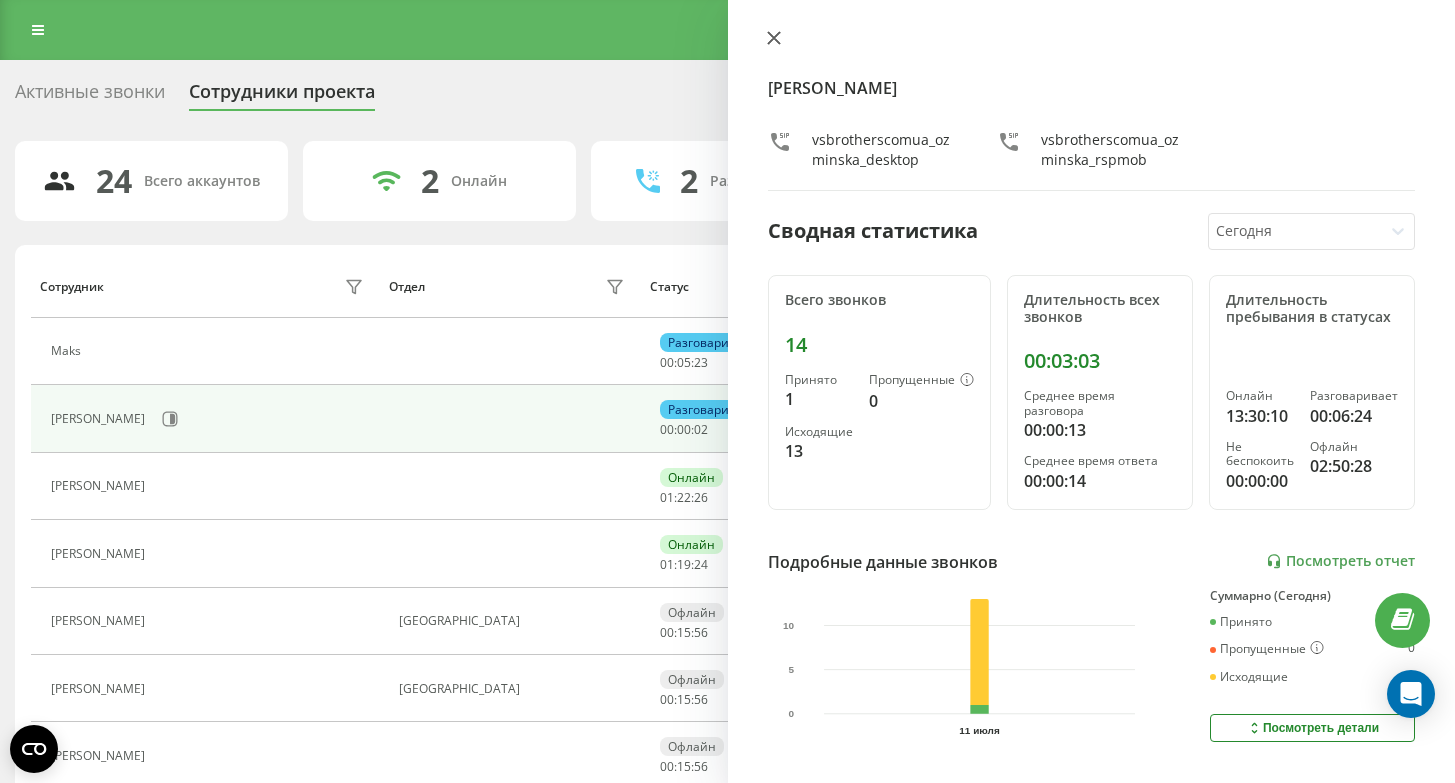 click 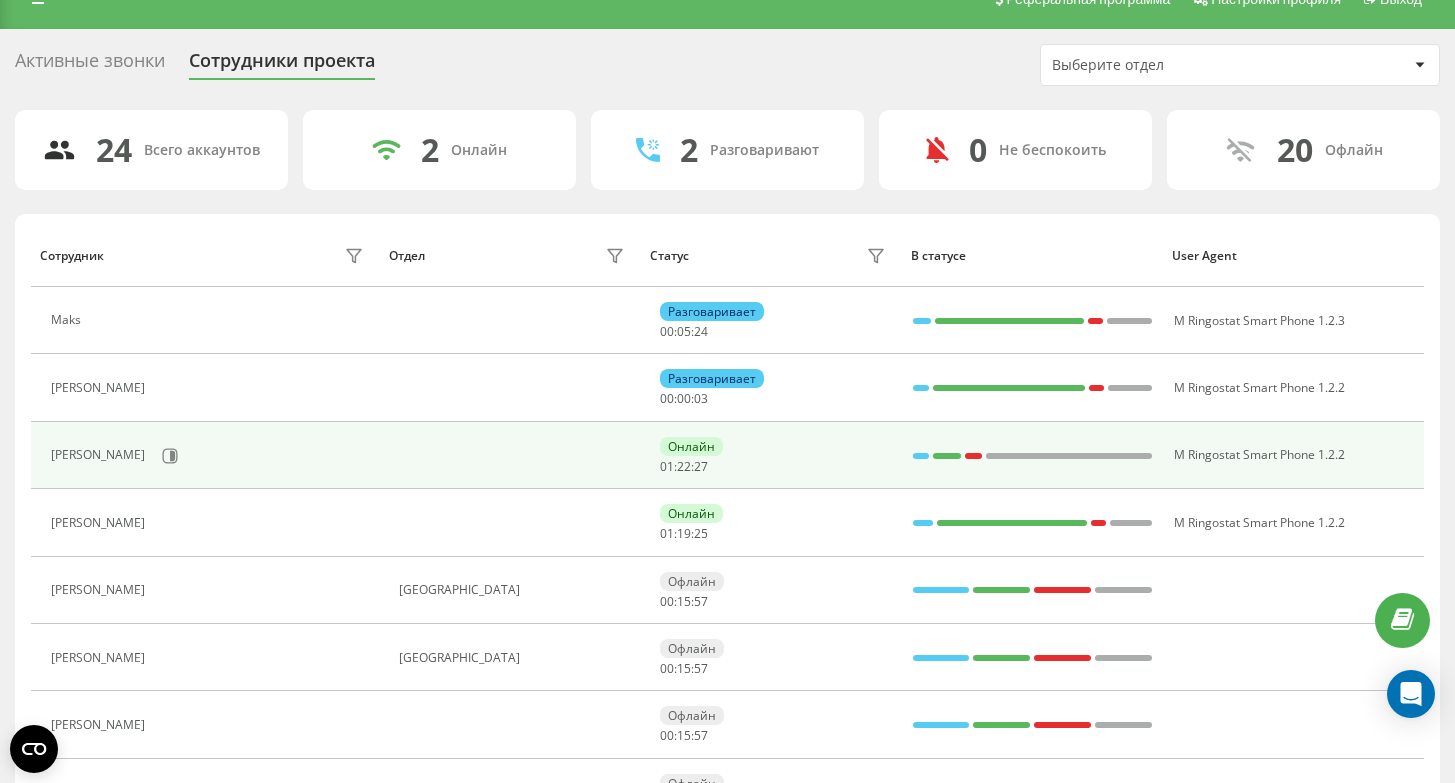 scroll, scrollTop: 41, scrollLeft: 0, axis: vertical 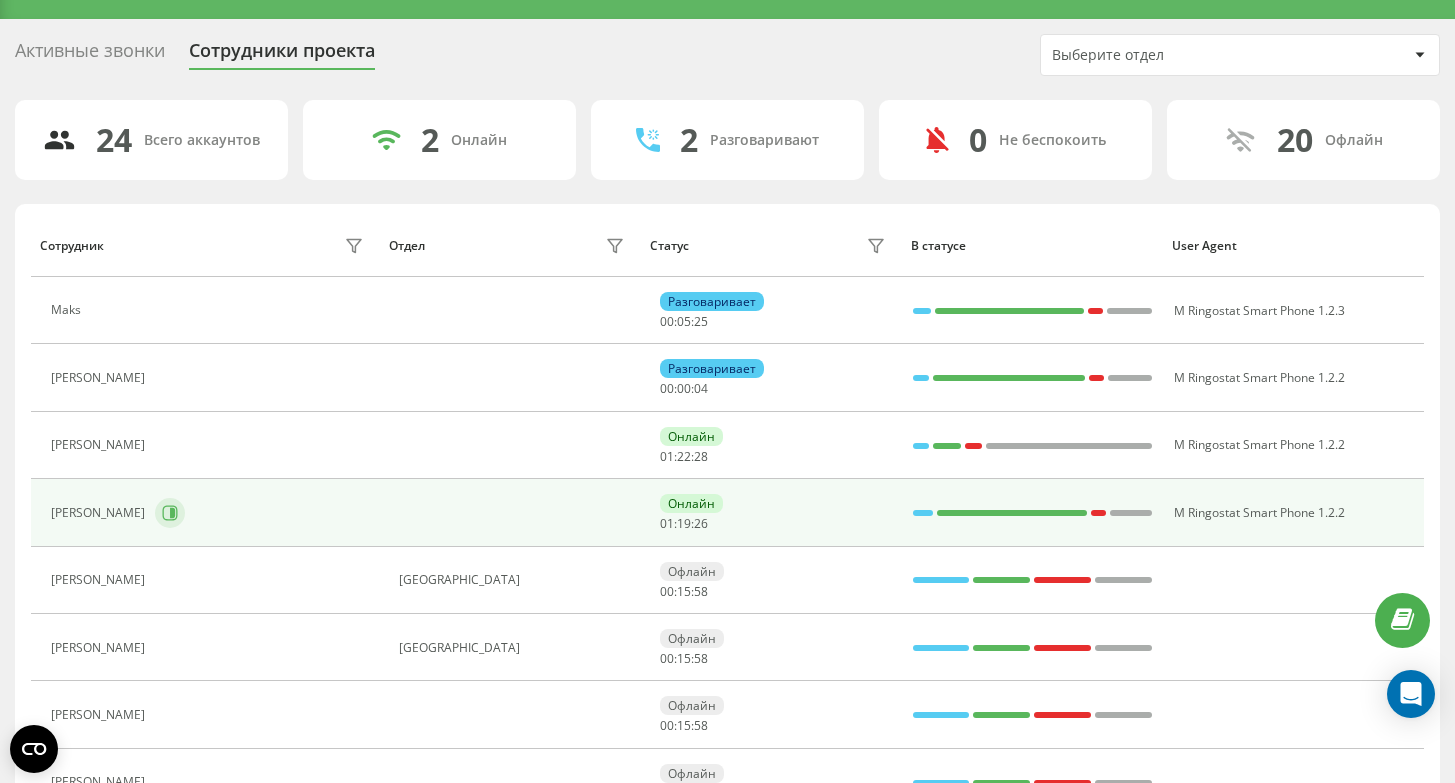 click 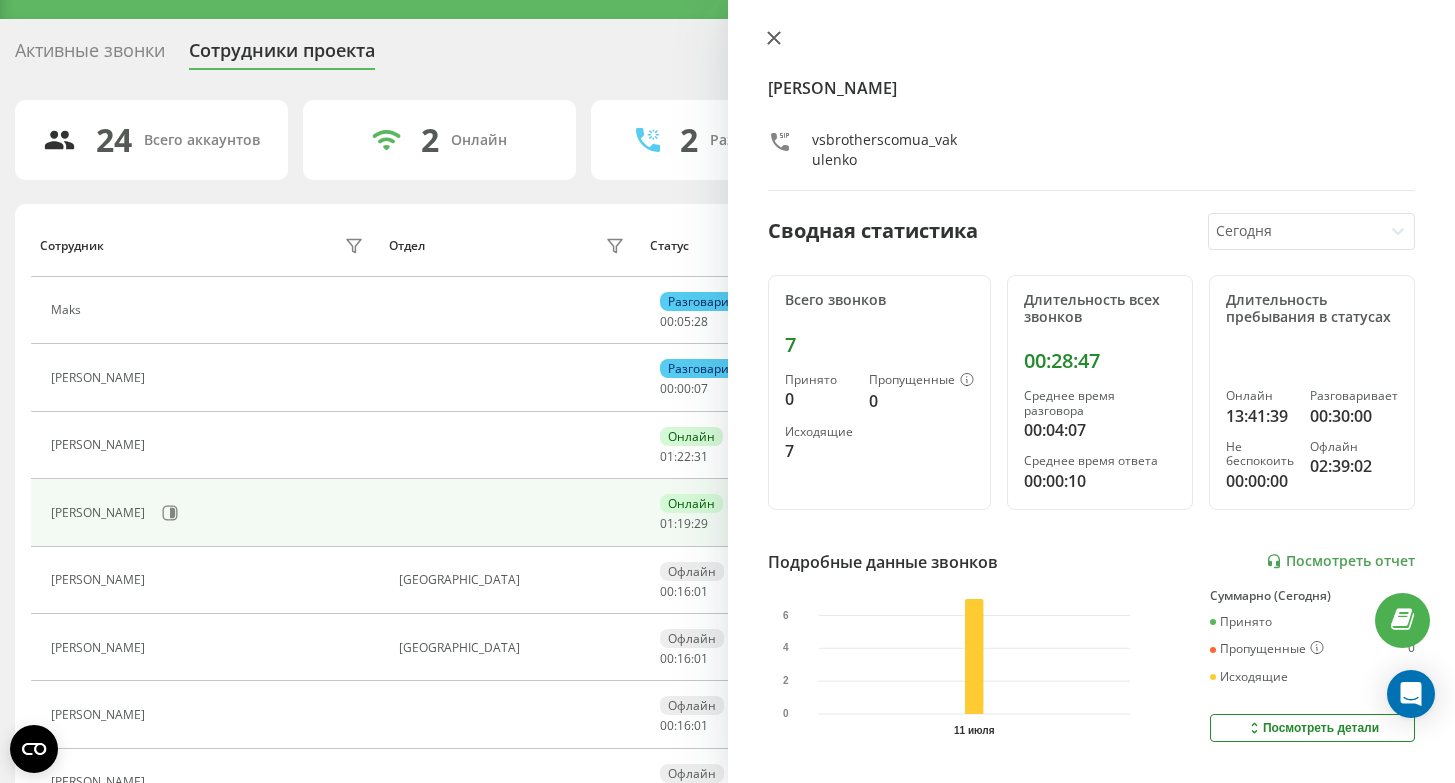 click 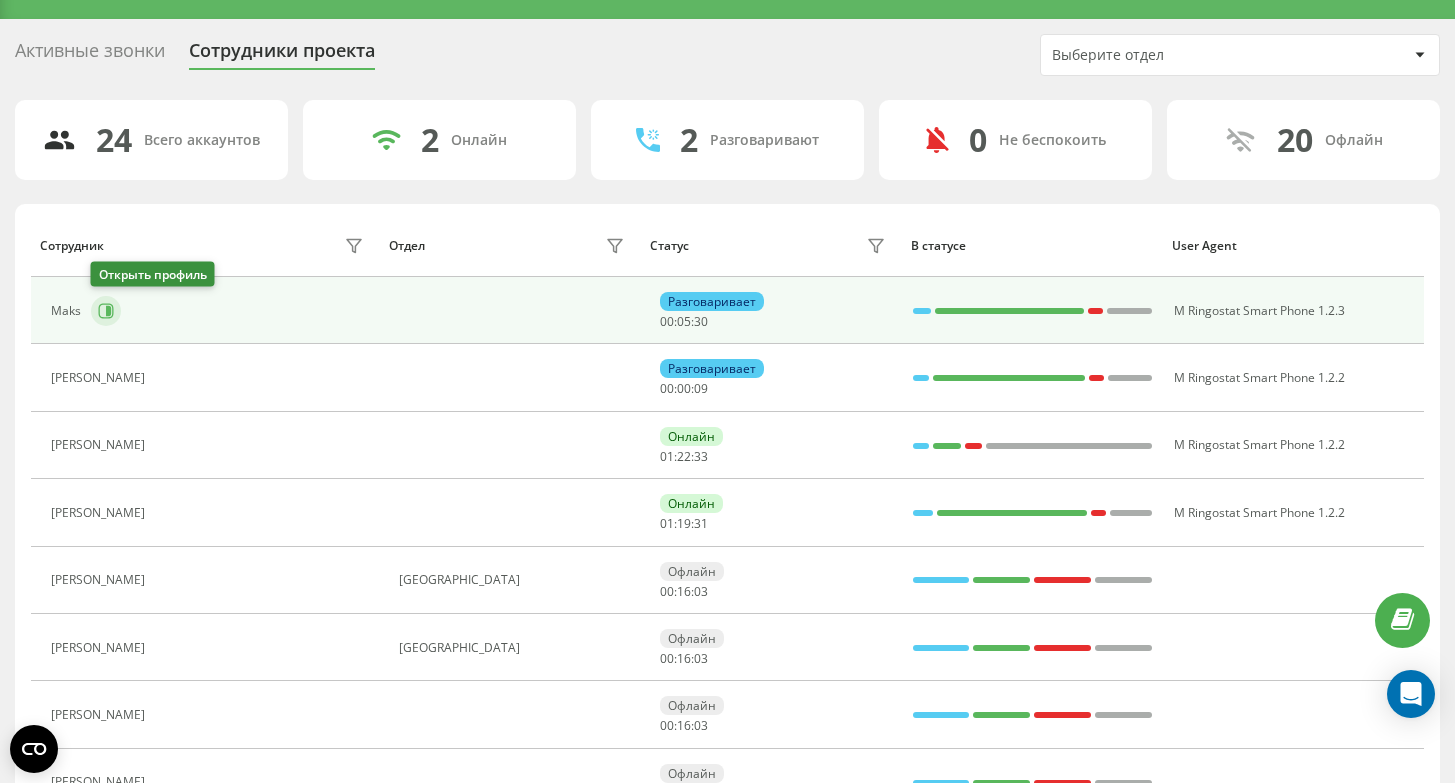 click 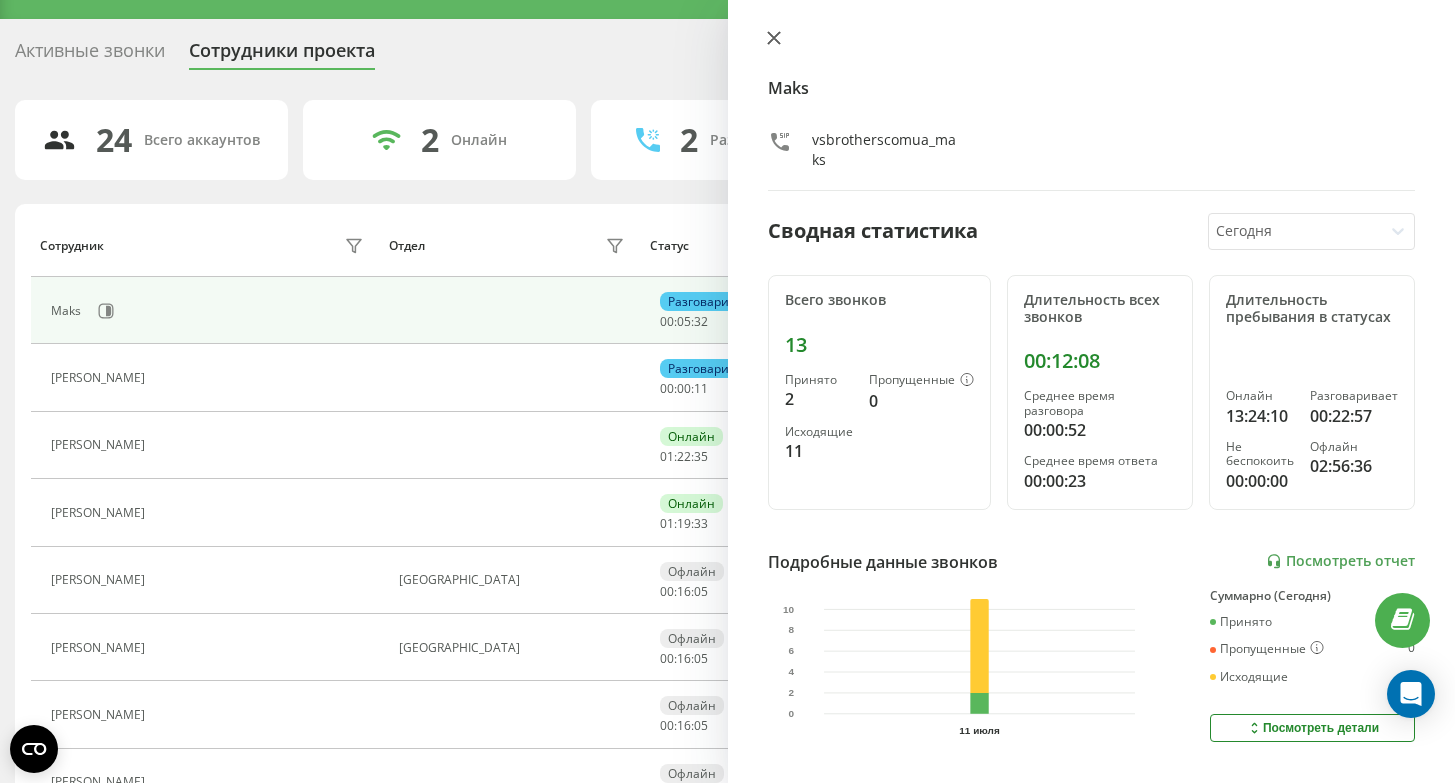 click 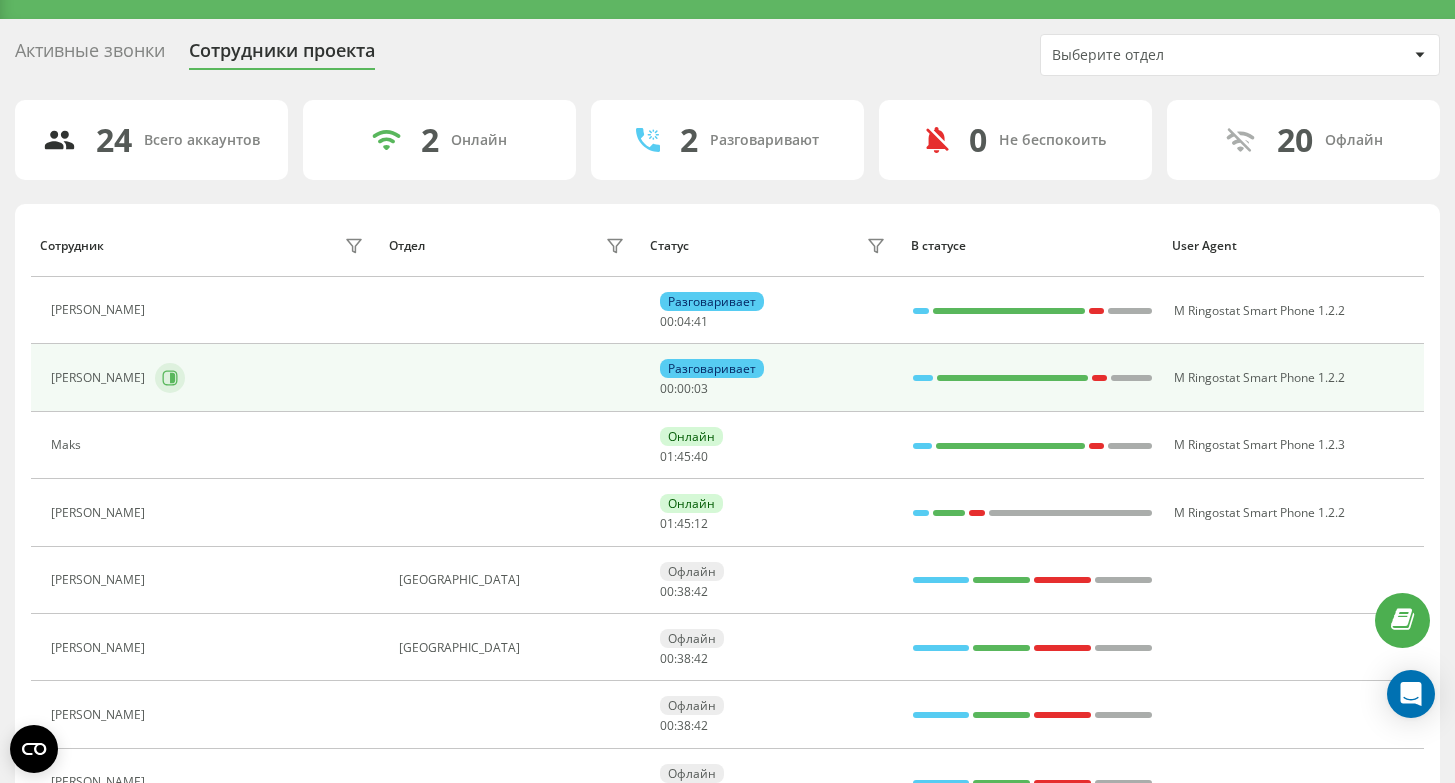 click 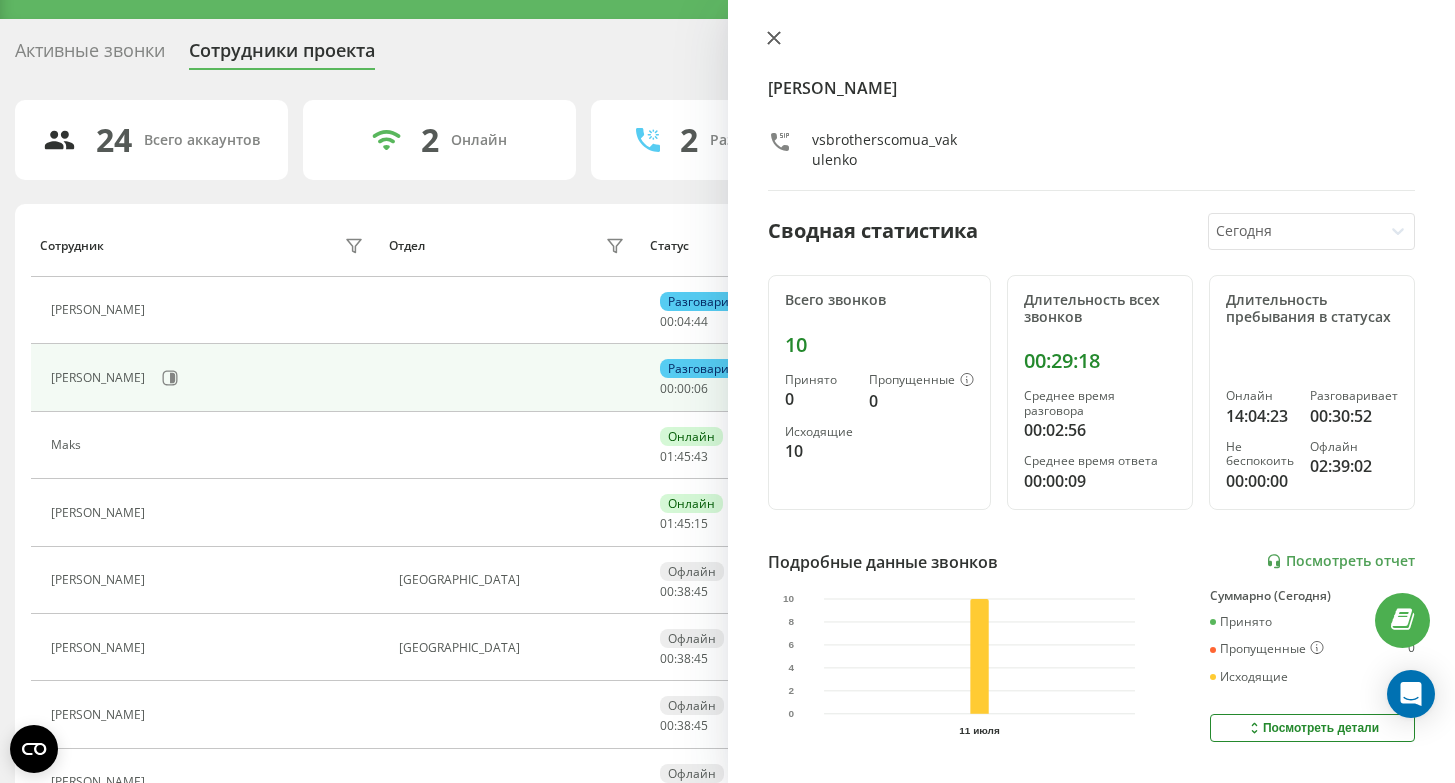 click 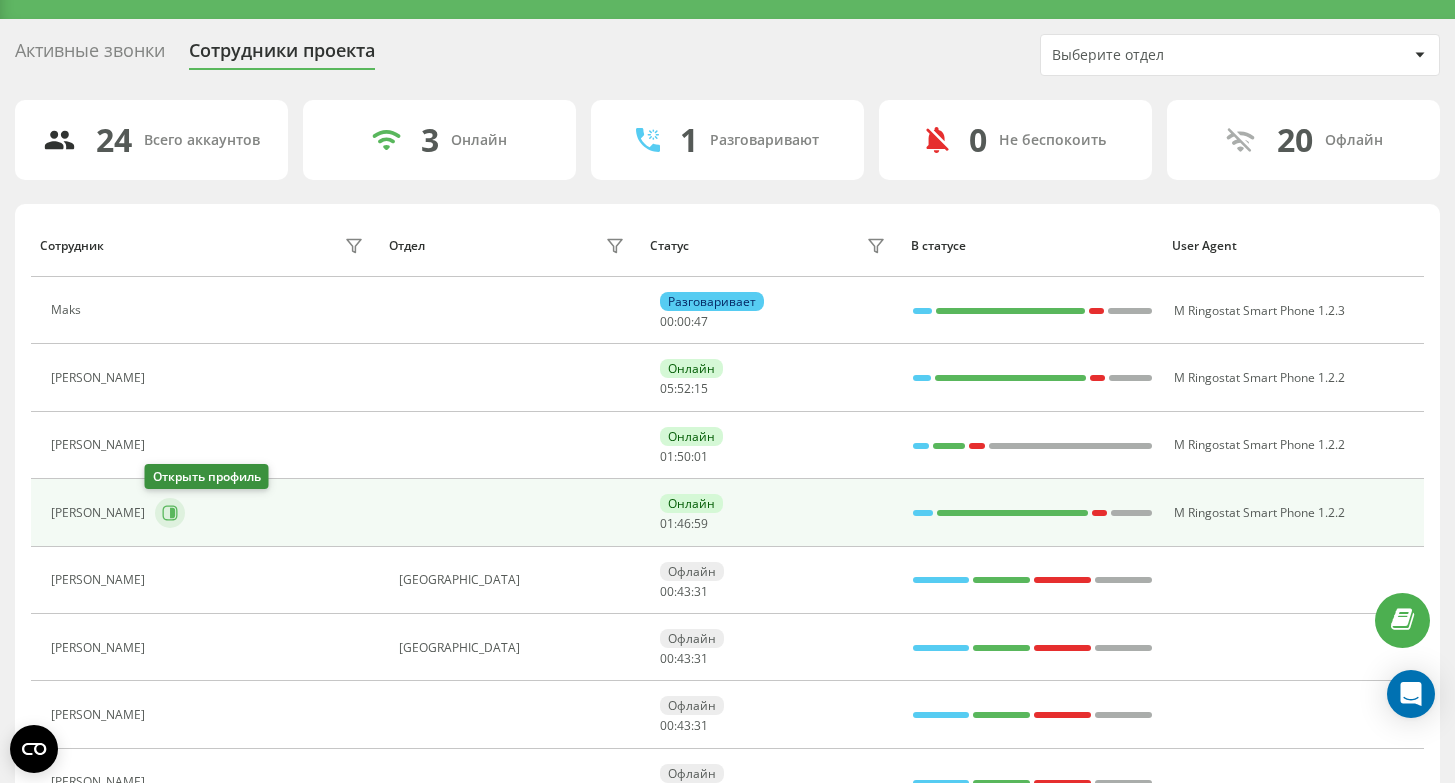 click 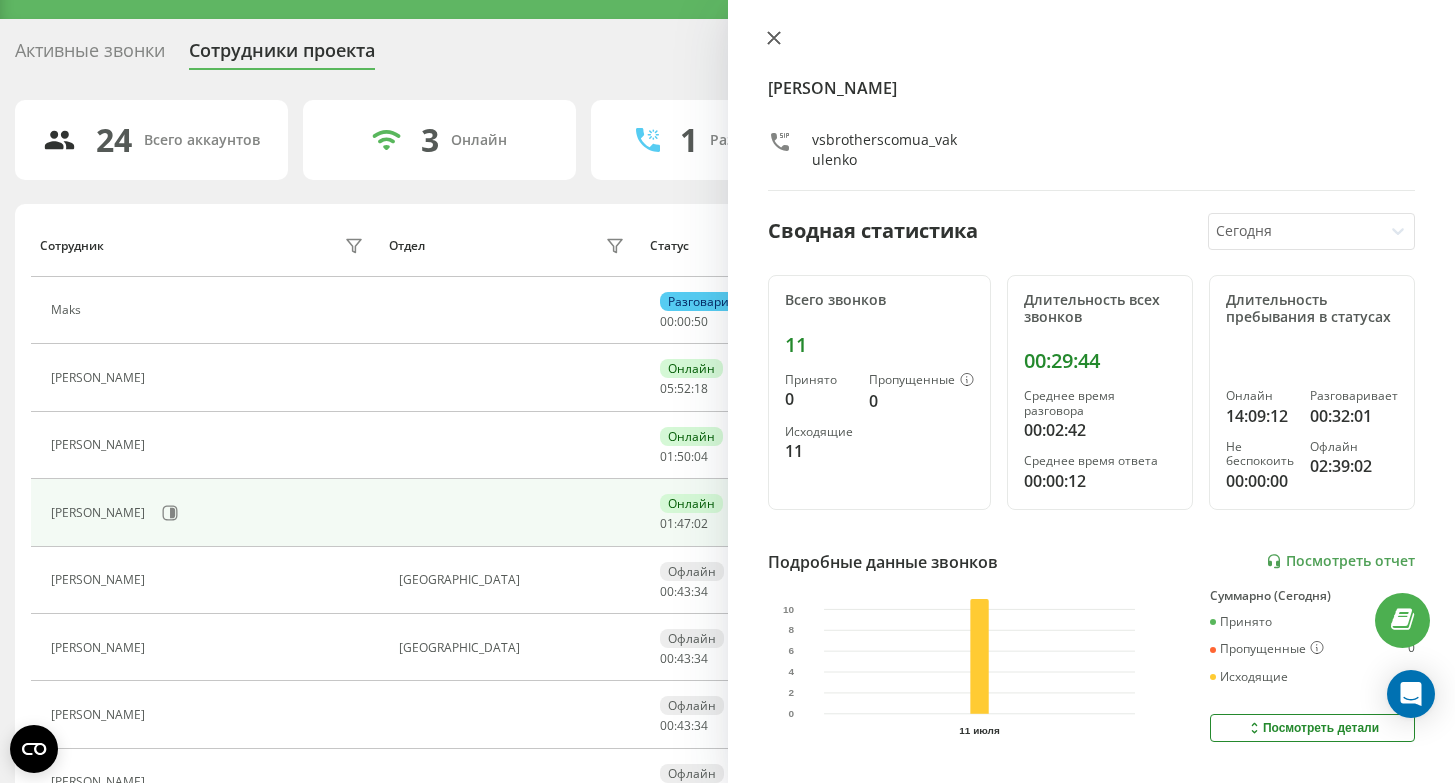 click 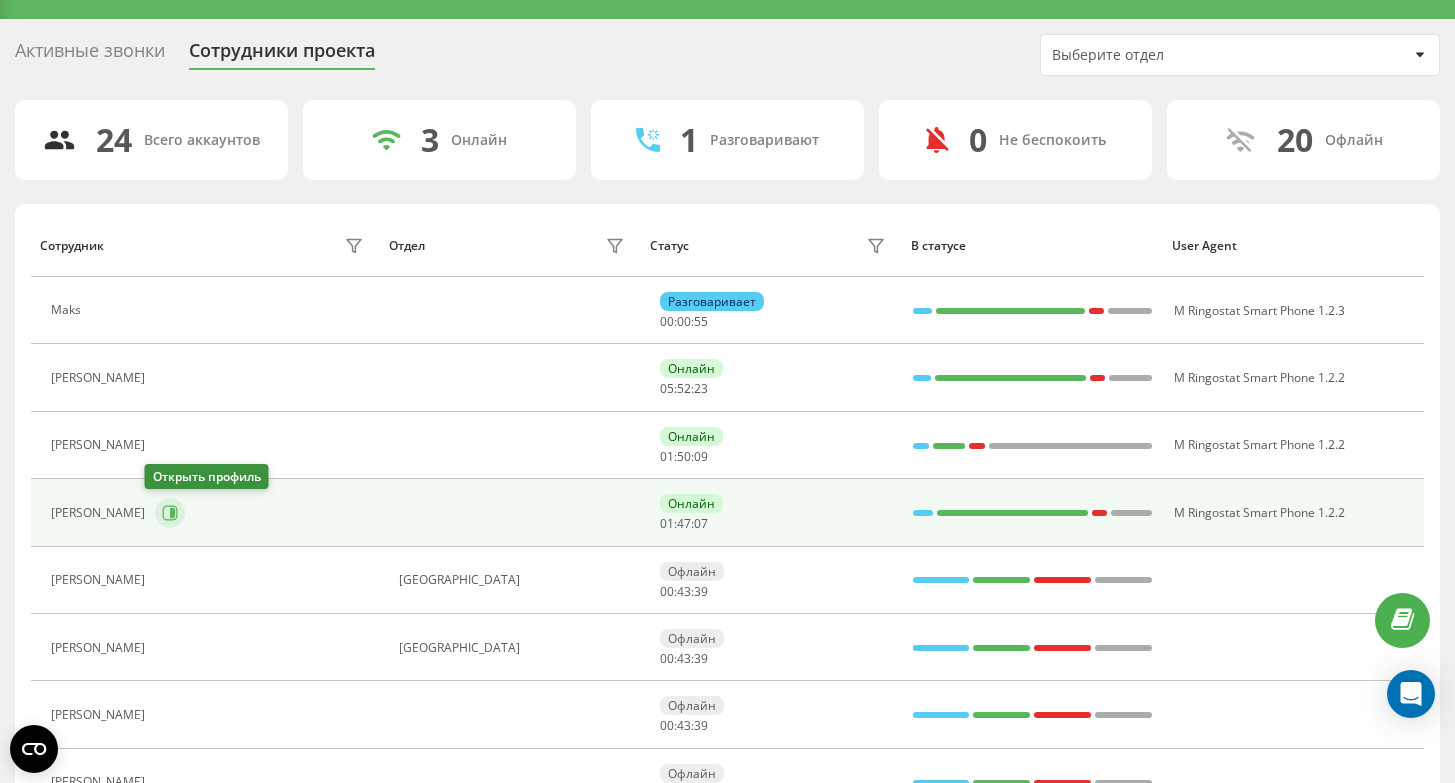 click at bounding box center (170, 513) 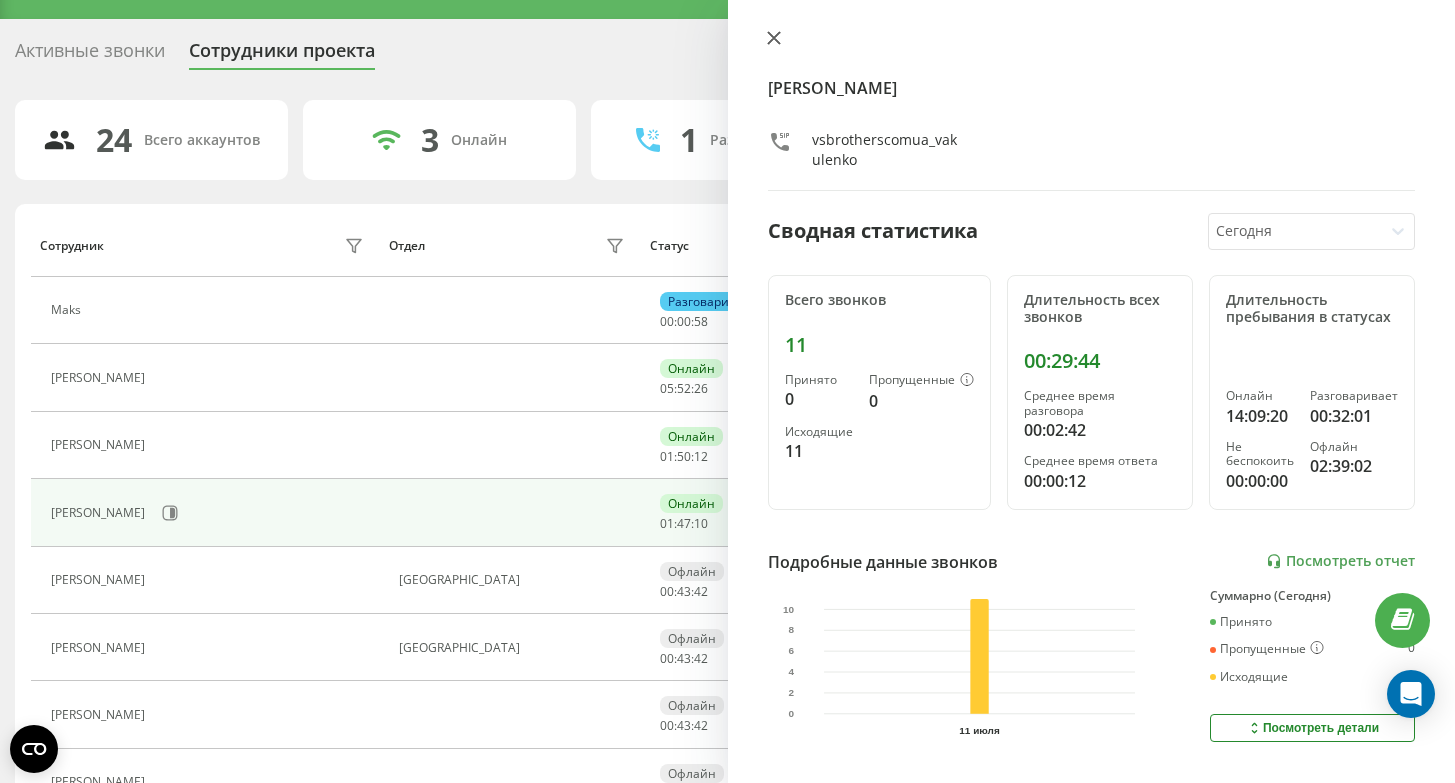 click 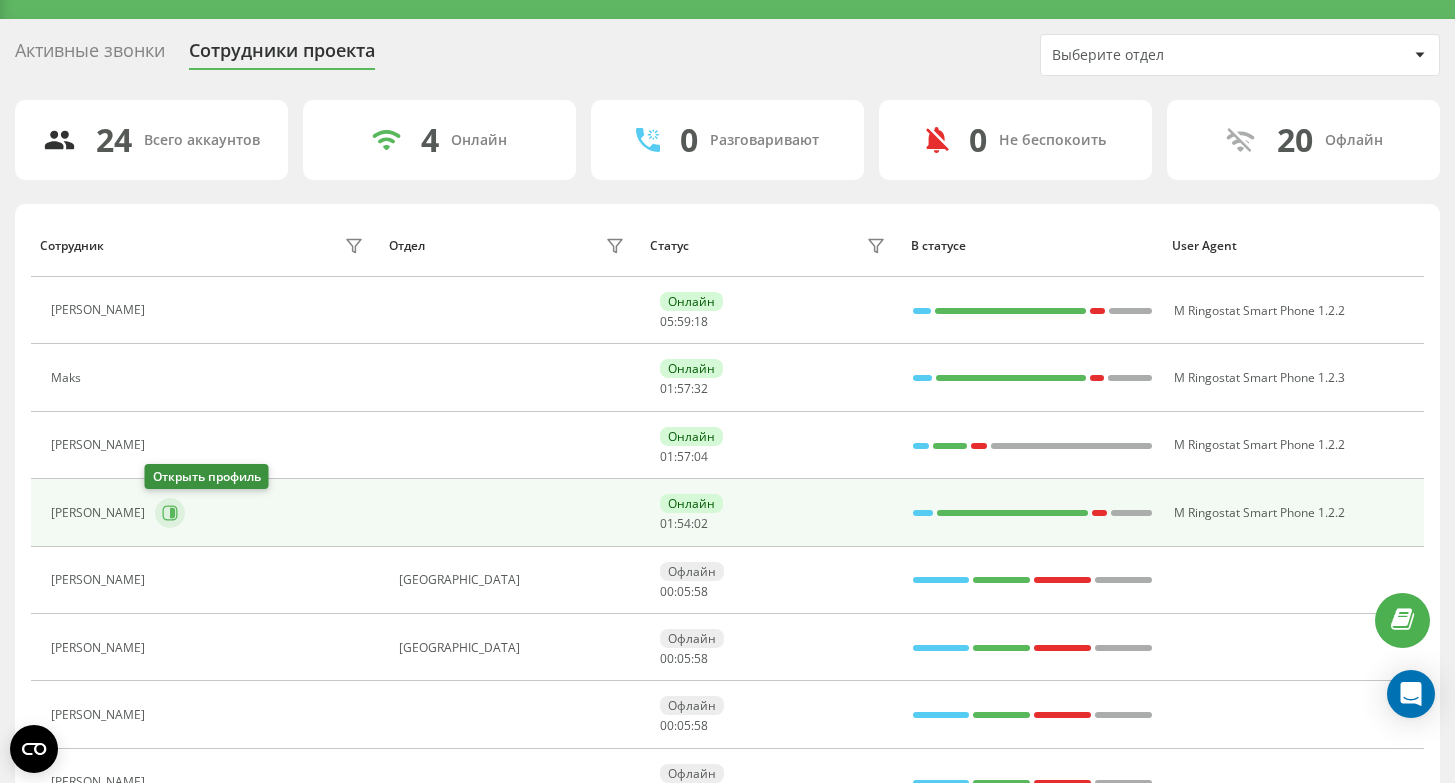 click 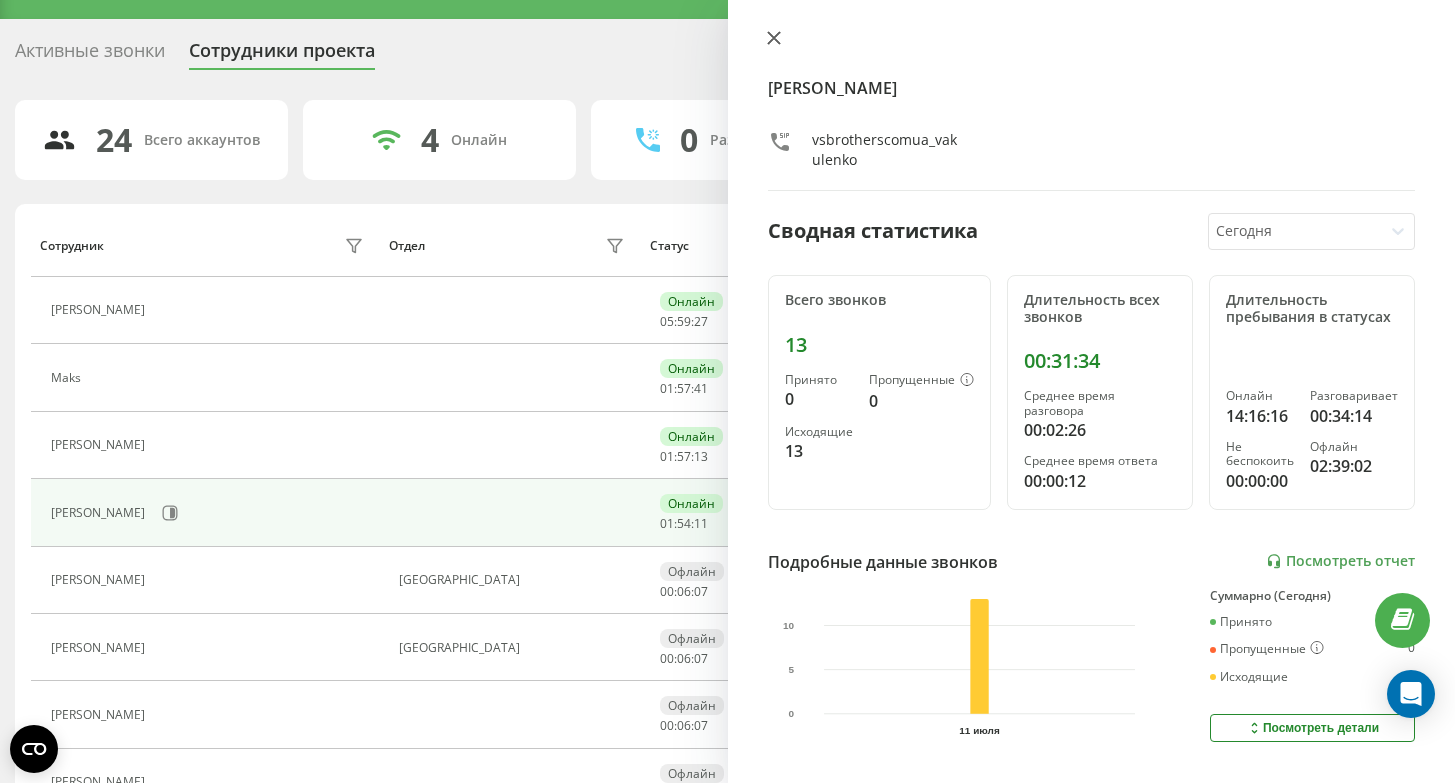 click 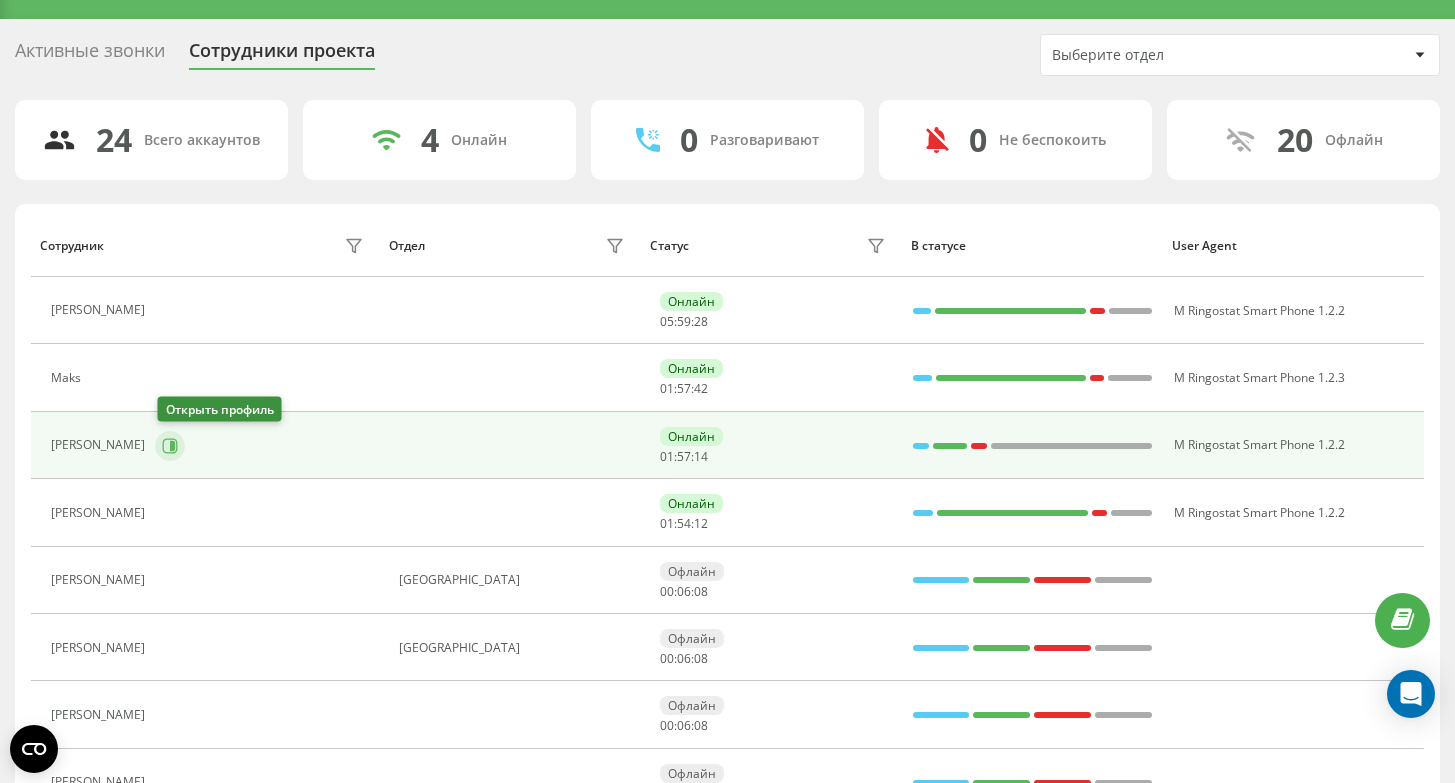 click 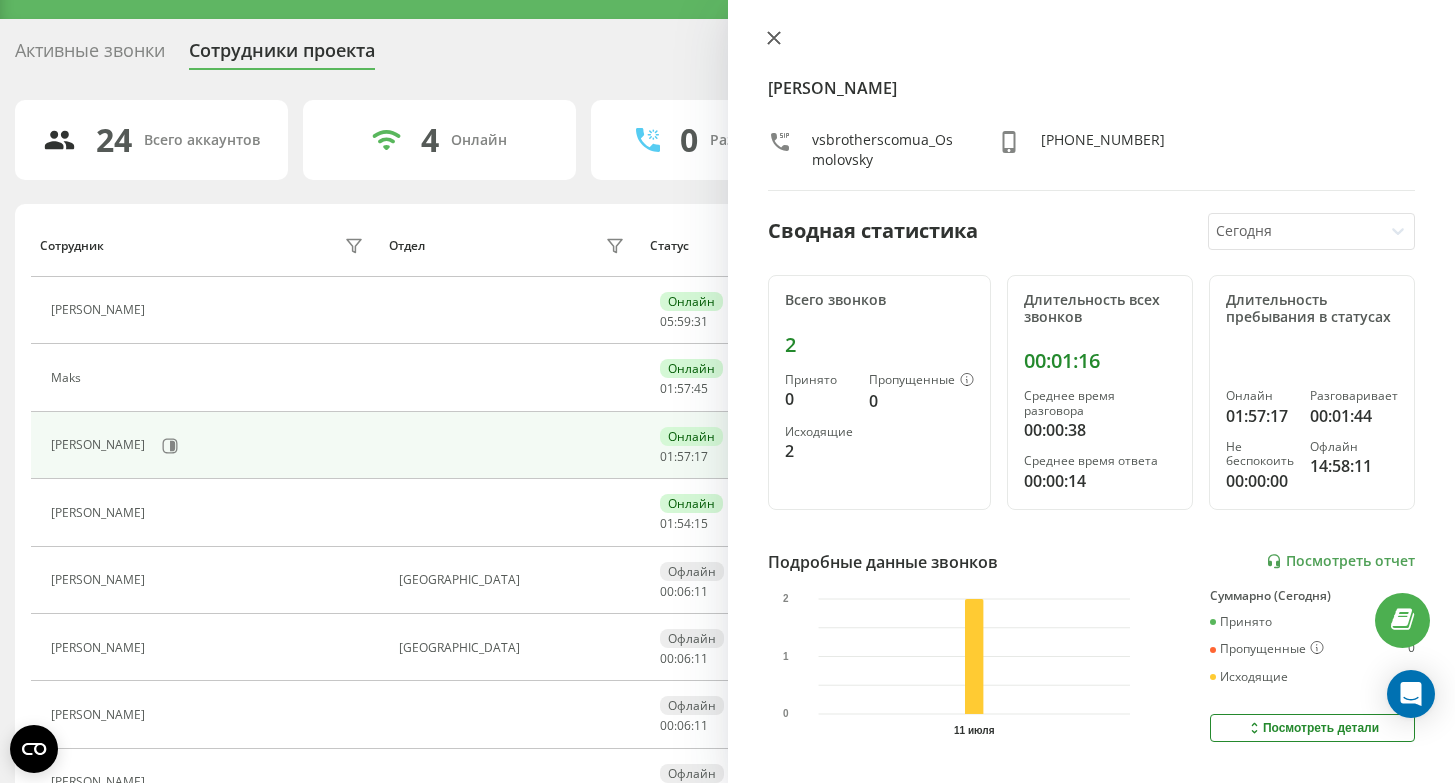 click at bounding box center (774, 39) 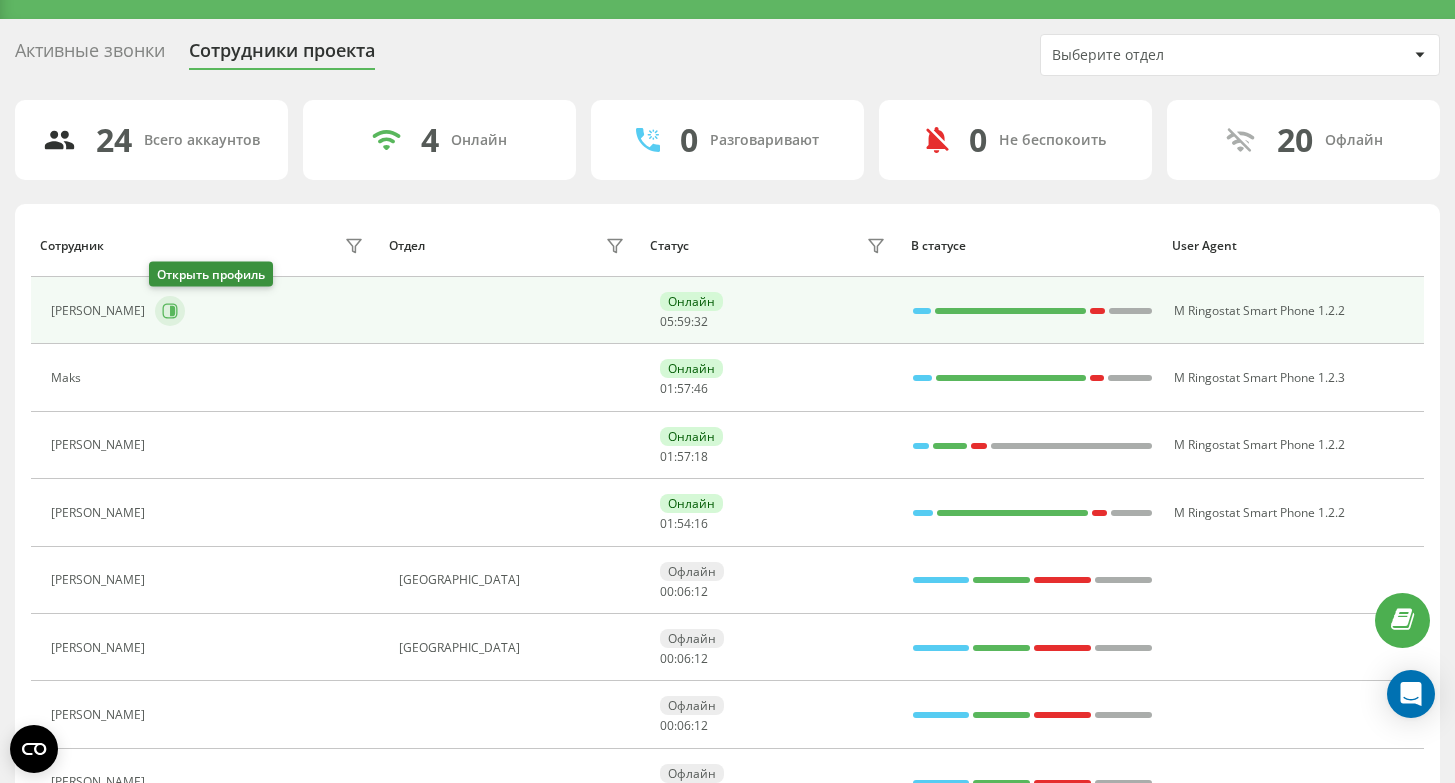 click at bounding box center [170, 311] 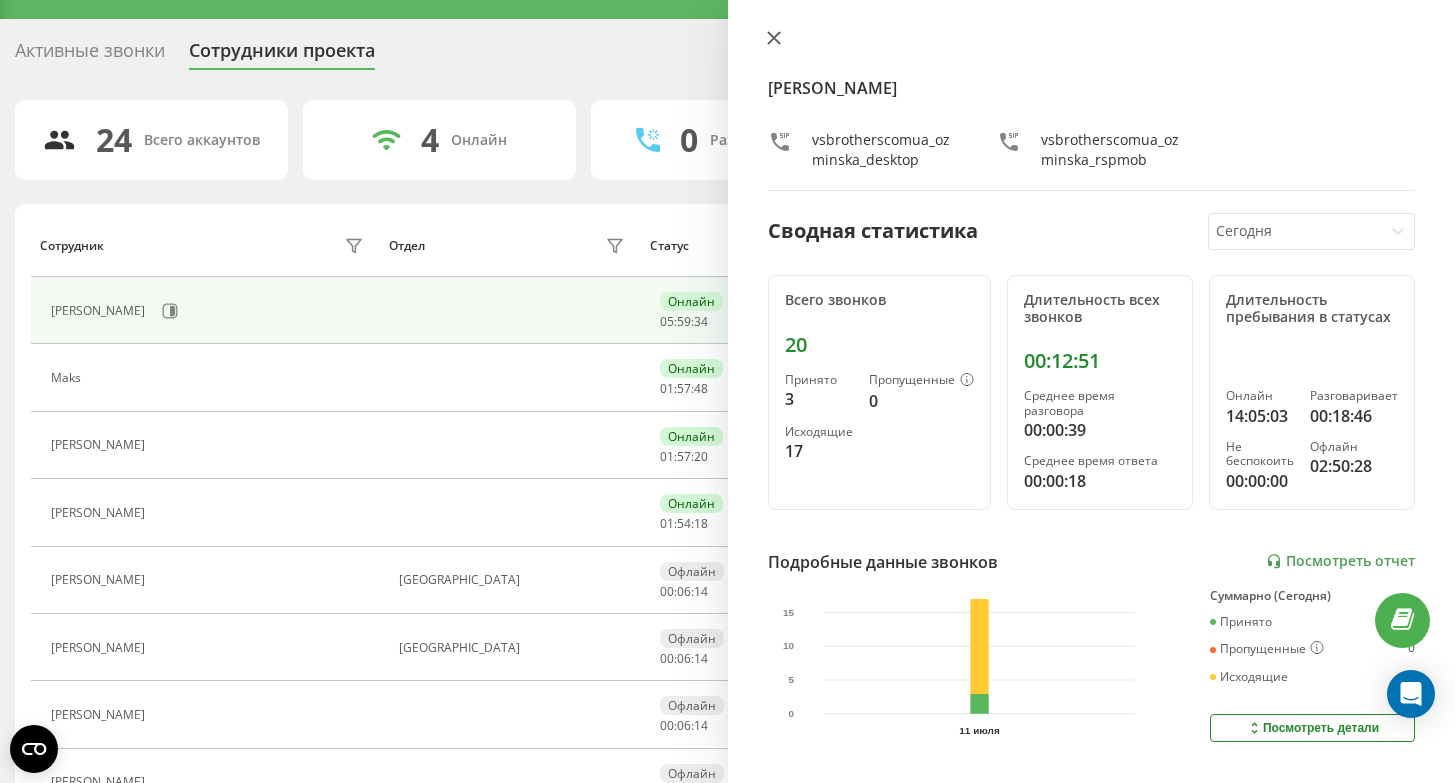 click 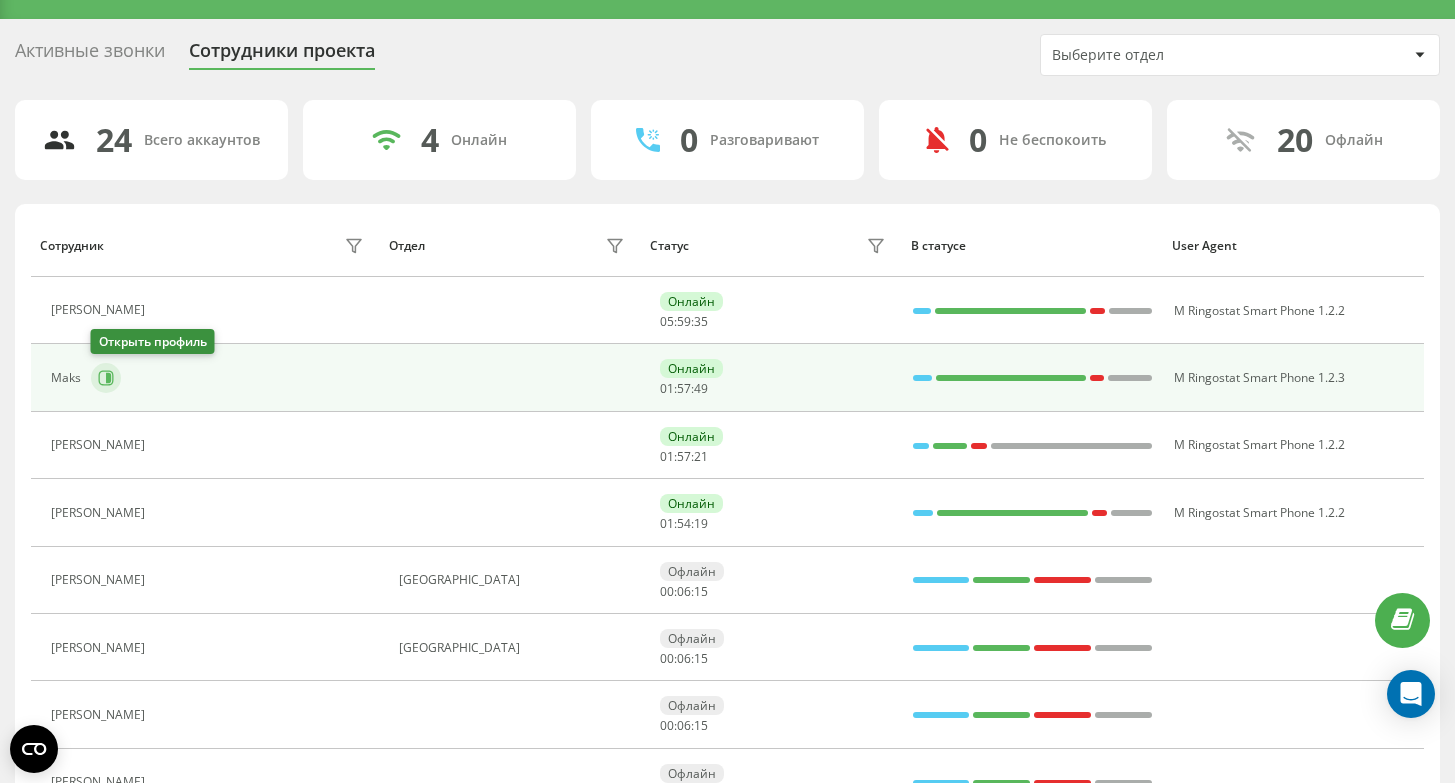 click 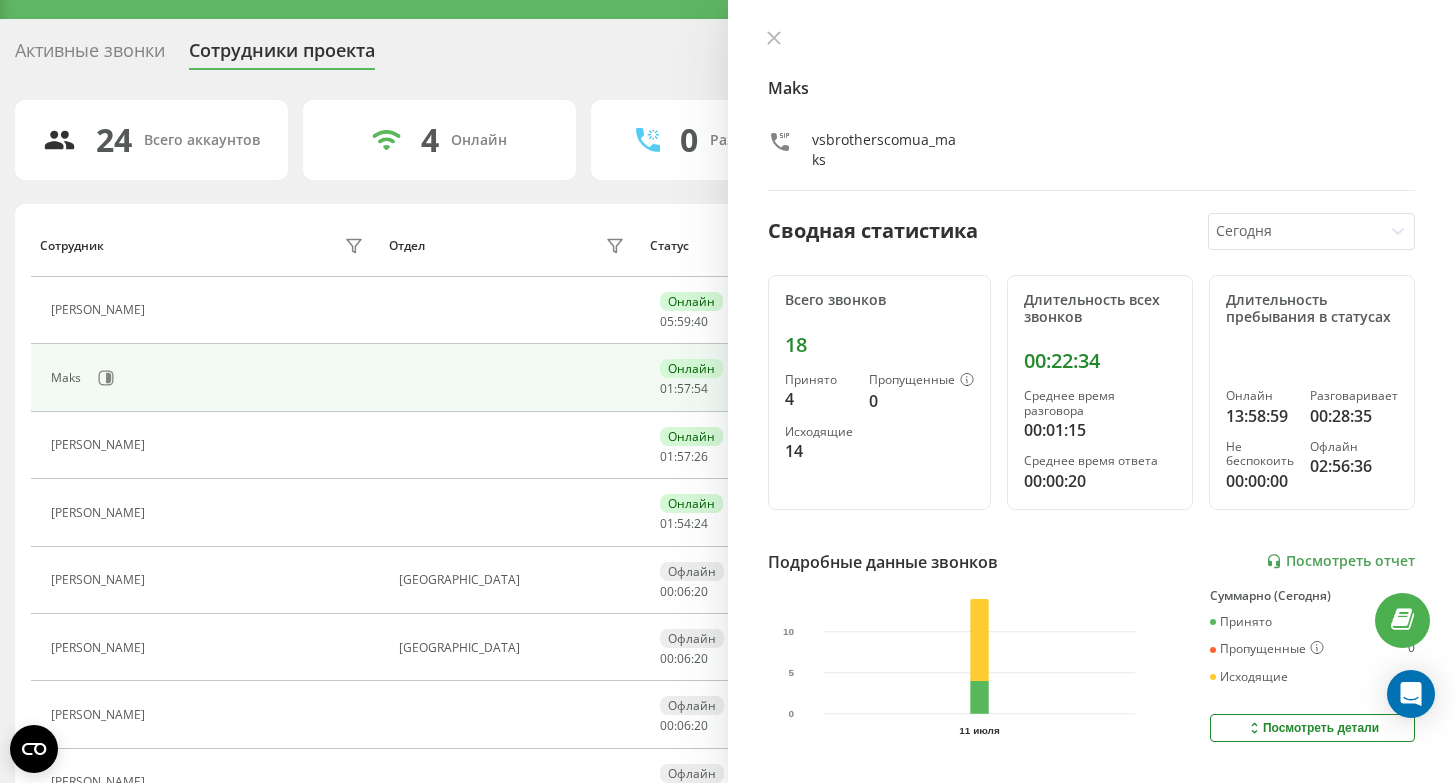 click at bounding box center [1092, 40] 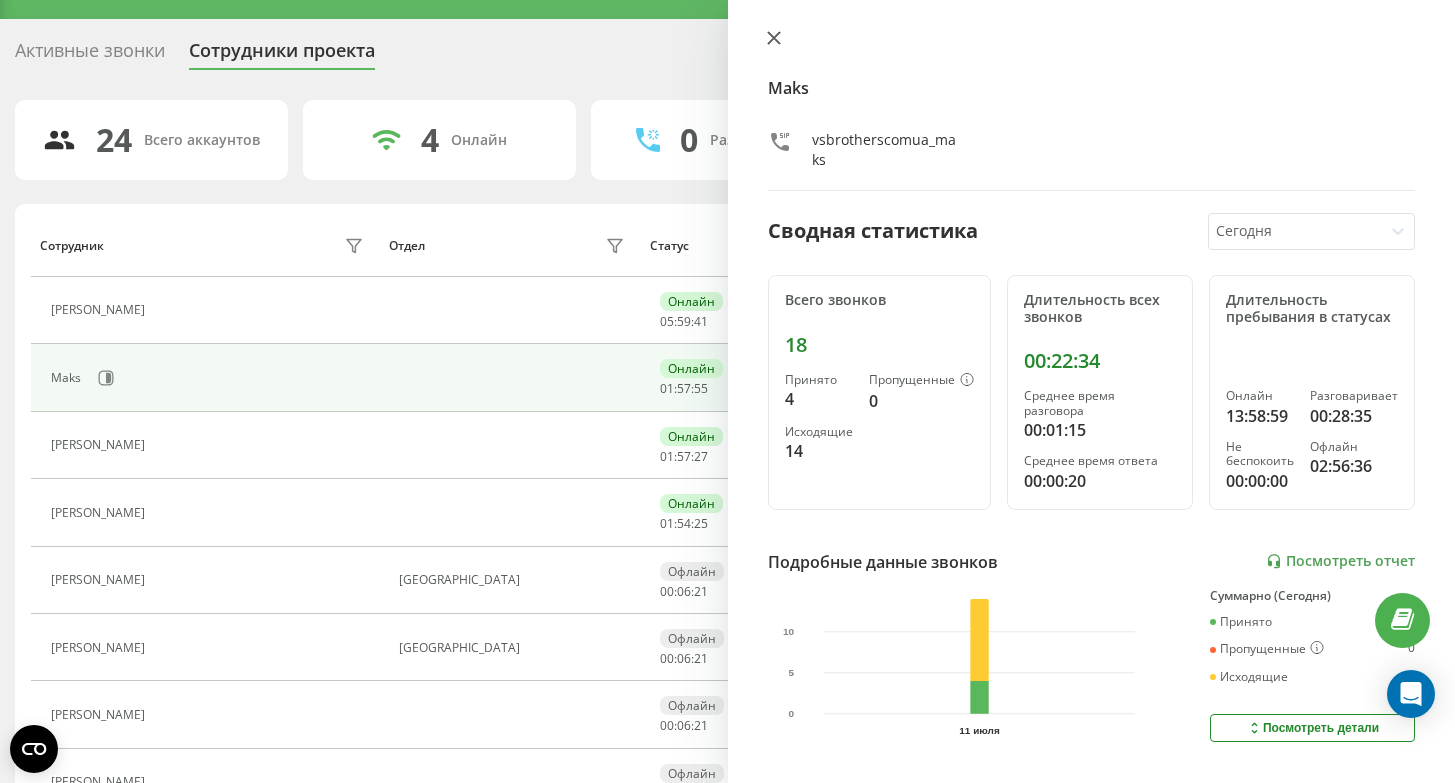 click 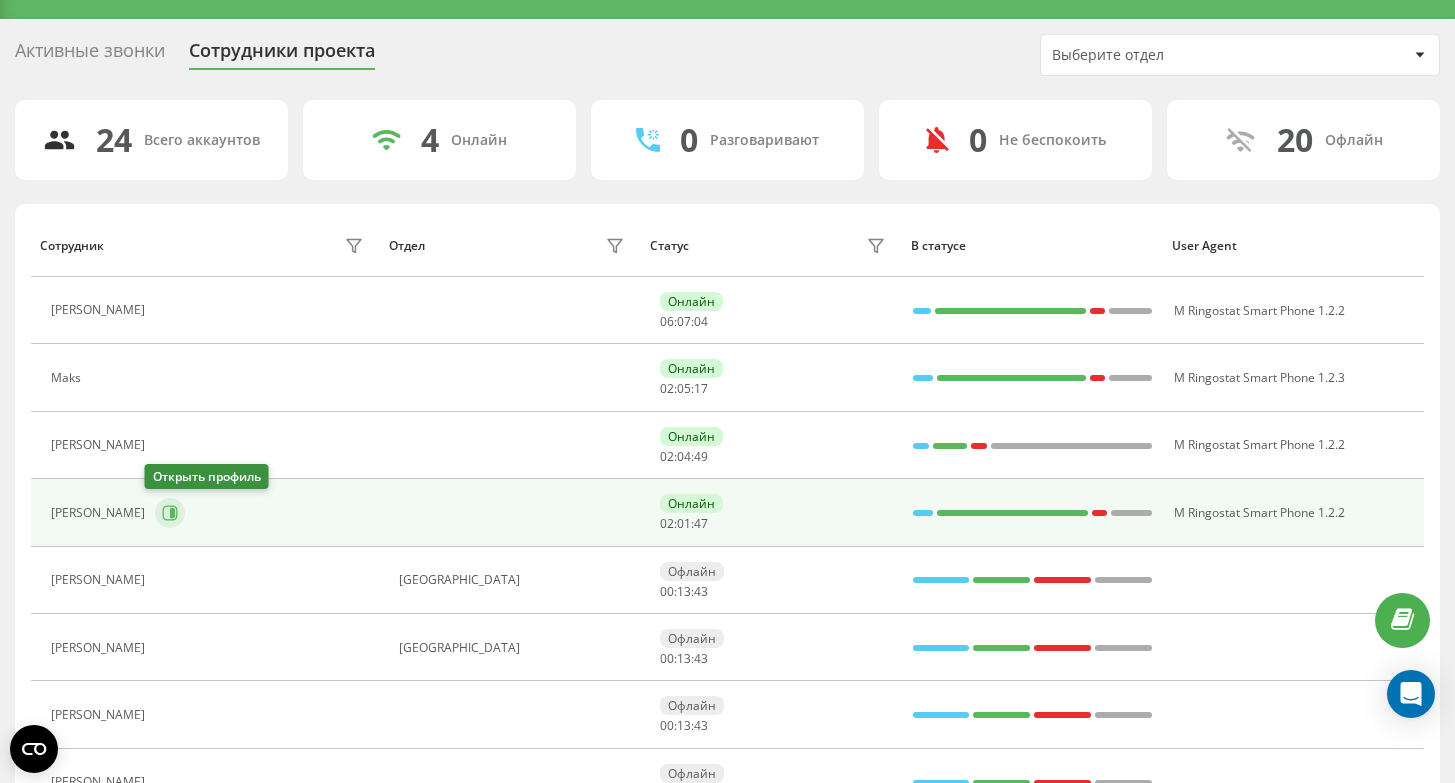click at bounding box center (170, 513) 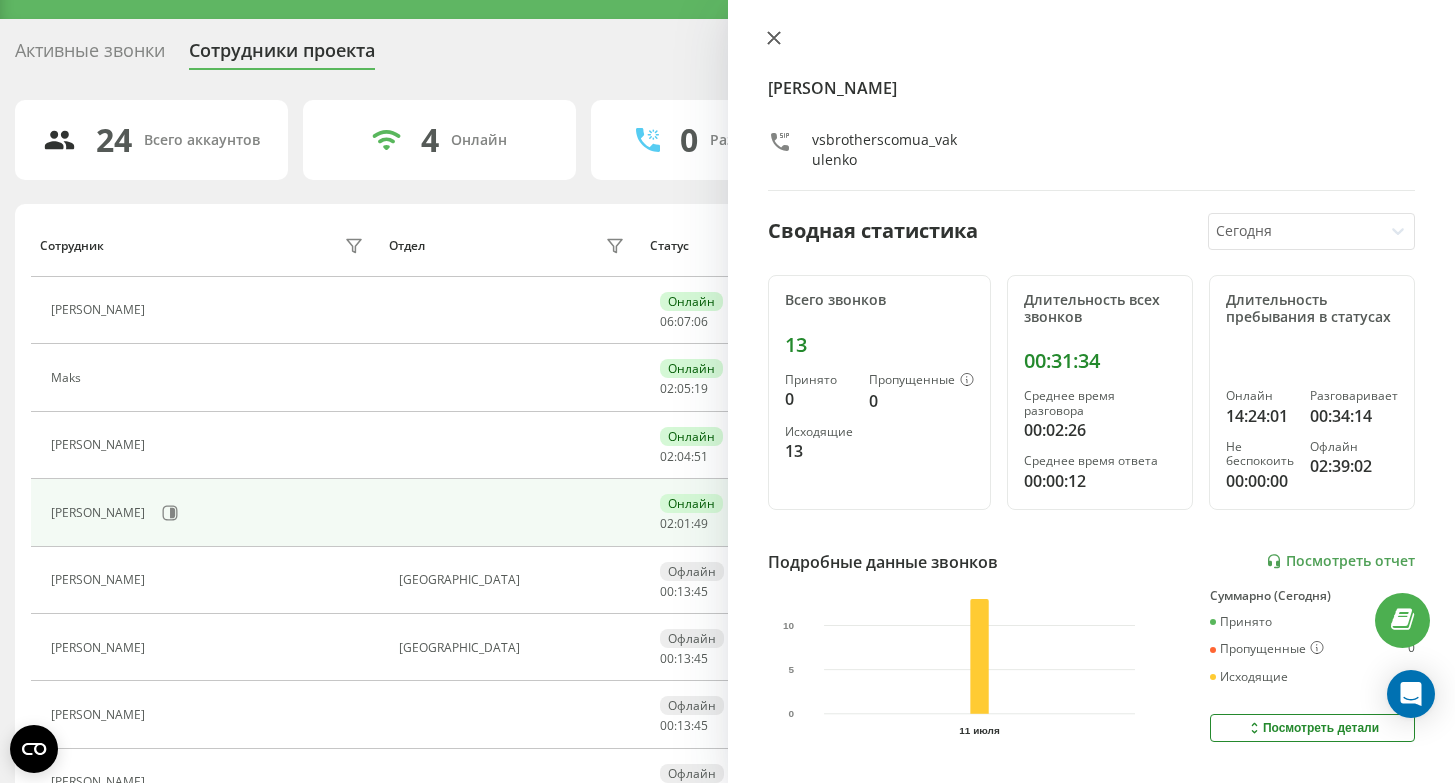 click 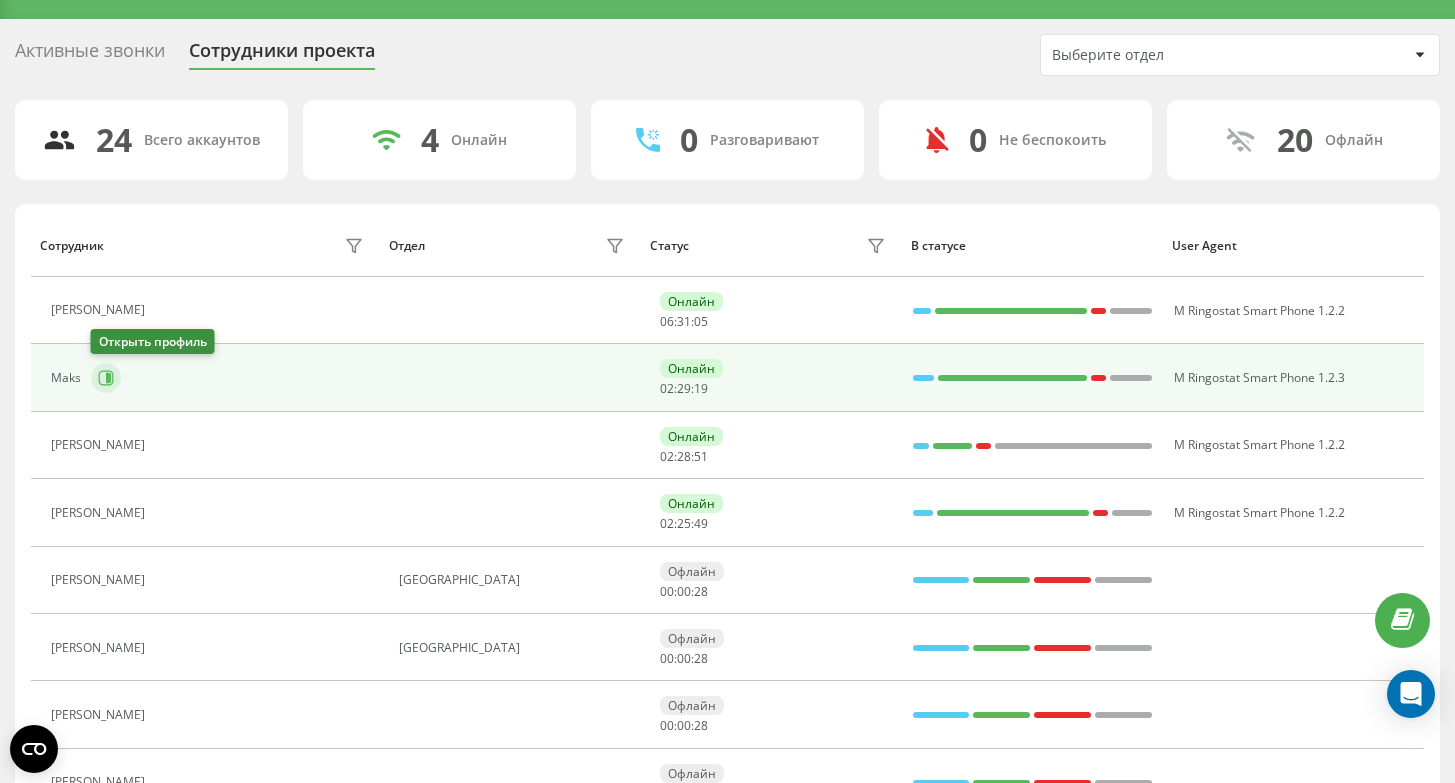 click 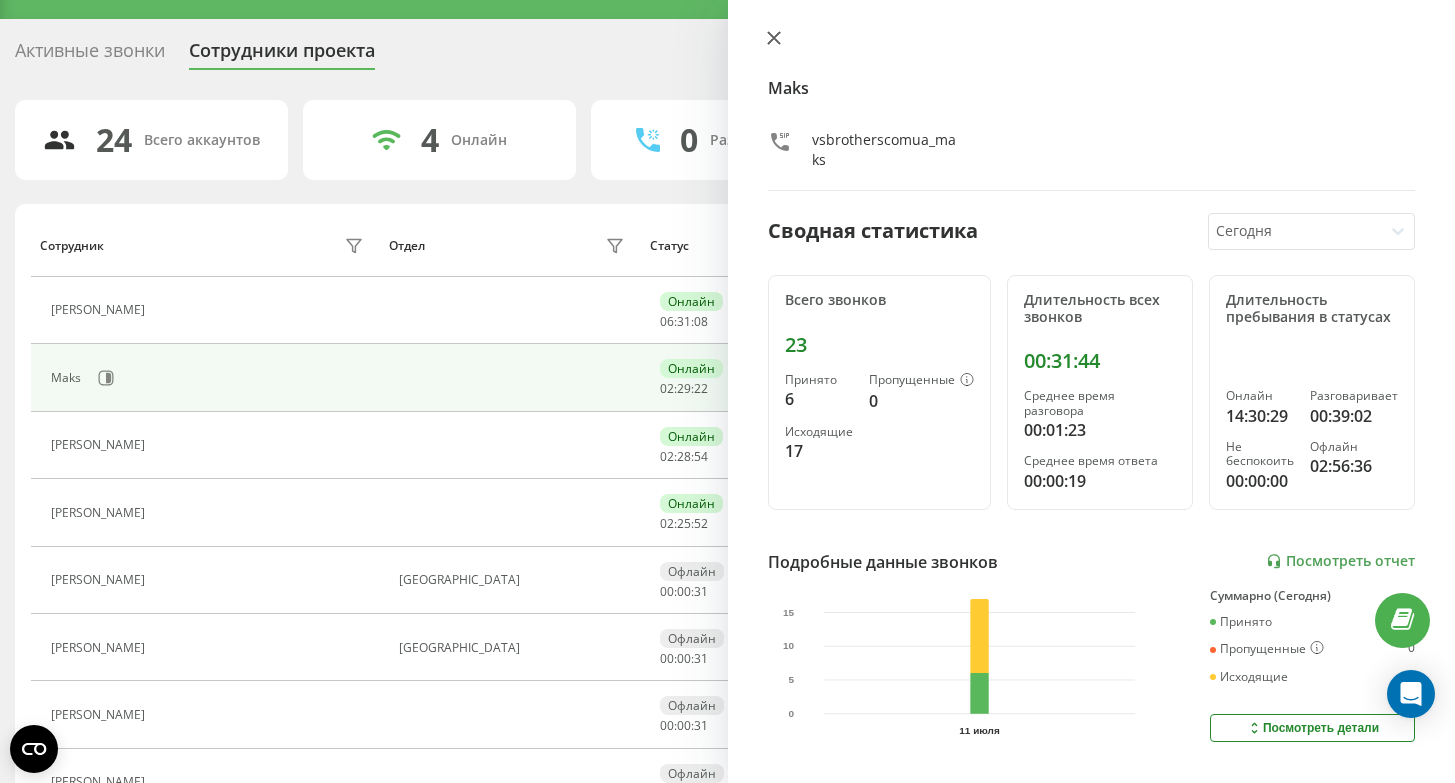 click 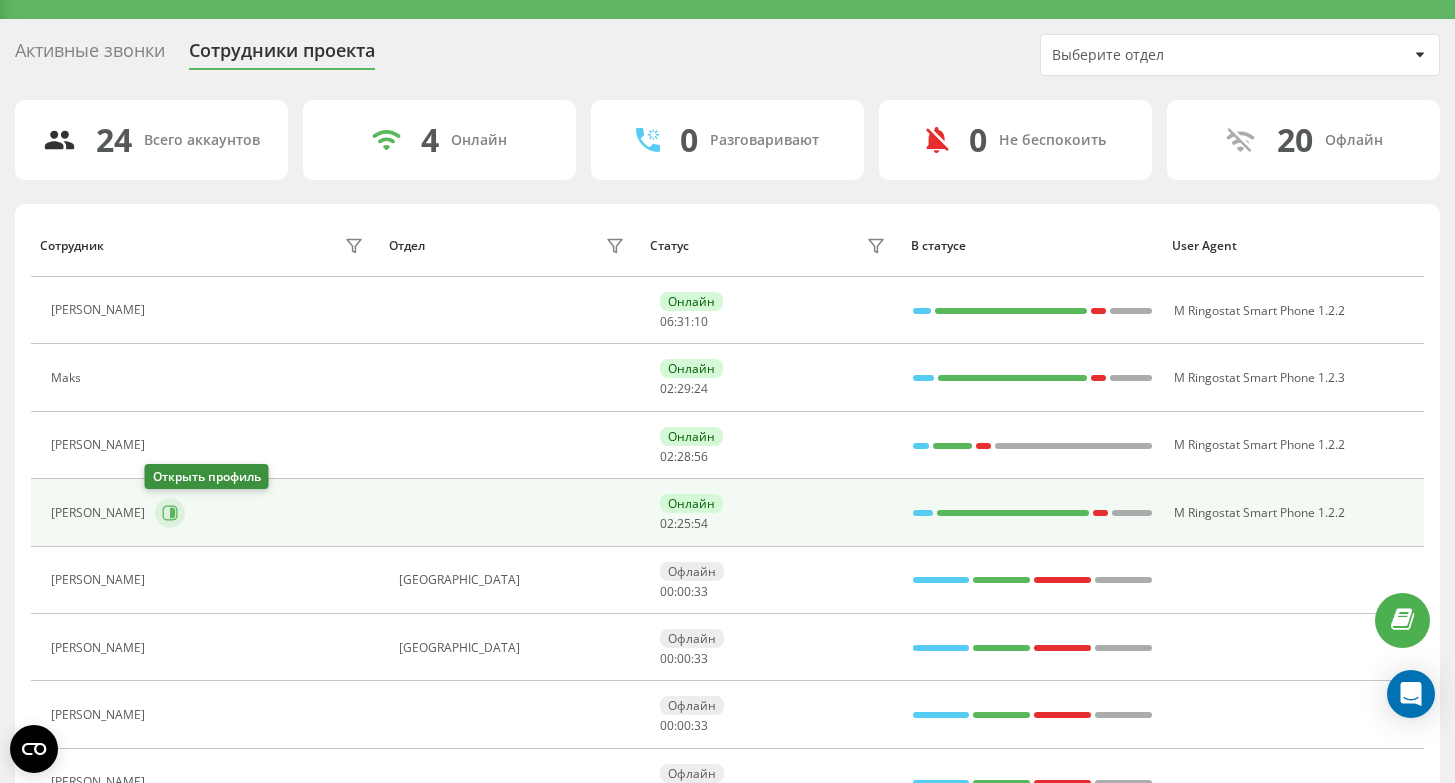 click 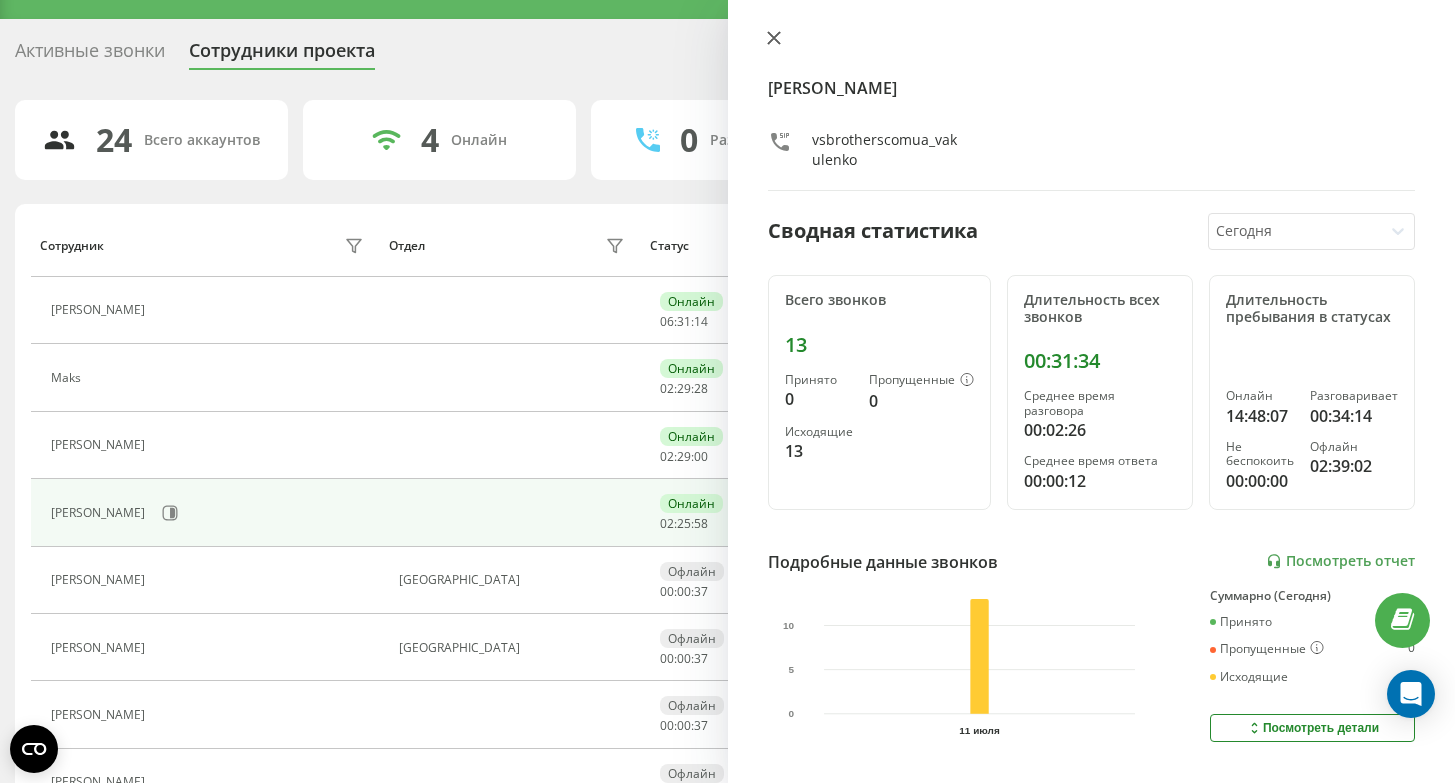 click 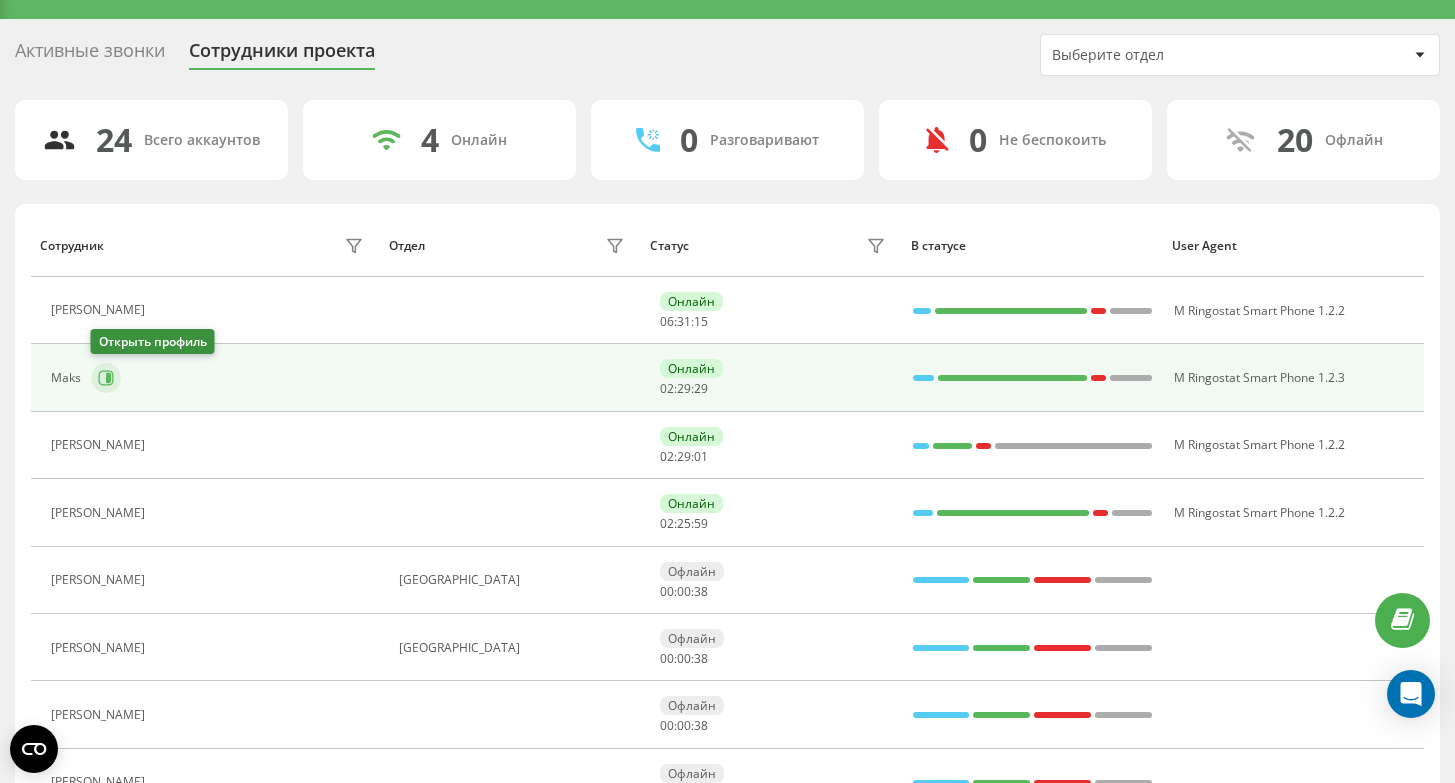 click 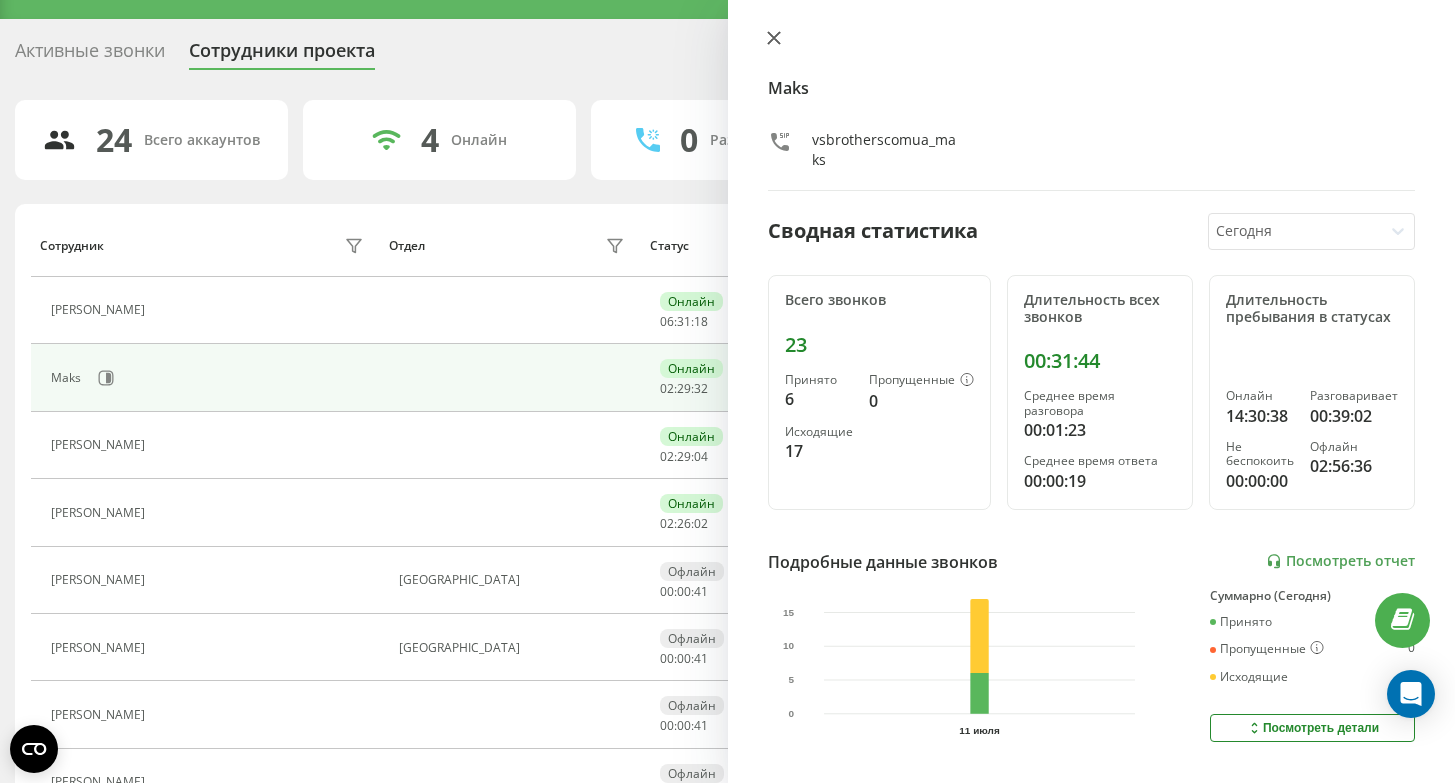 click 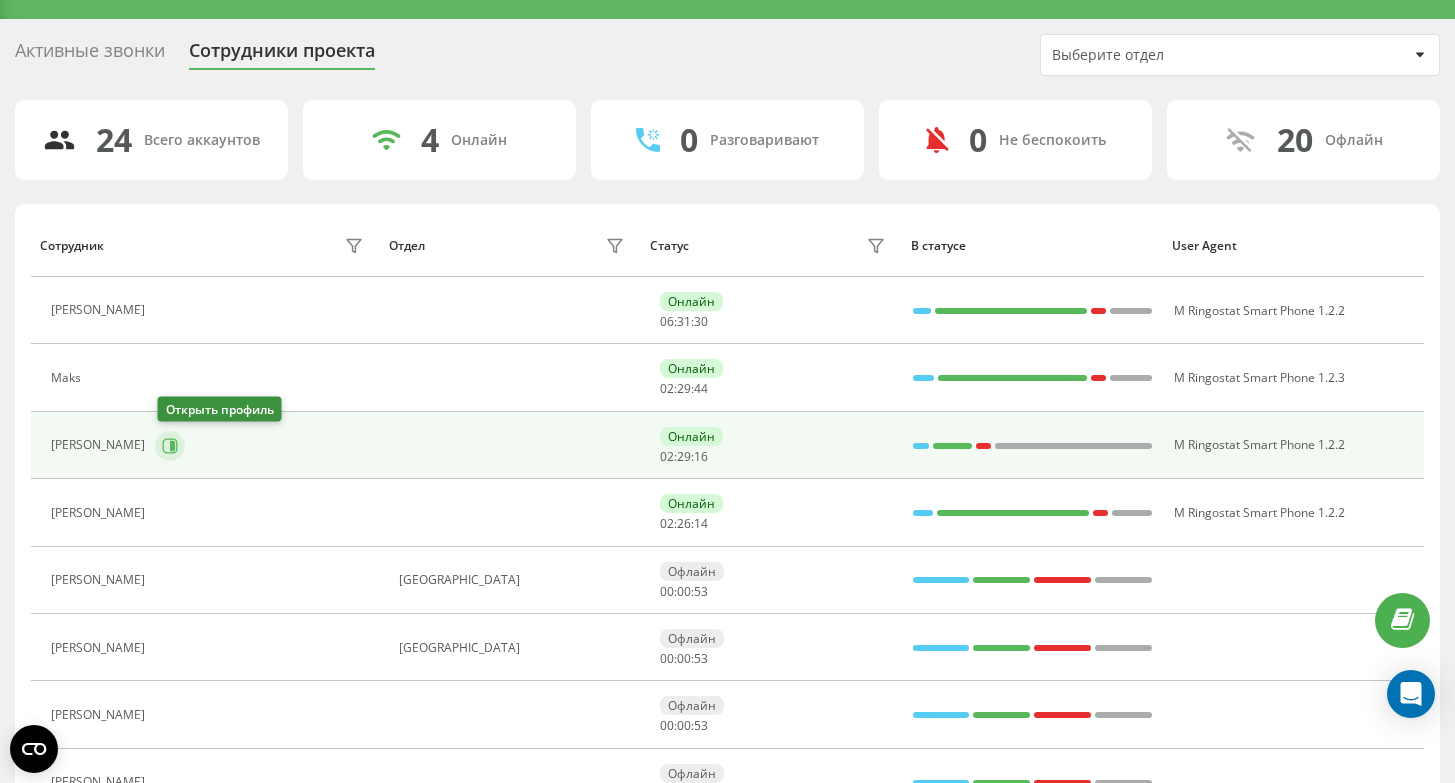 click at bounding box center [170, 446] 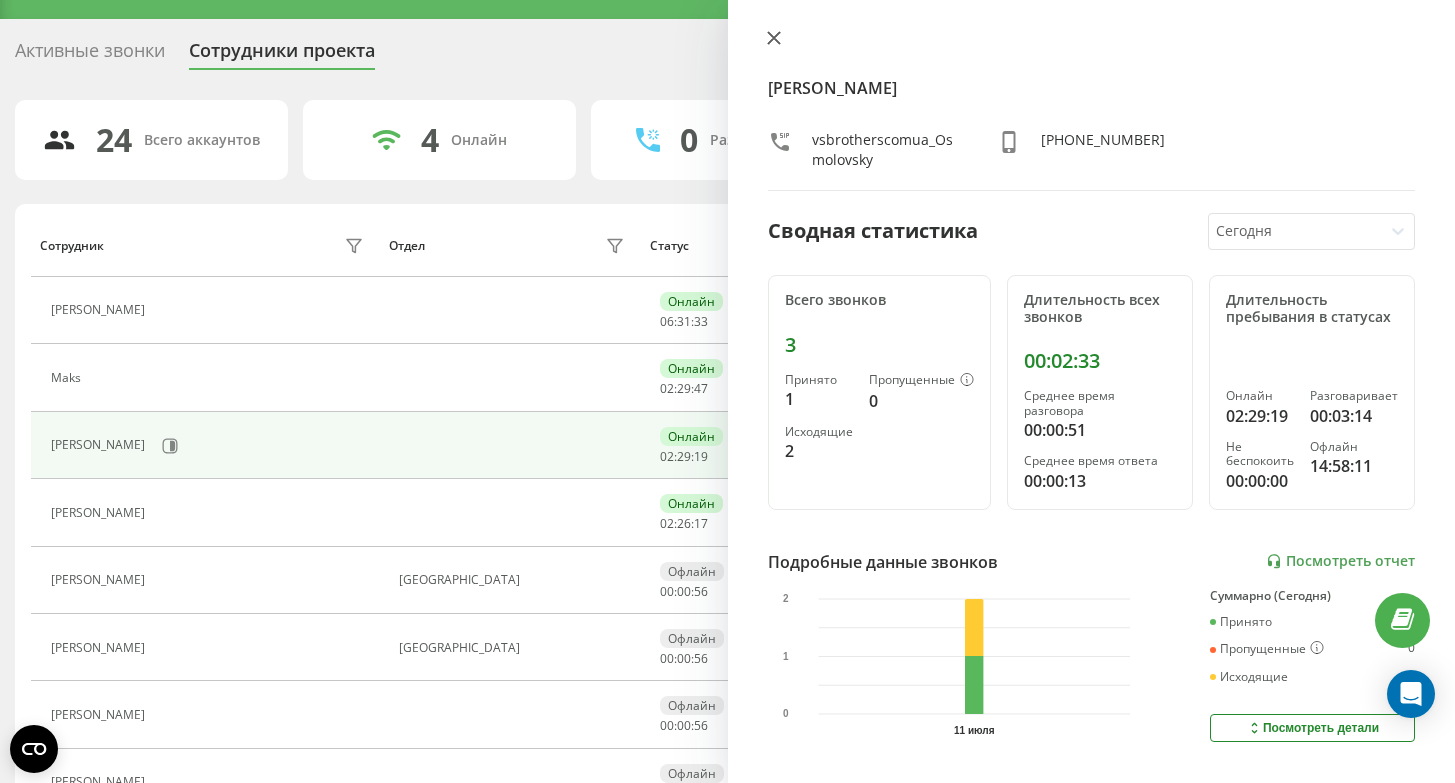 click 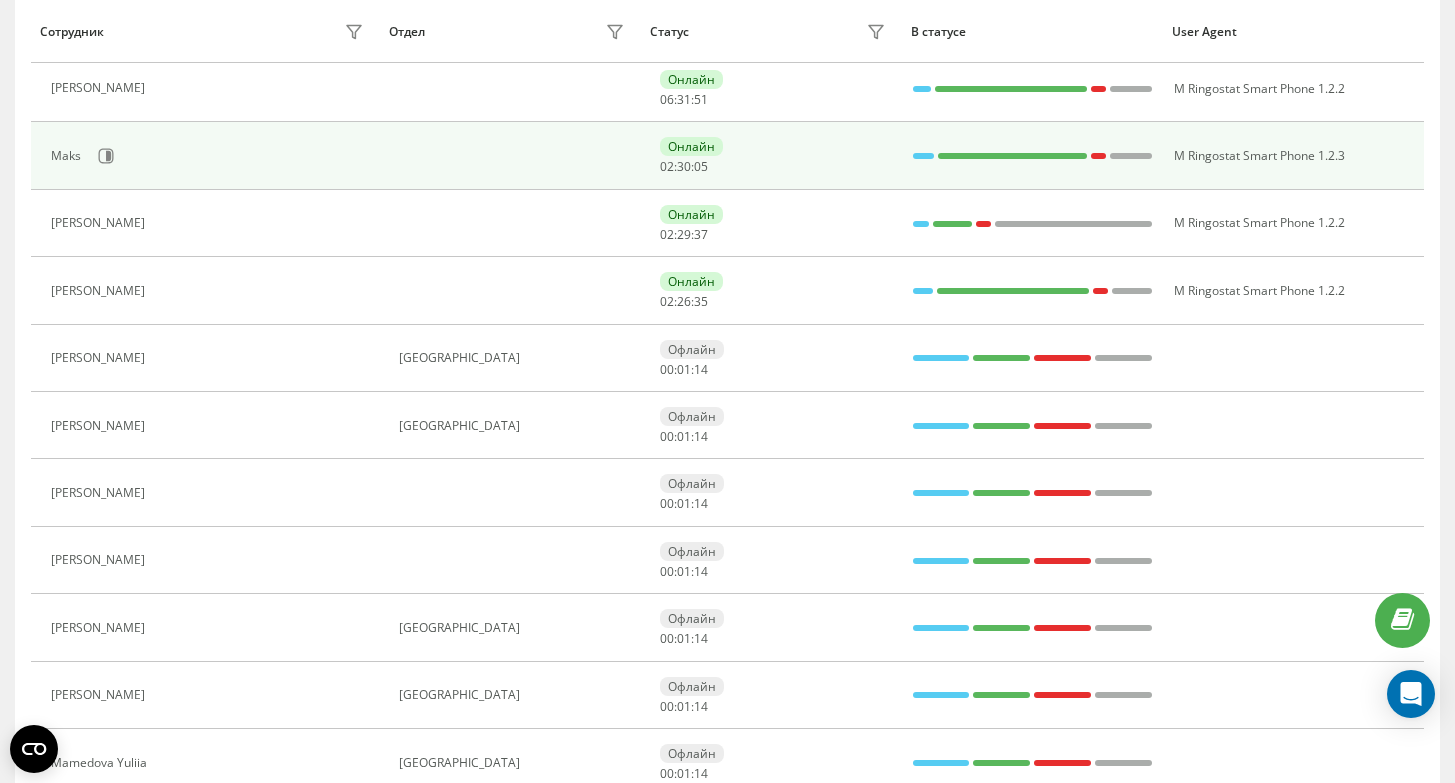 scroll, scrollTop: 224, scrollLeft: 0, axis: vertical 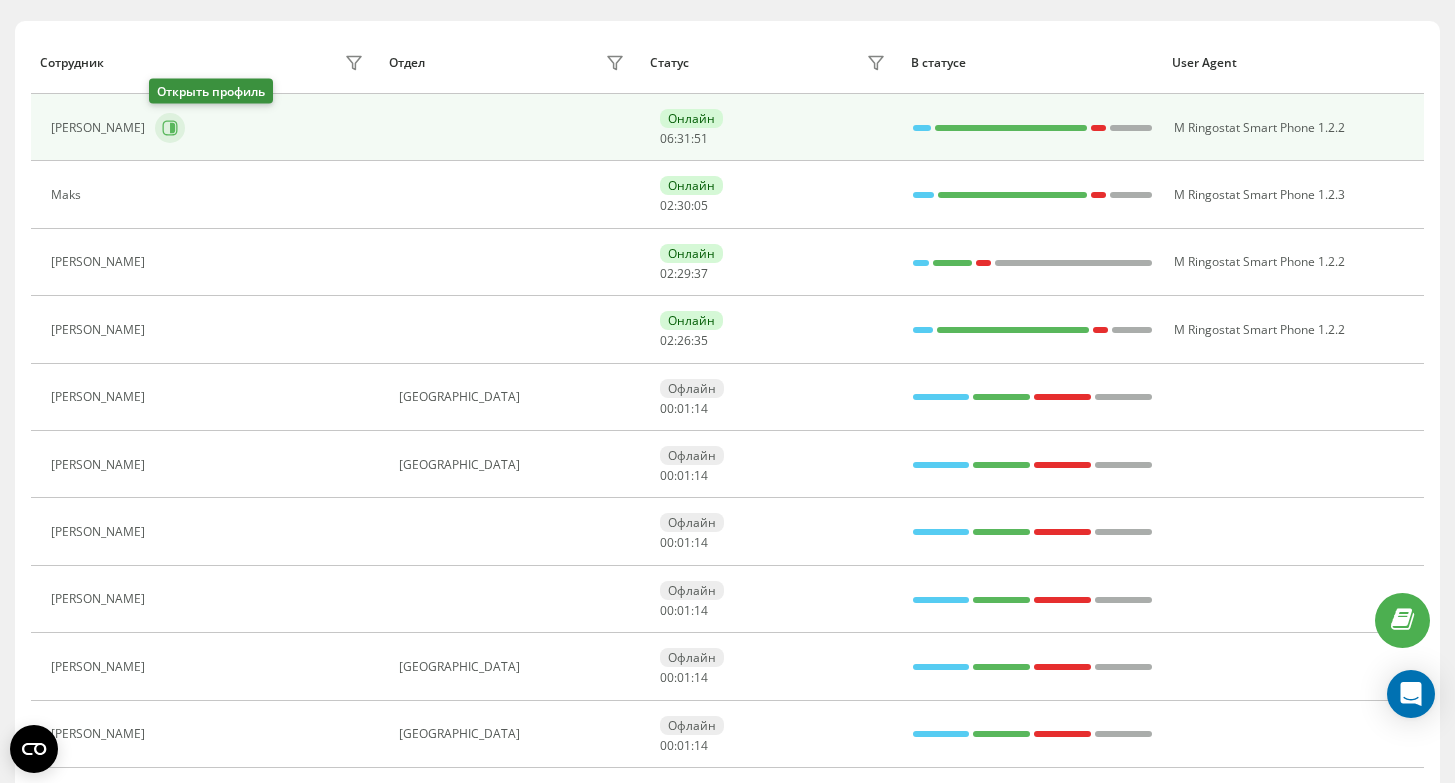 click 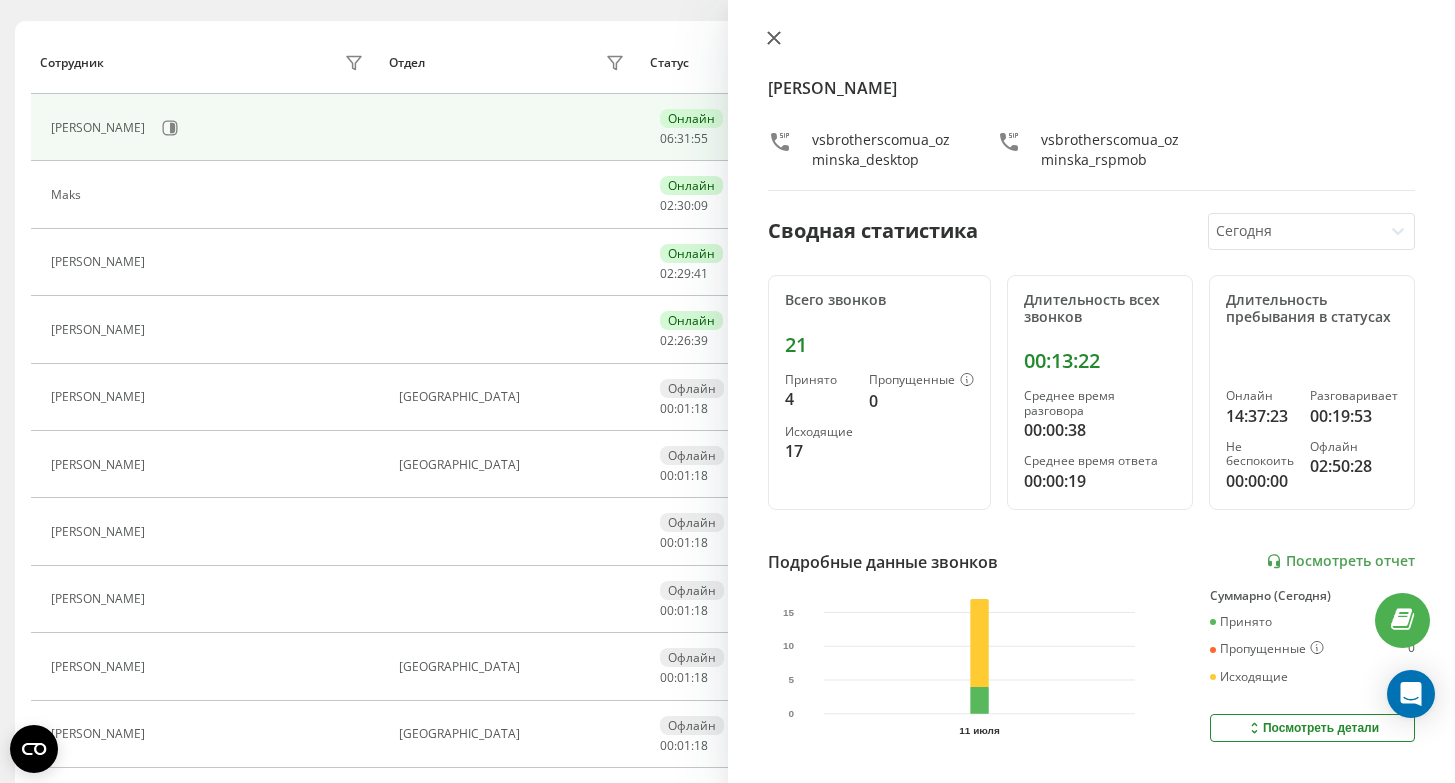 click 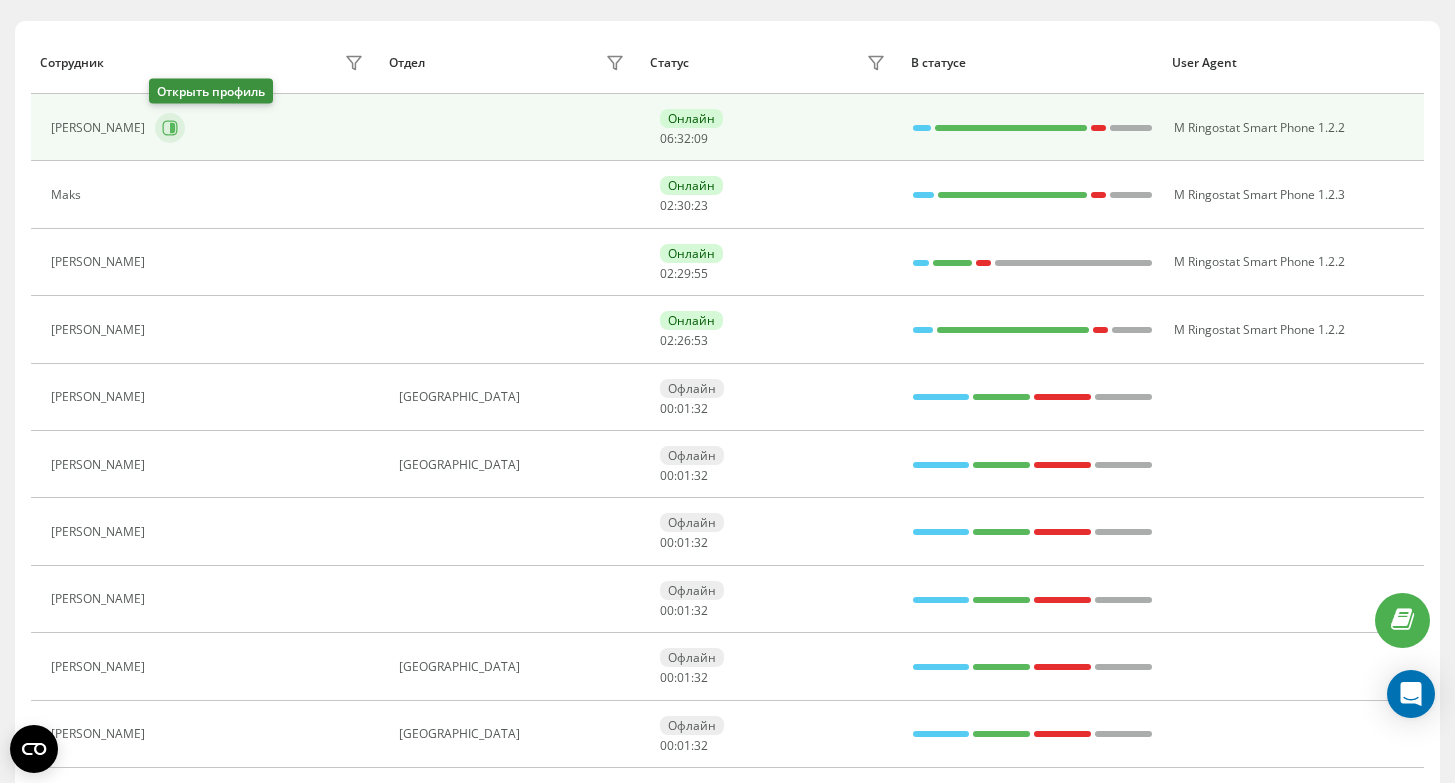 click 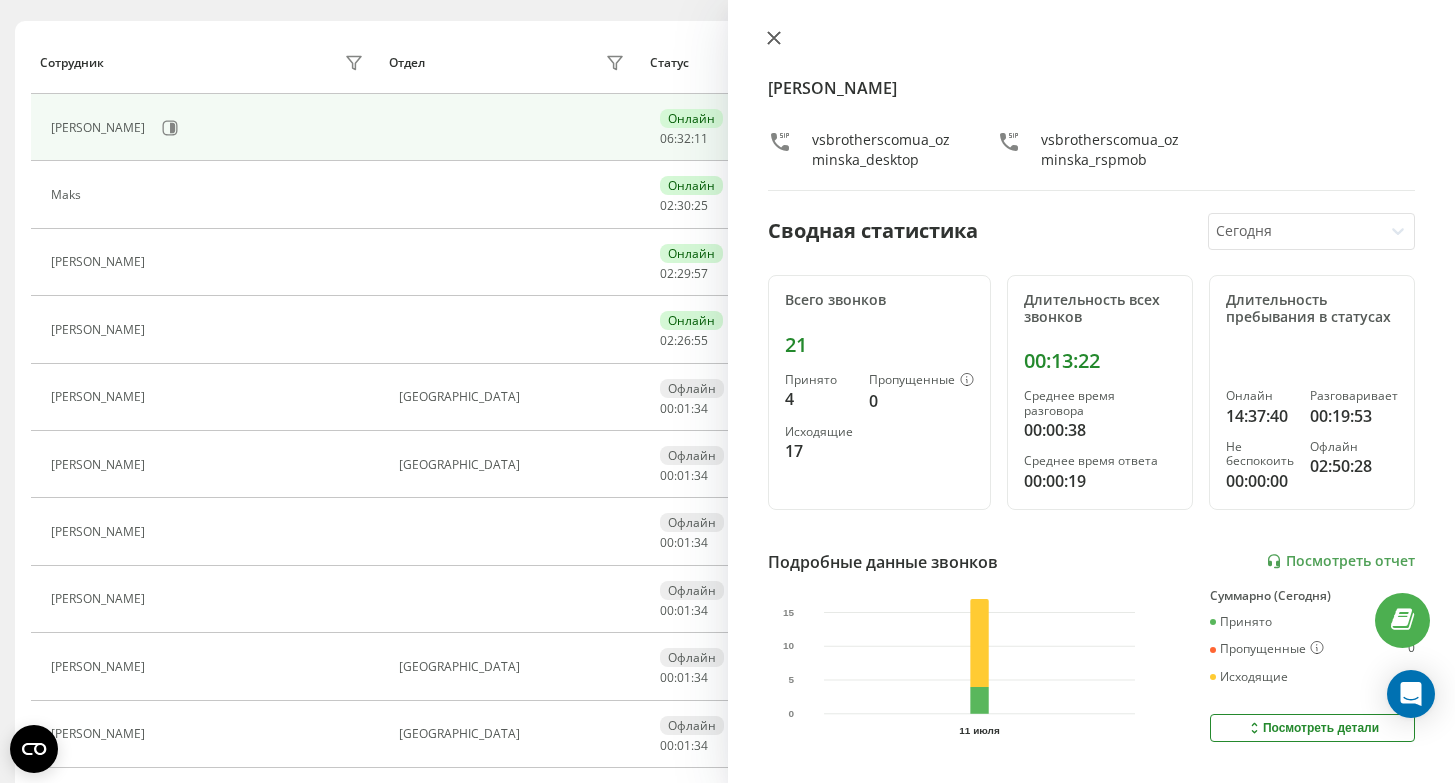 click 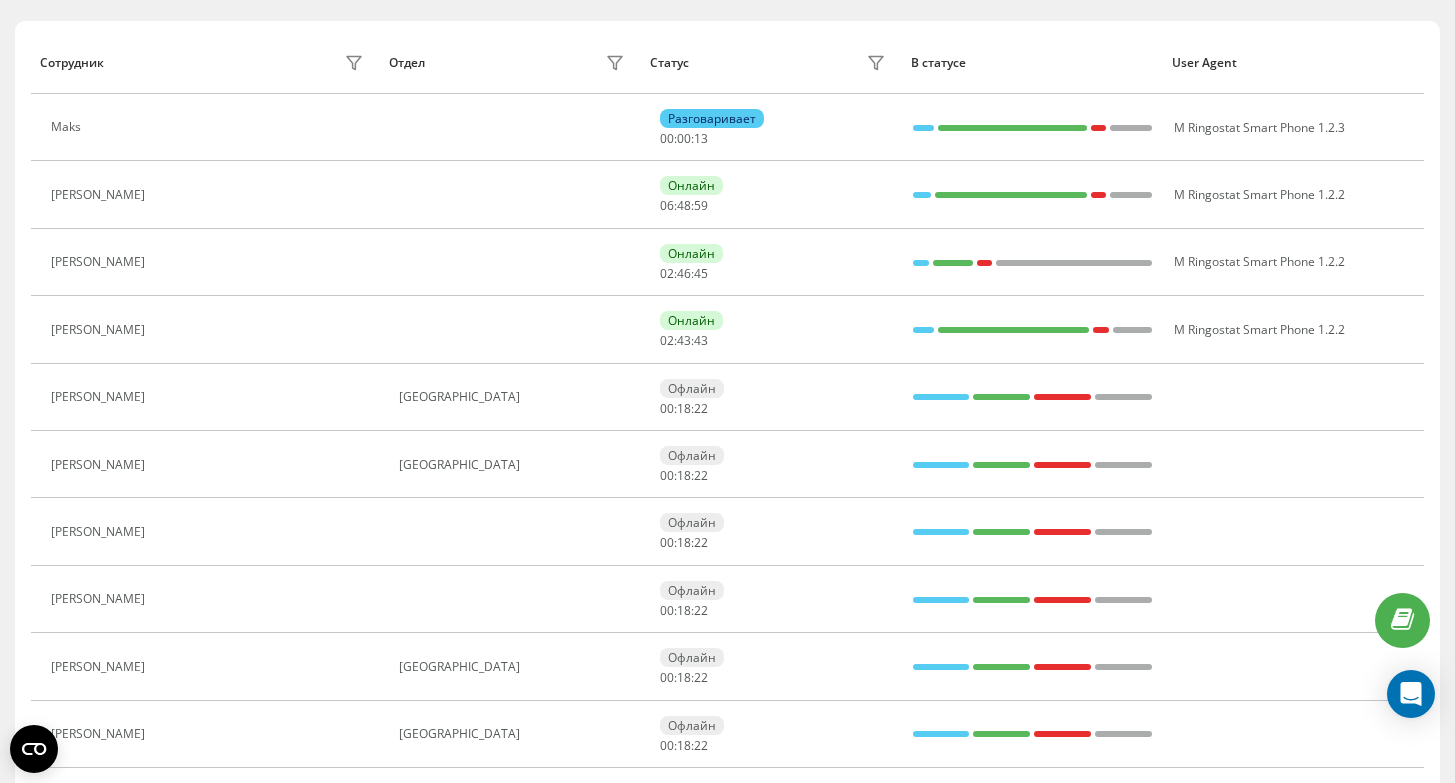 scroll, scrollTop: 89, scrollLeft: 0, axis: vertical 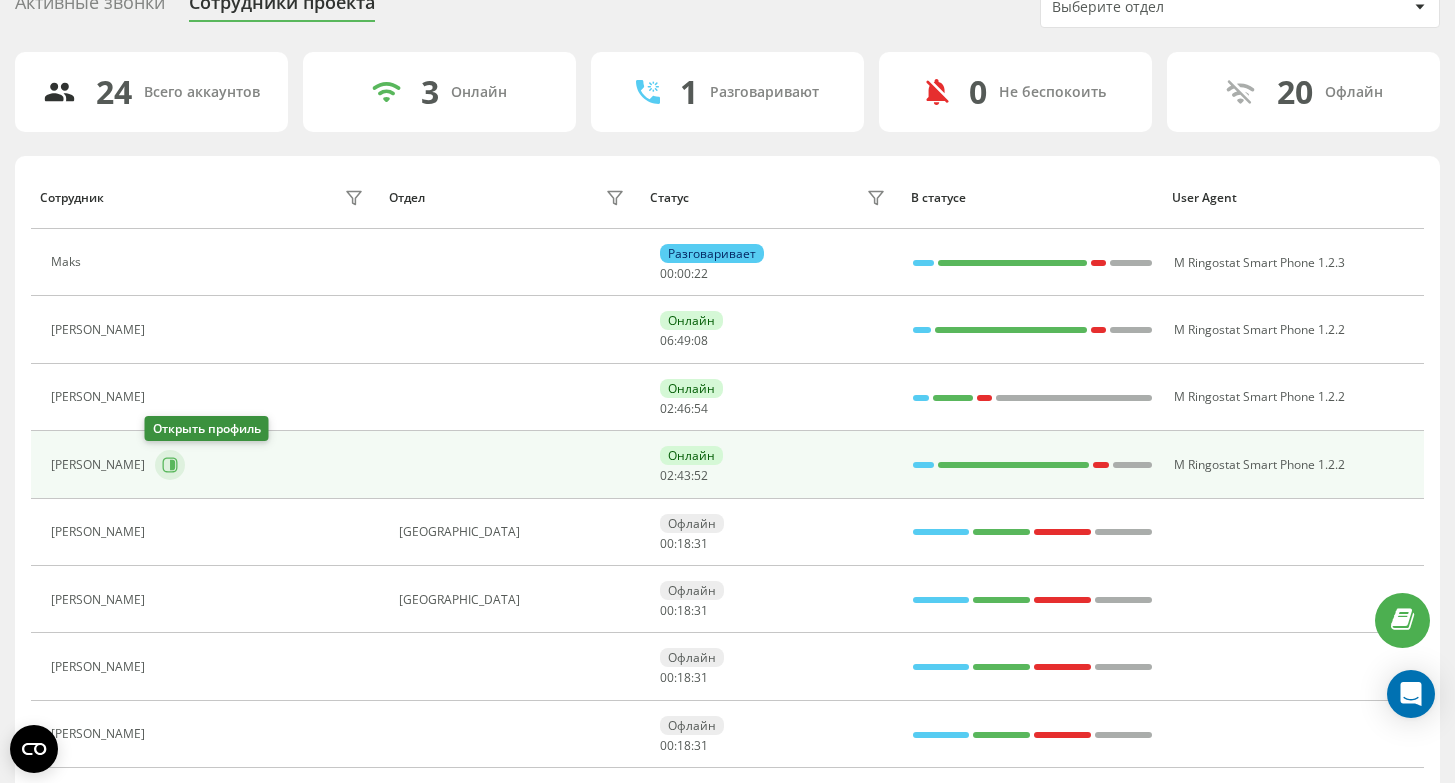 click at bounding box center (170, 465) 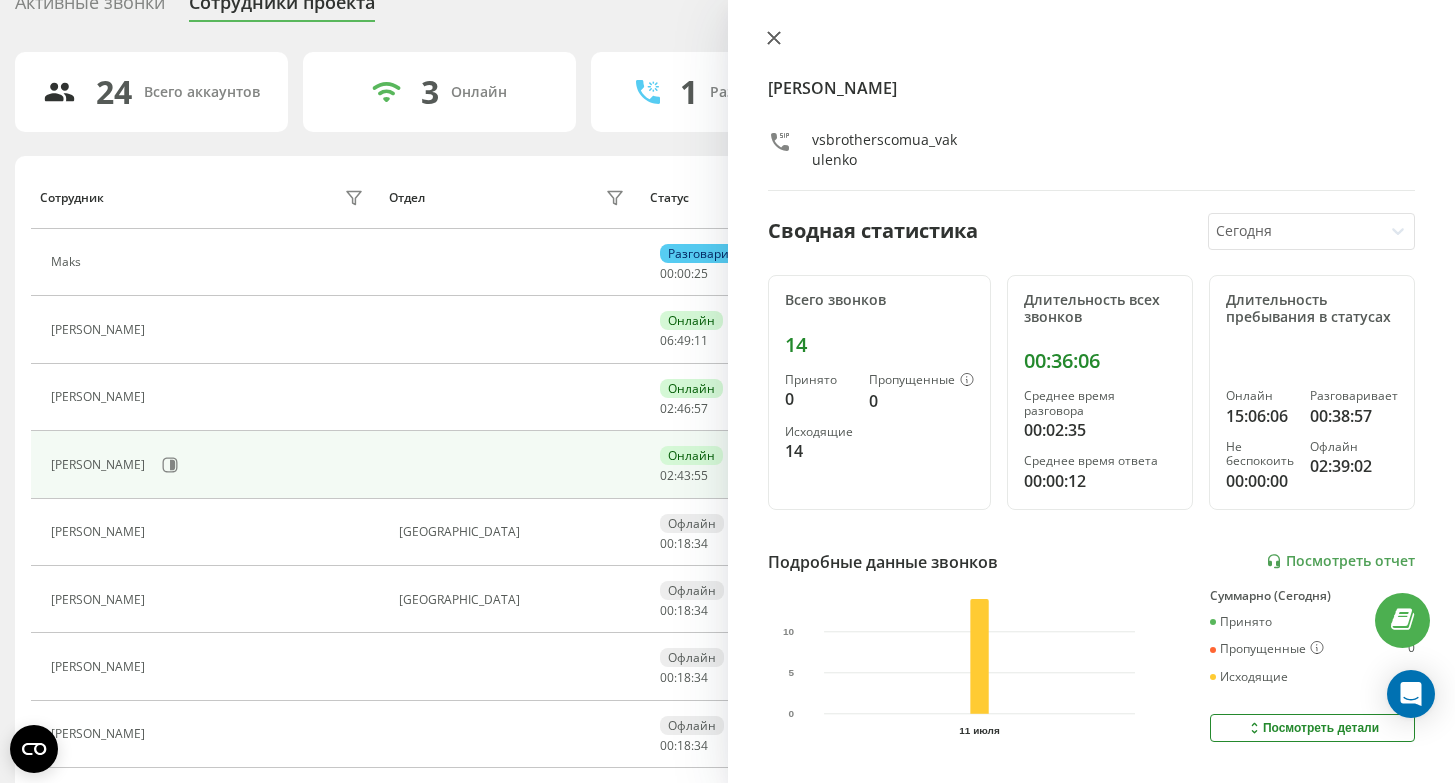 click 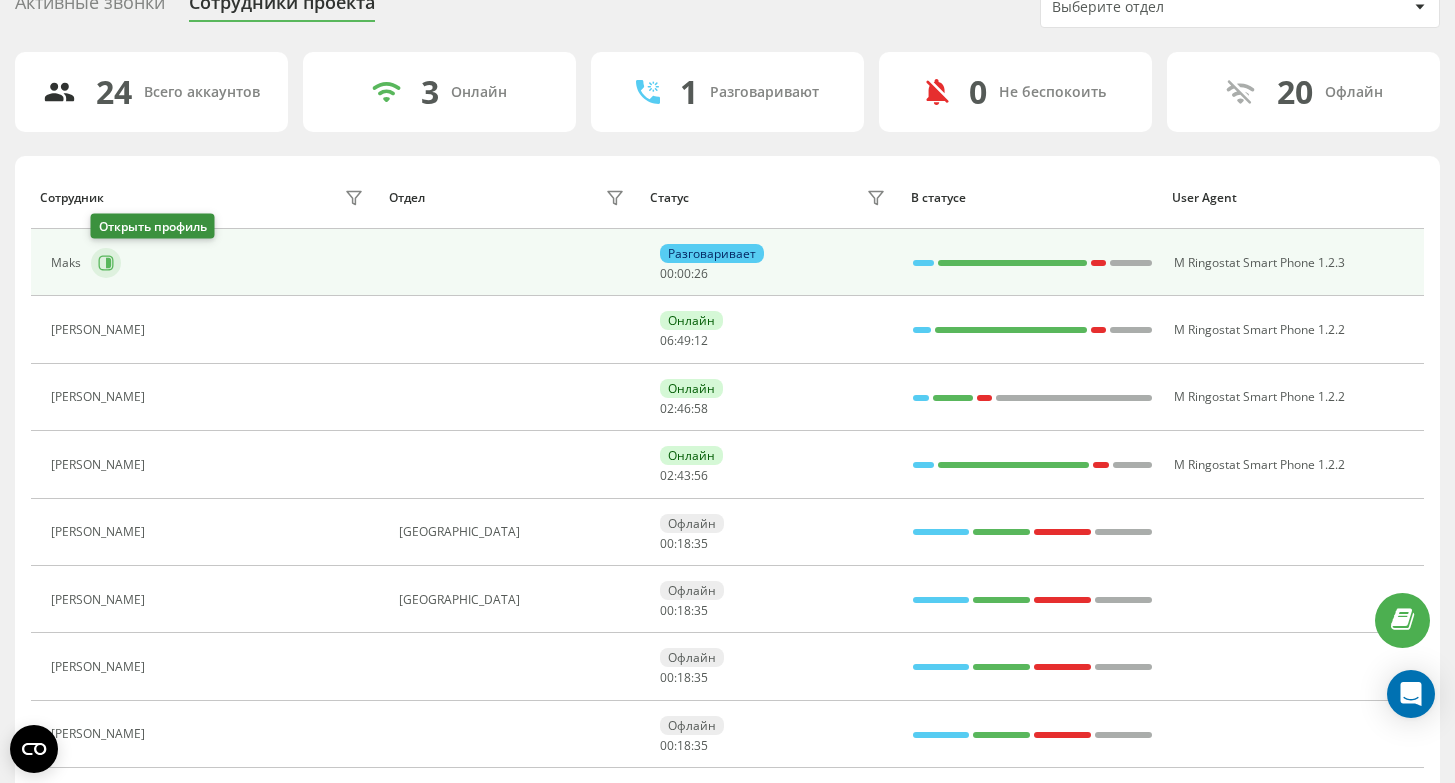 click 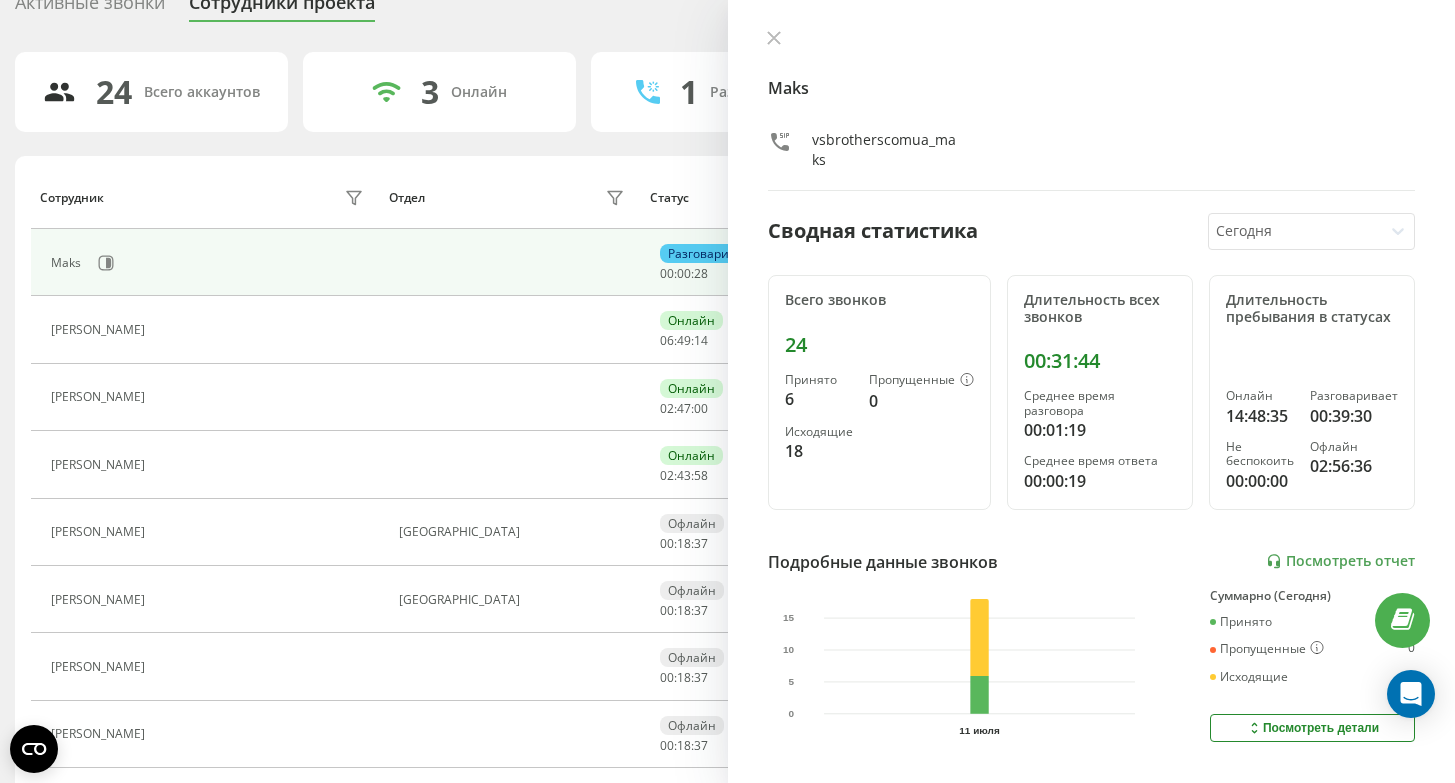 click on "Maks vsbrotherscomua_maks" at bounding box center [1092, 110] 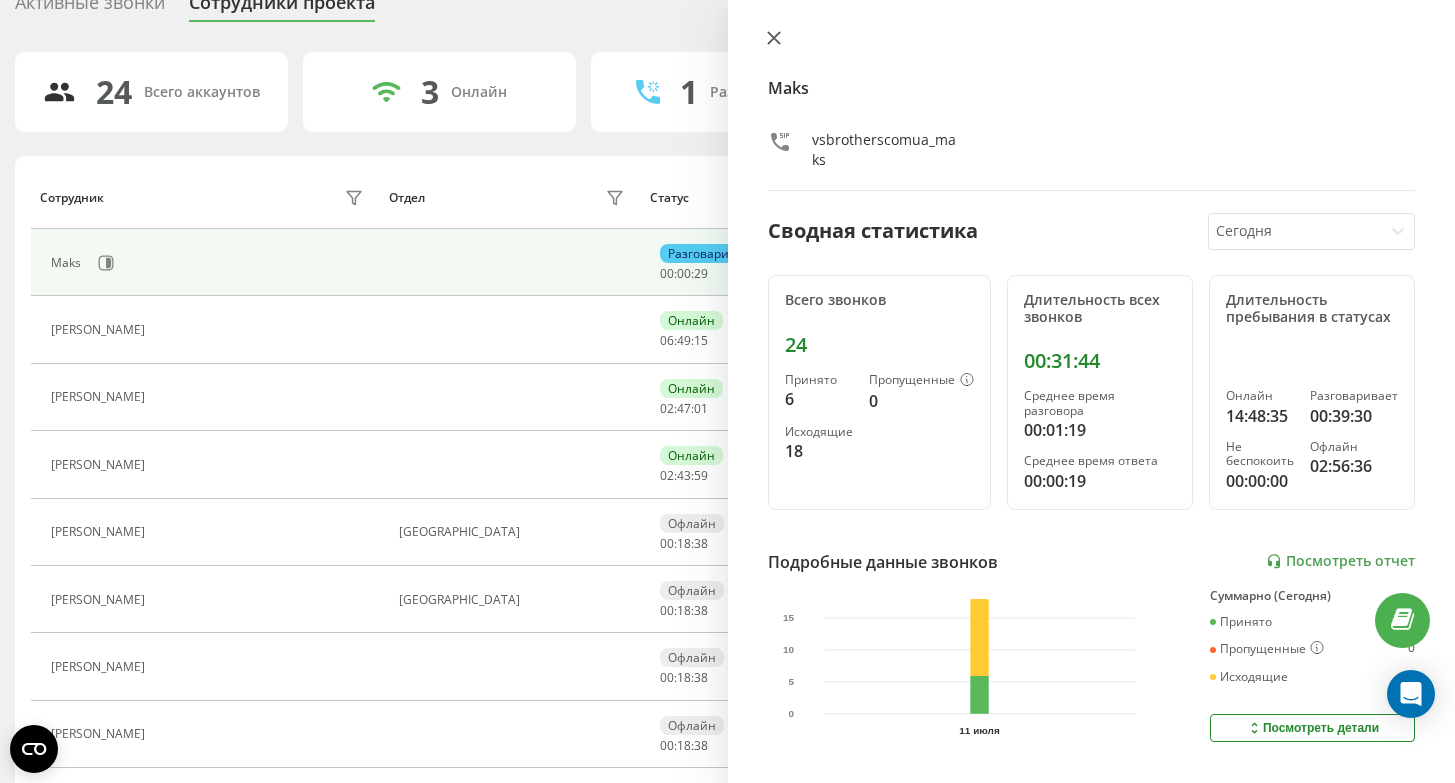 click at bounding box center [774, 39] 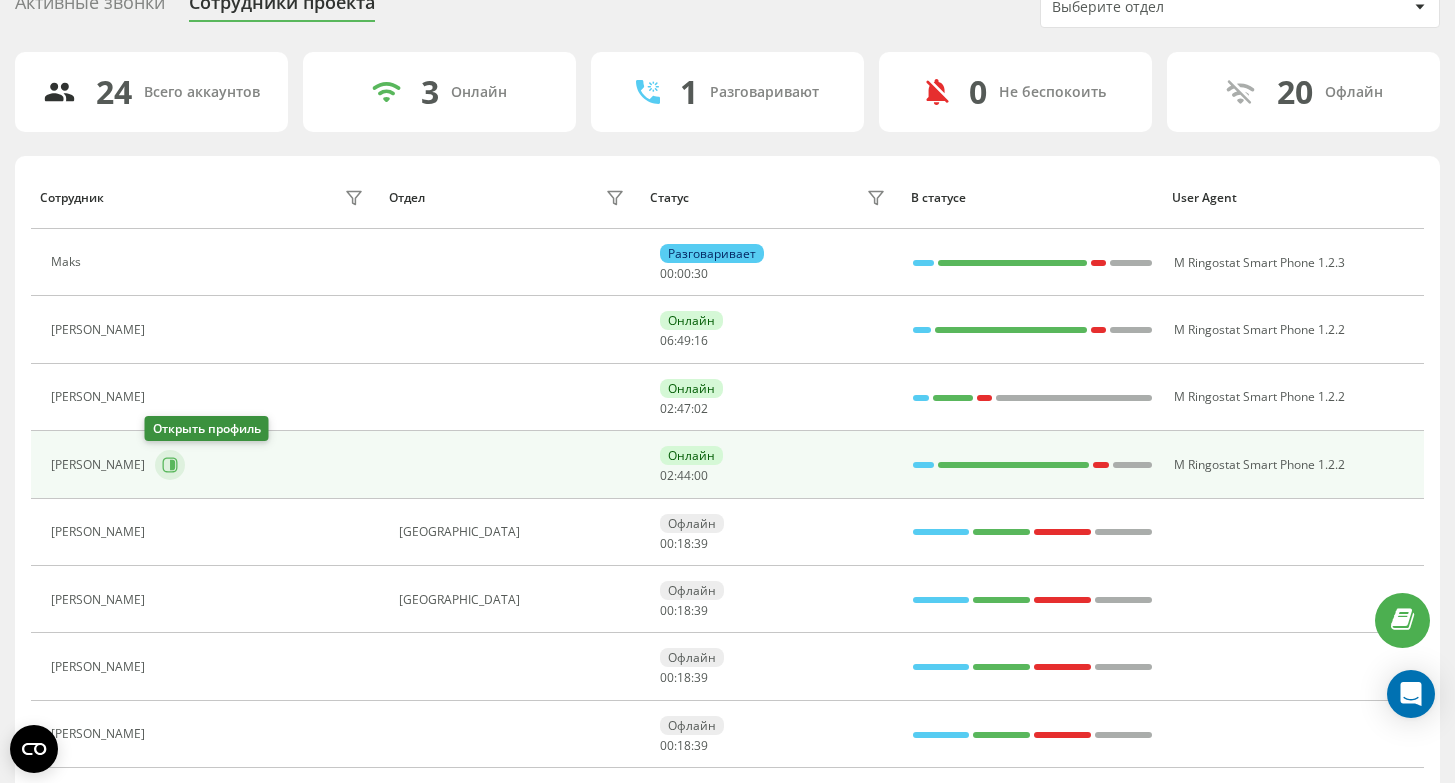 click at bounding box center [170, 465] 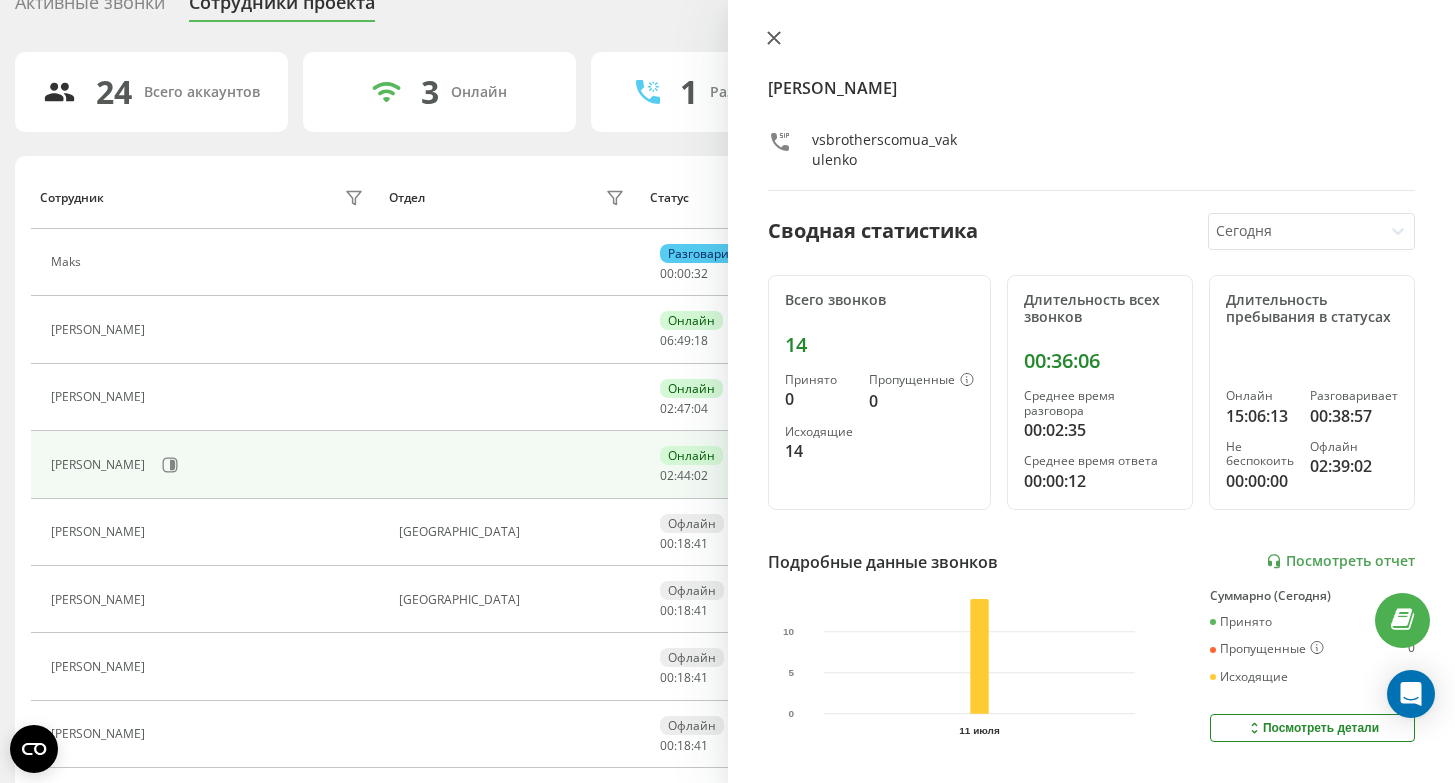 click 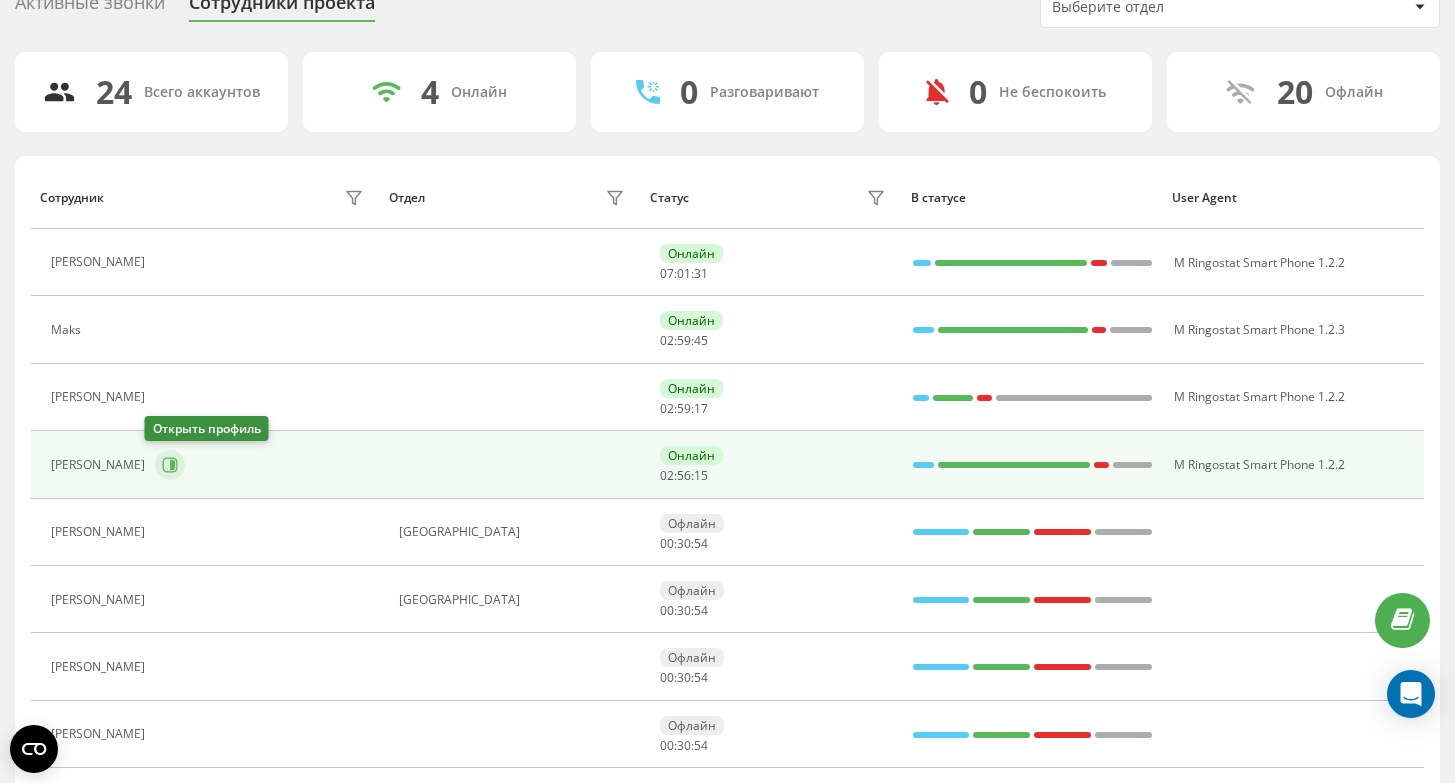 click 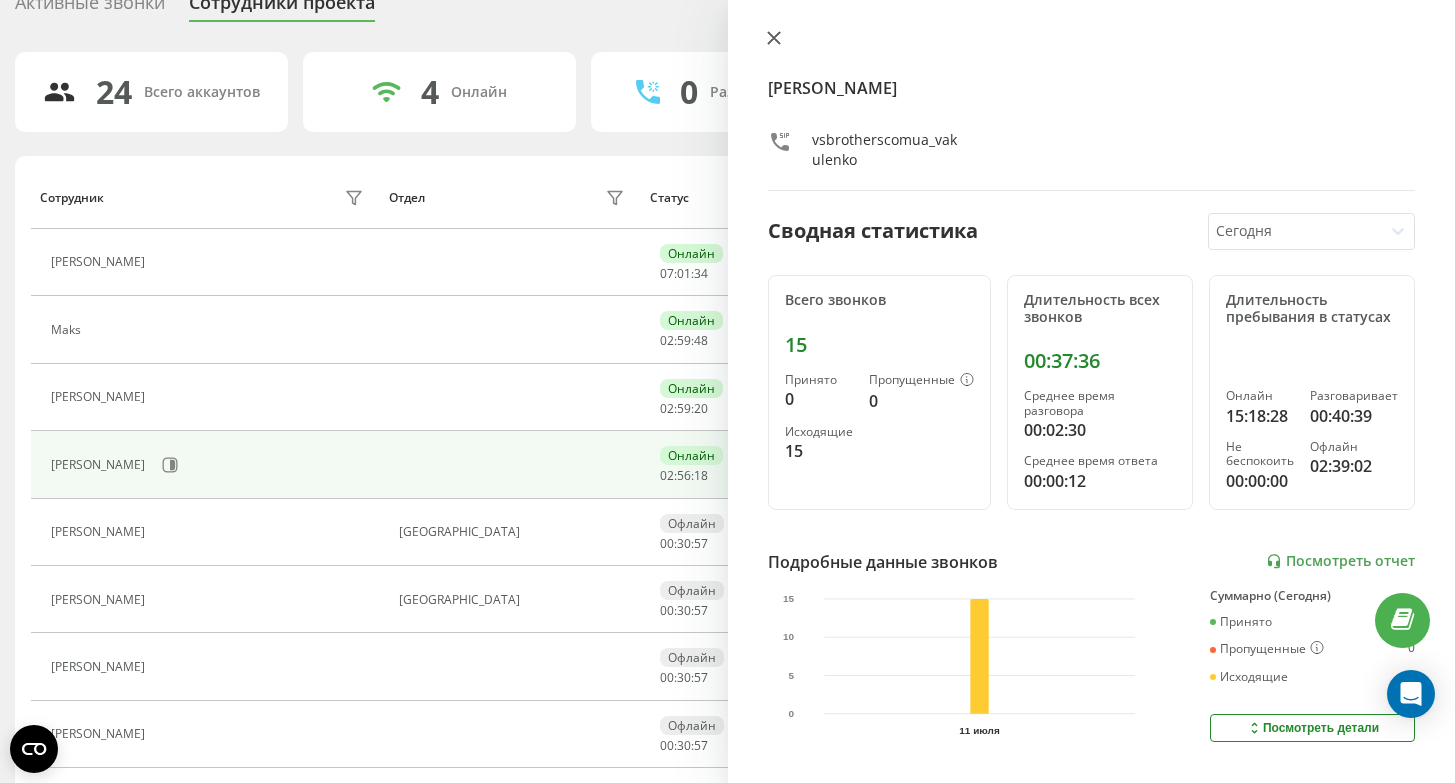 click 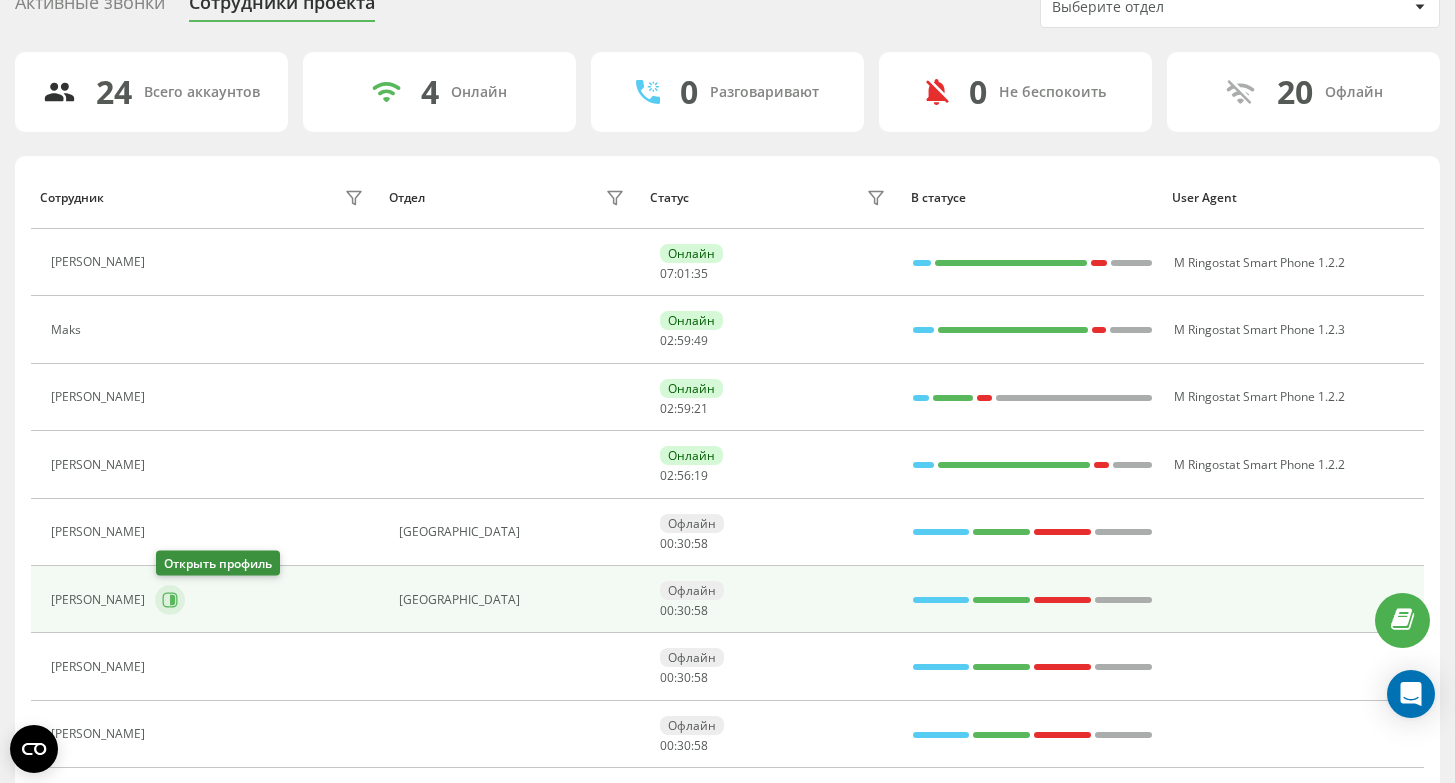 click 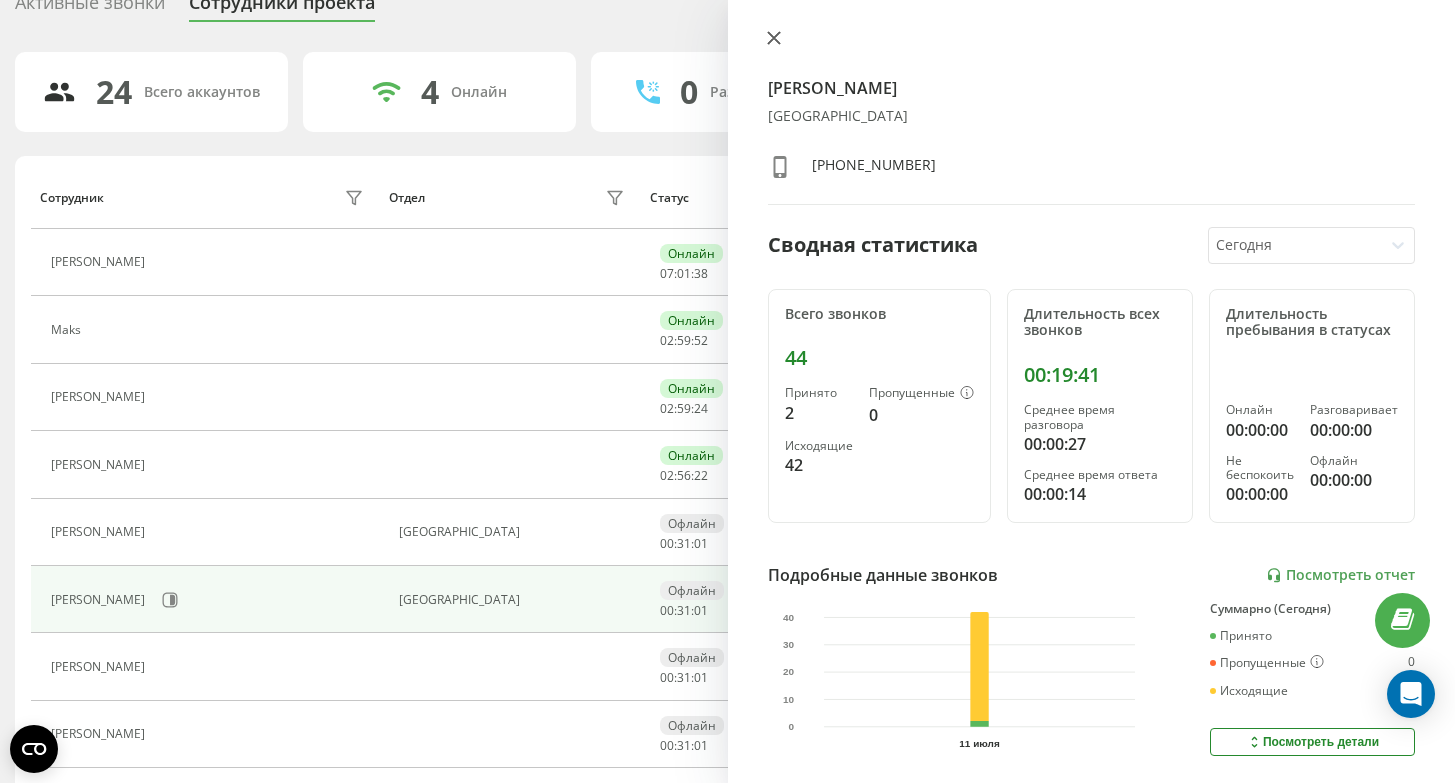 click 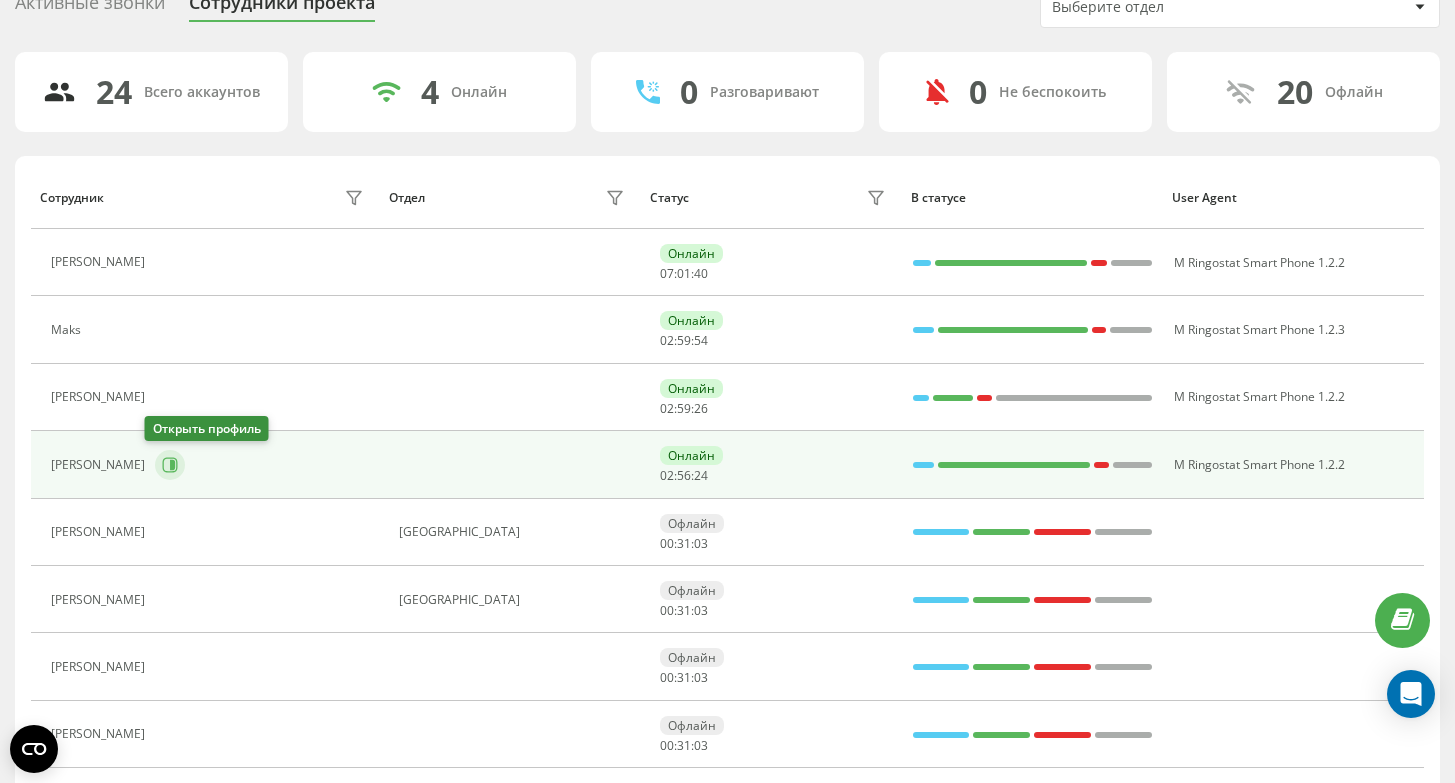 click 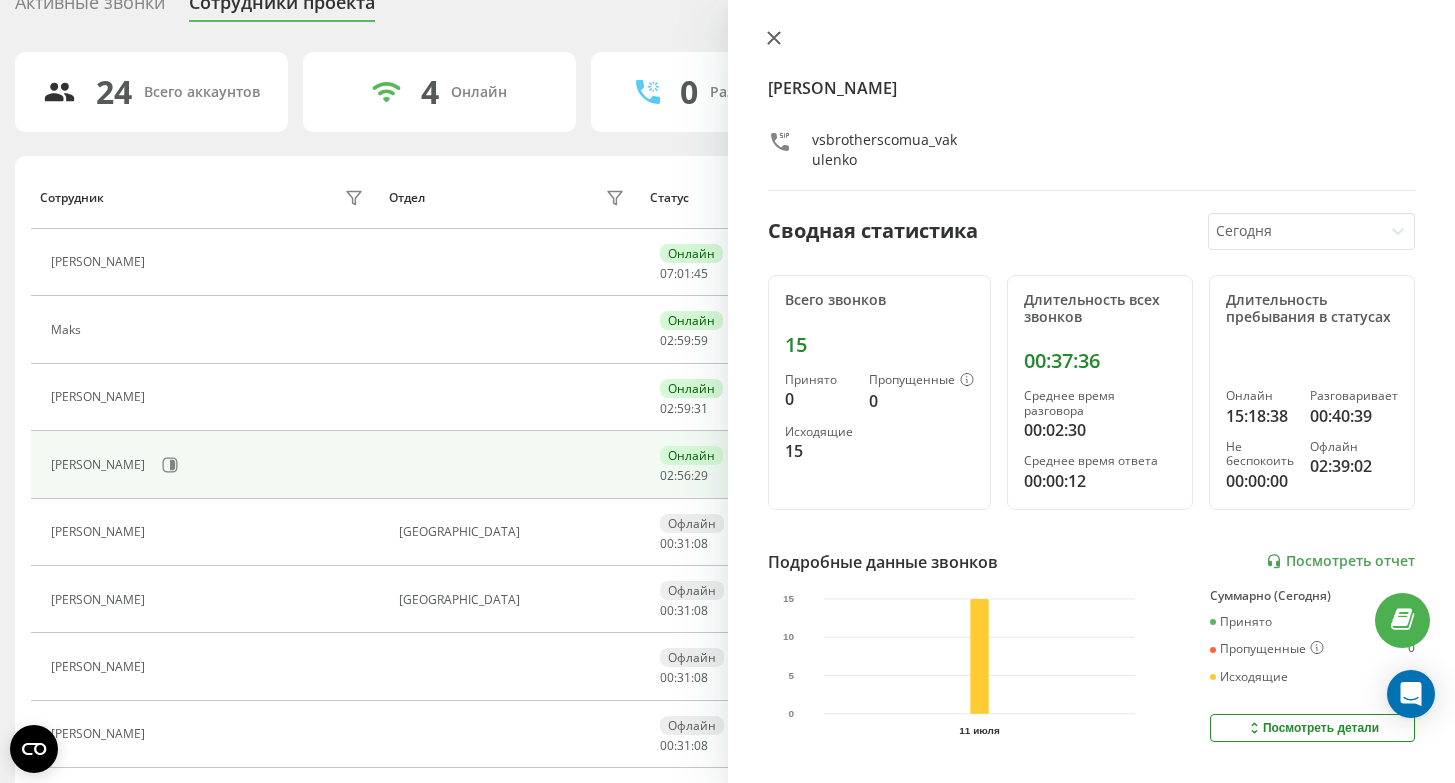 click 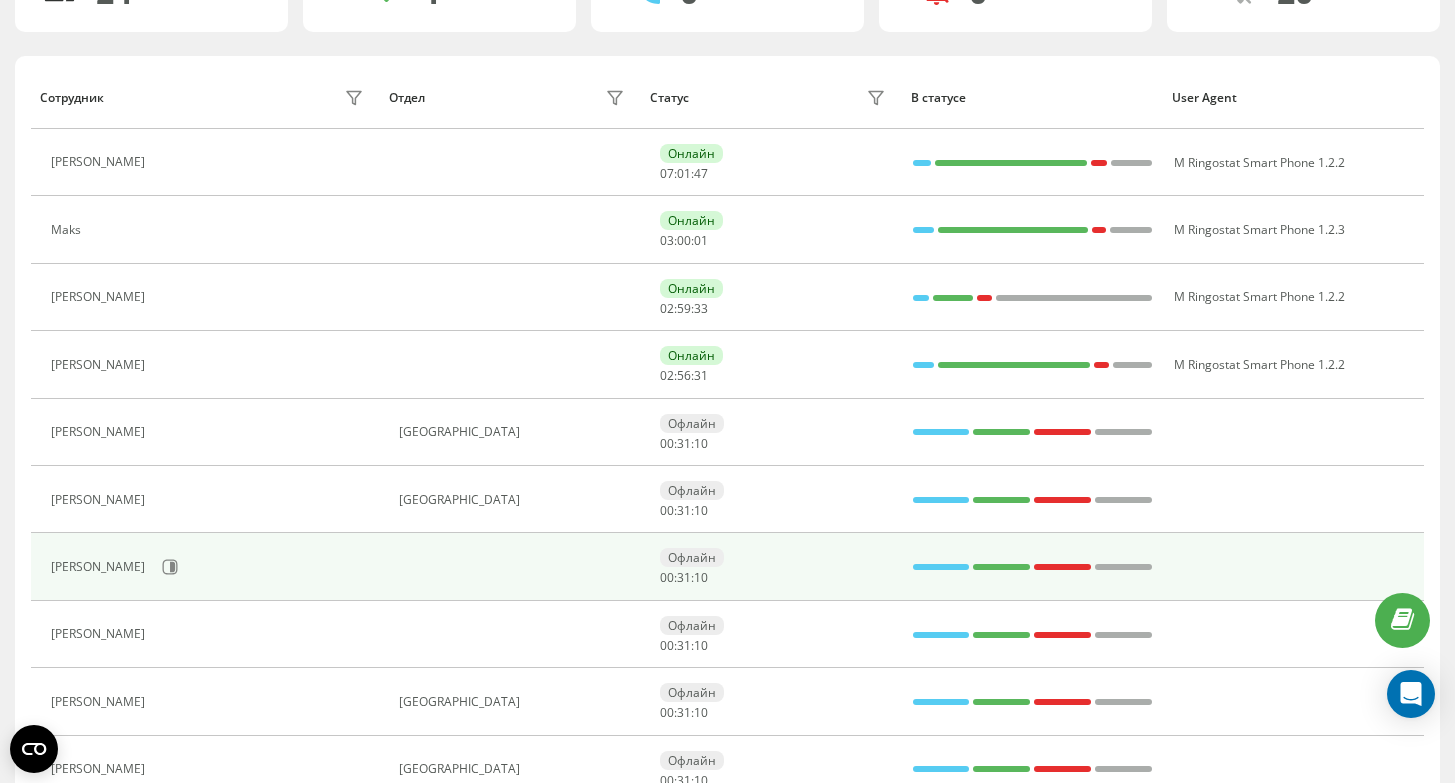 scroll, scrollTop: 213, scrollLeft: 0, axis: vertical 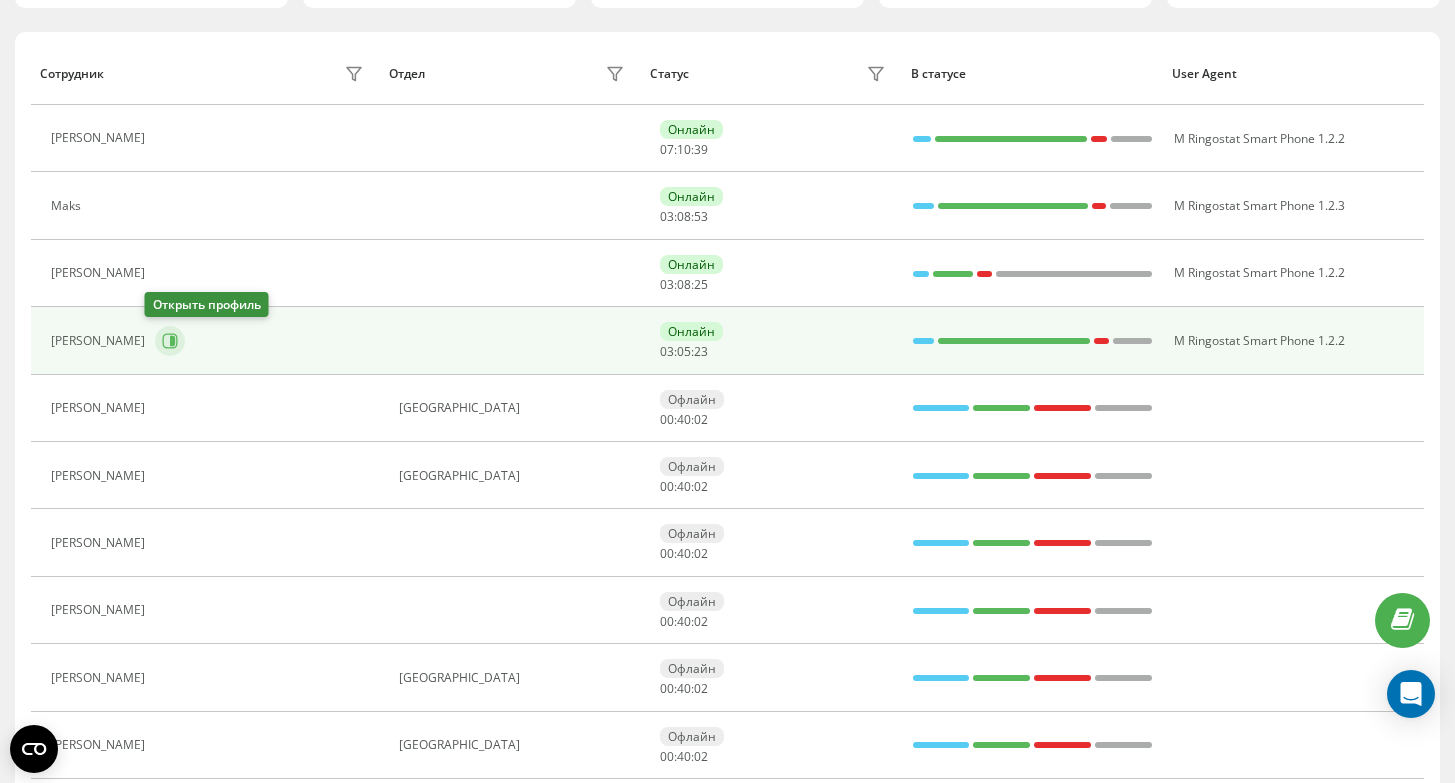 click at bounding box center (170, 341) 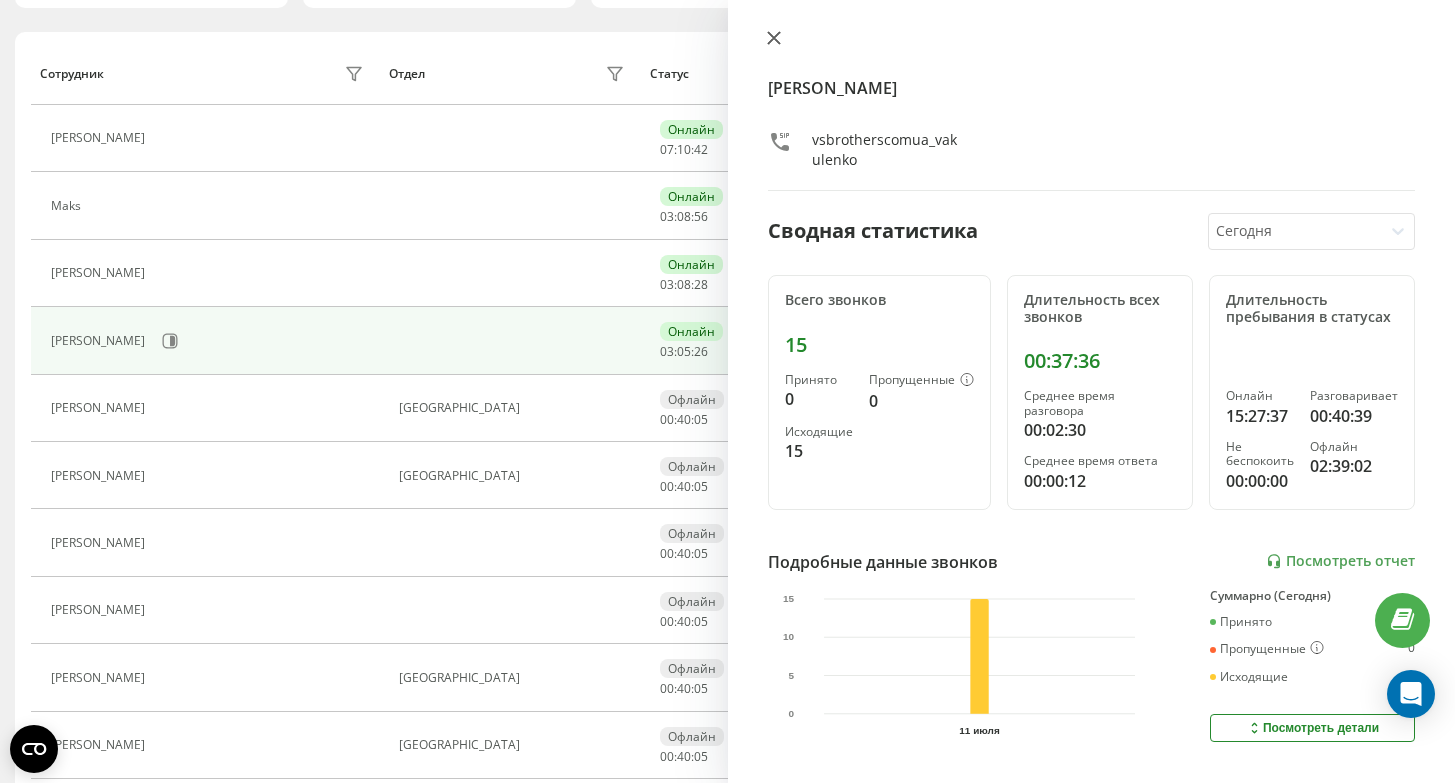 click 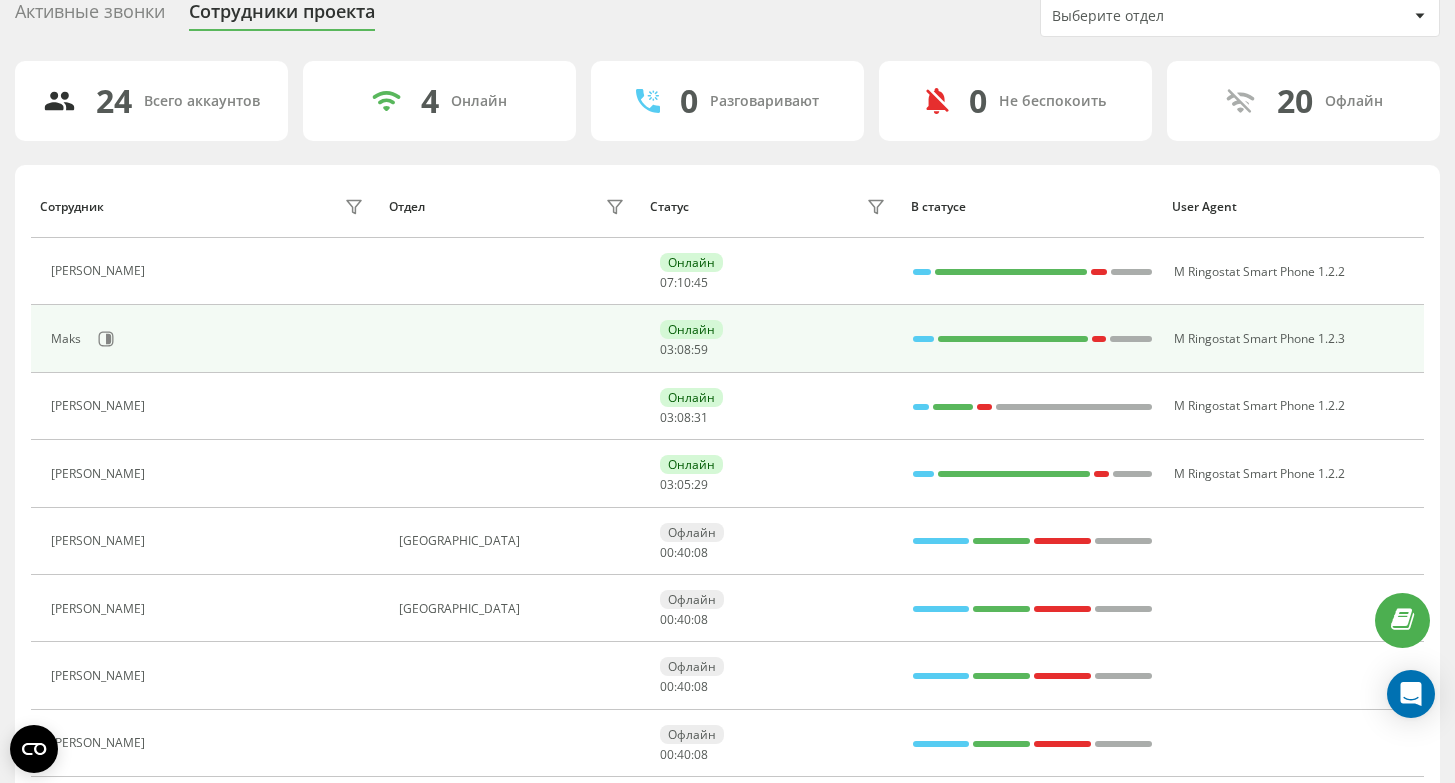 scroll, scrollTop: 79, scrollLeft: 0, axis: vertical 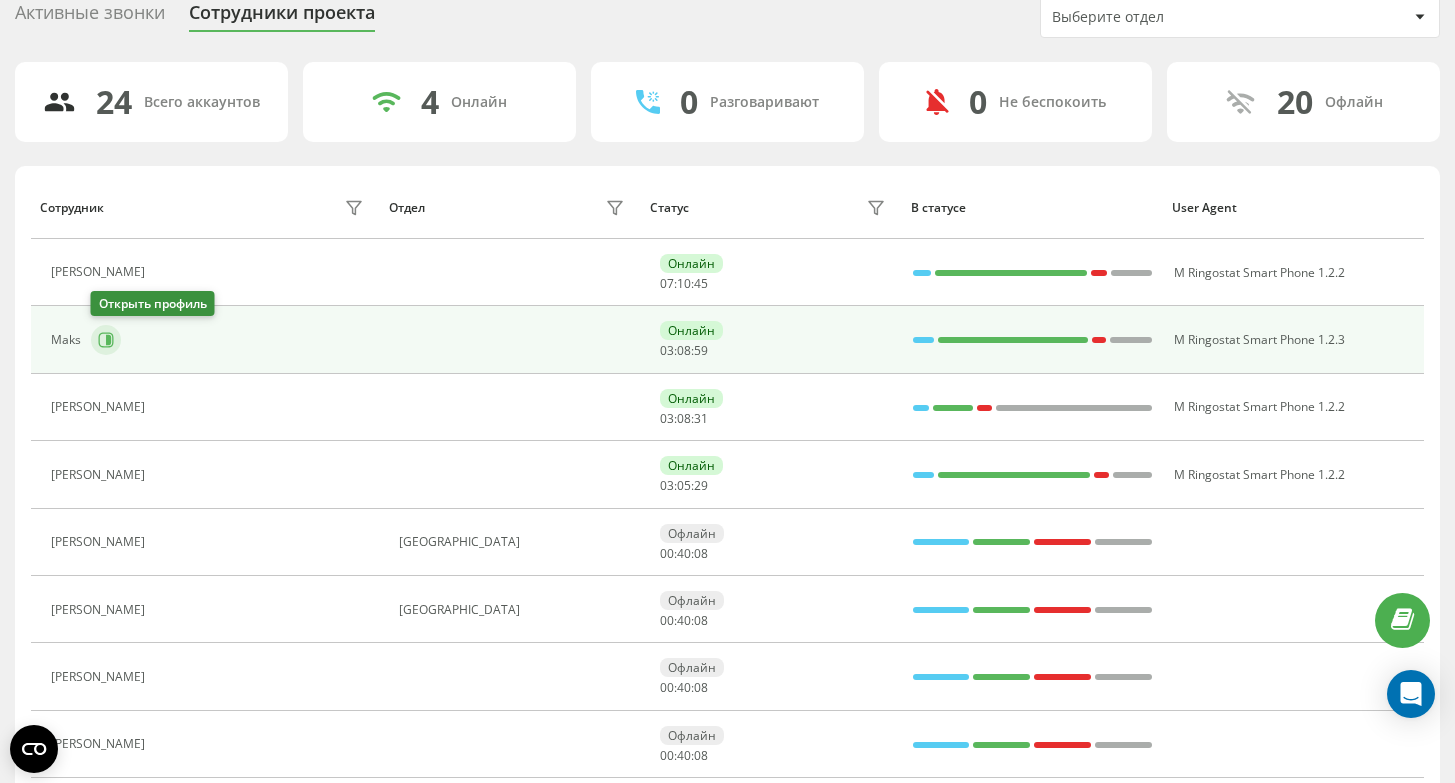 click at bounding box center (106, 340) 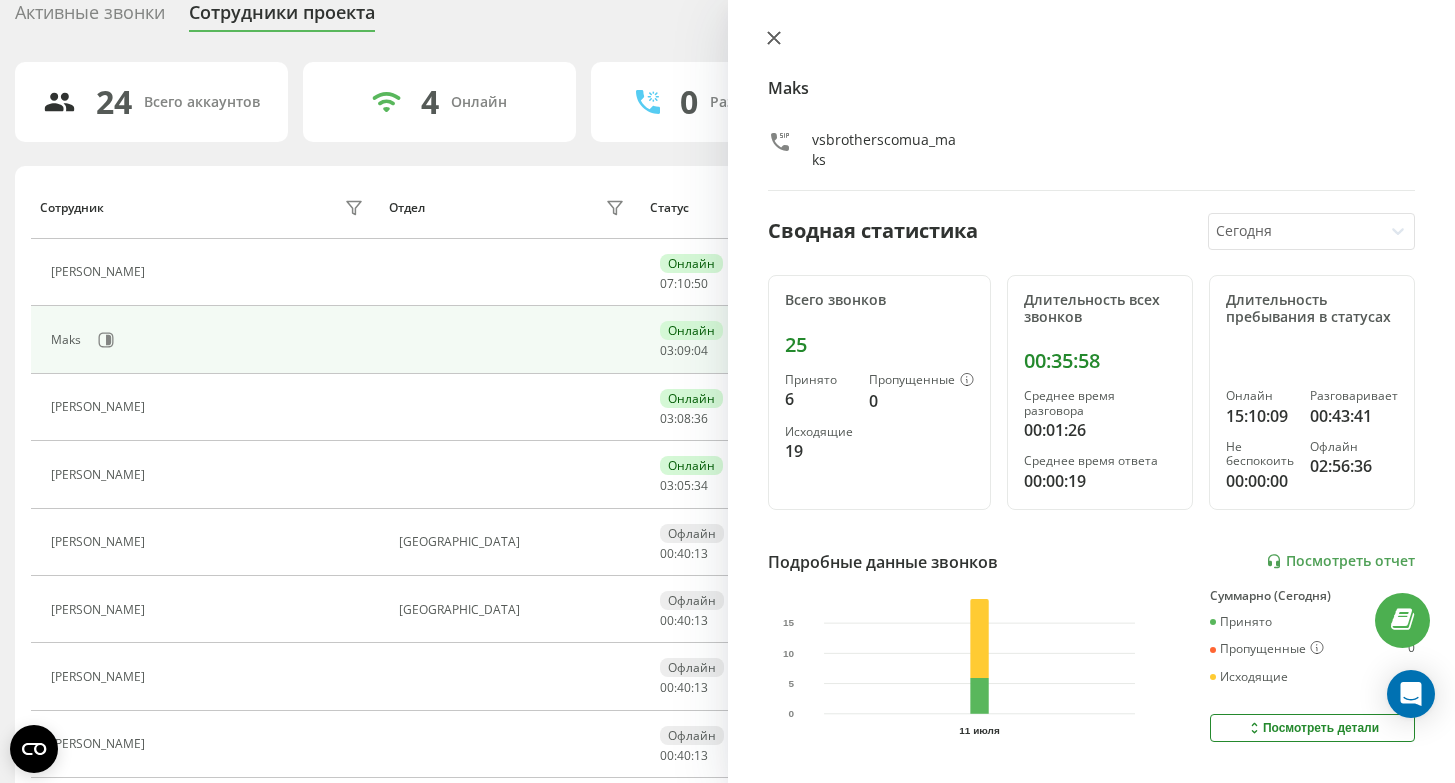 click at bounding box center [774, 39] 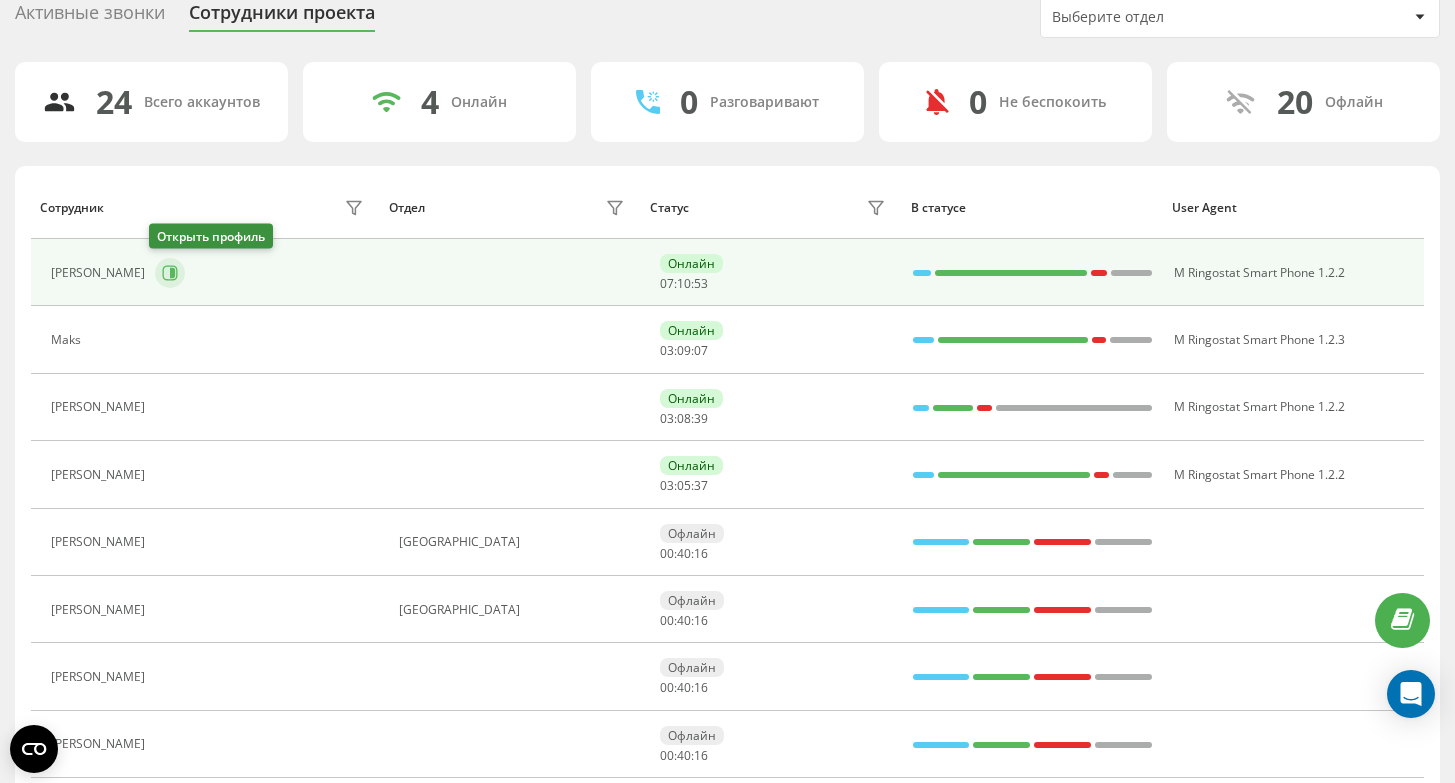 click 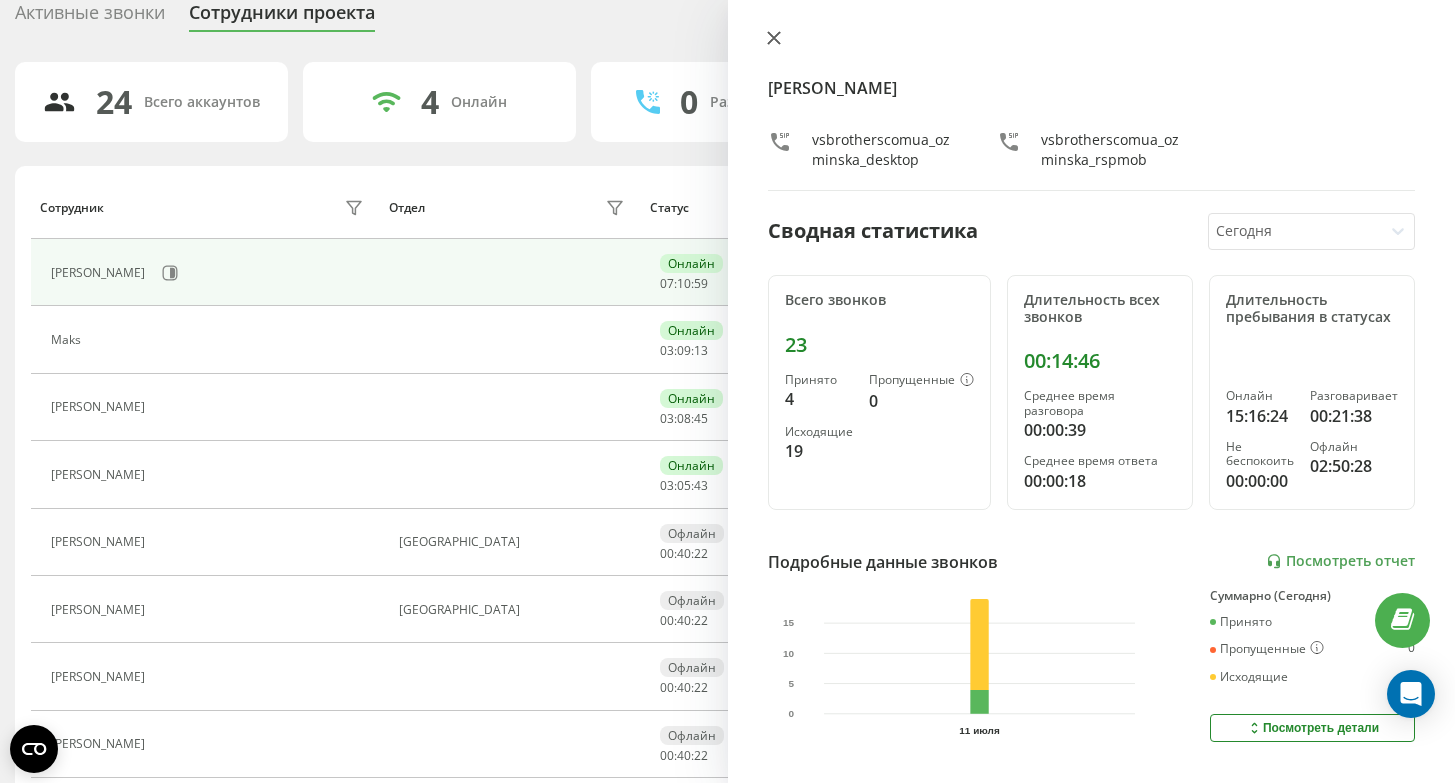 click at bounding box center [774, 39] 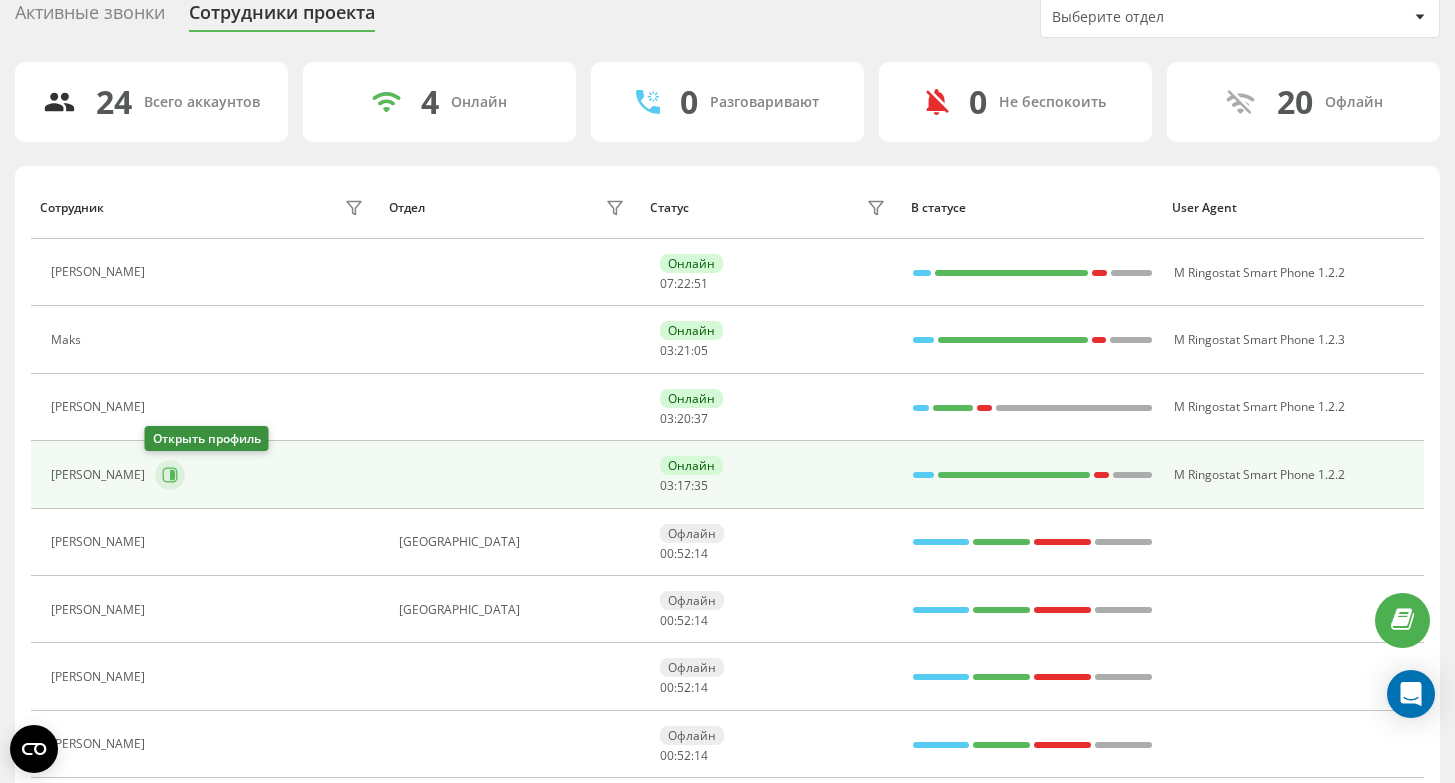 click 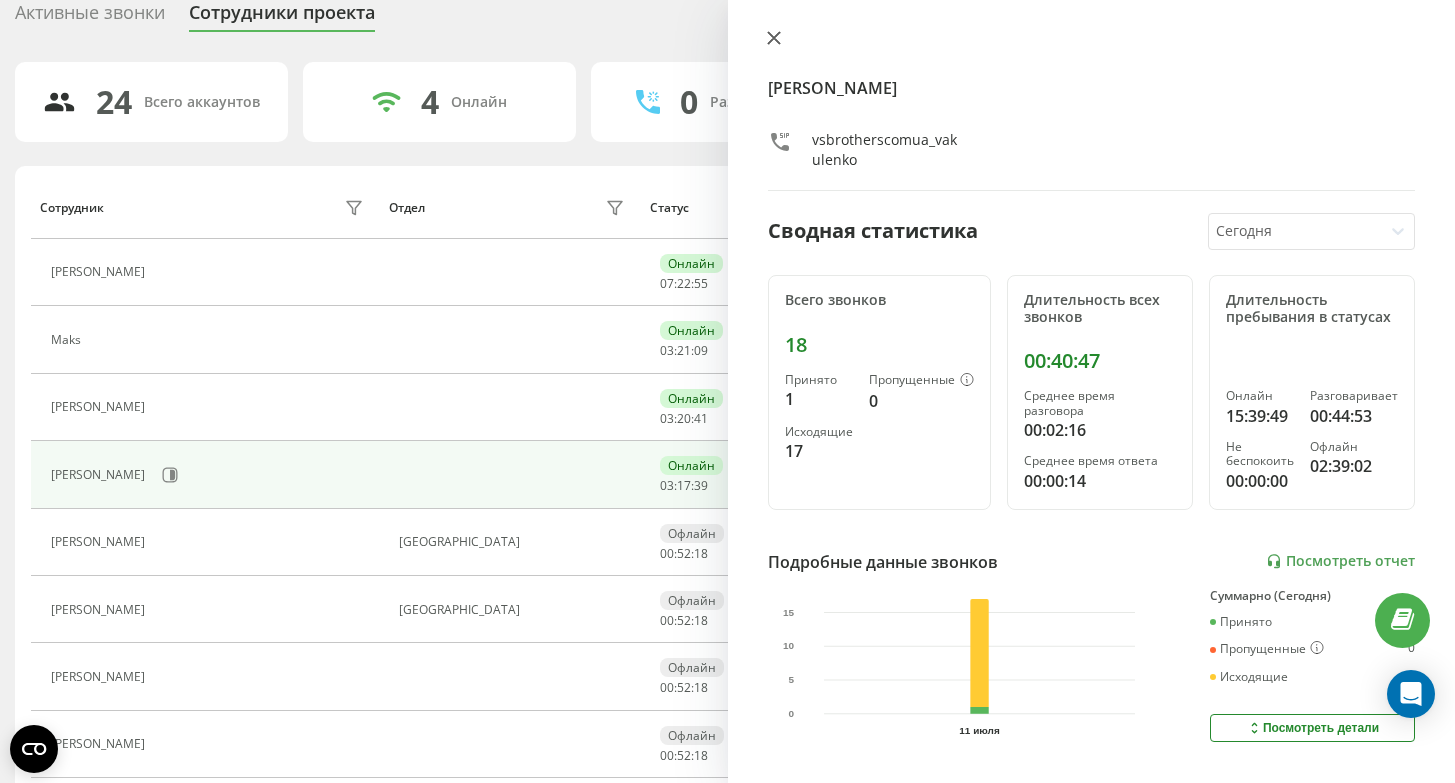 click 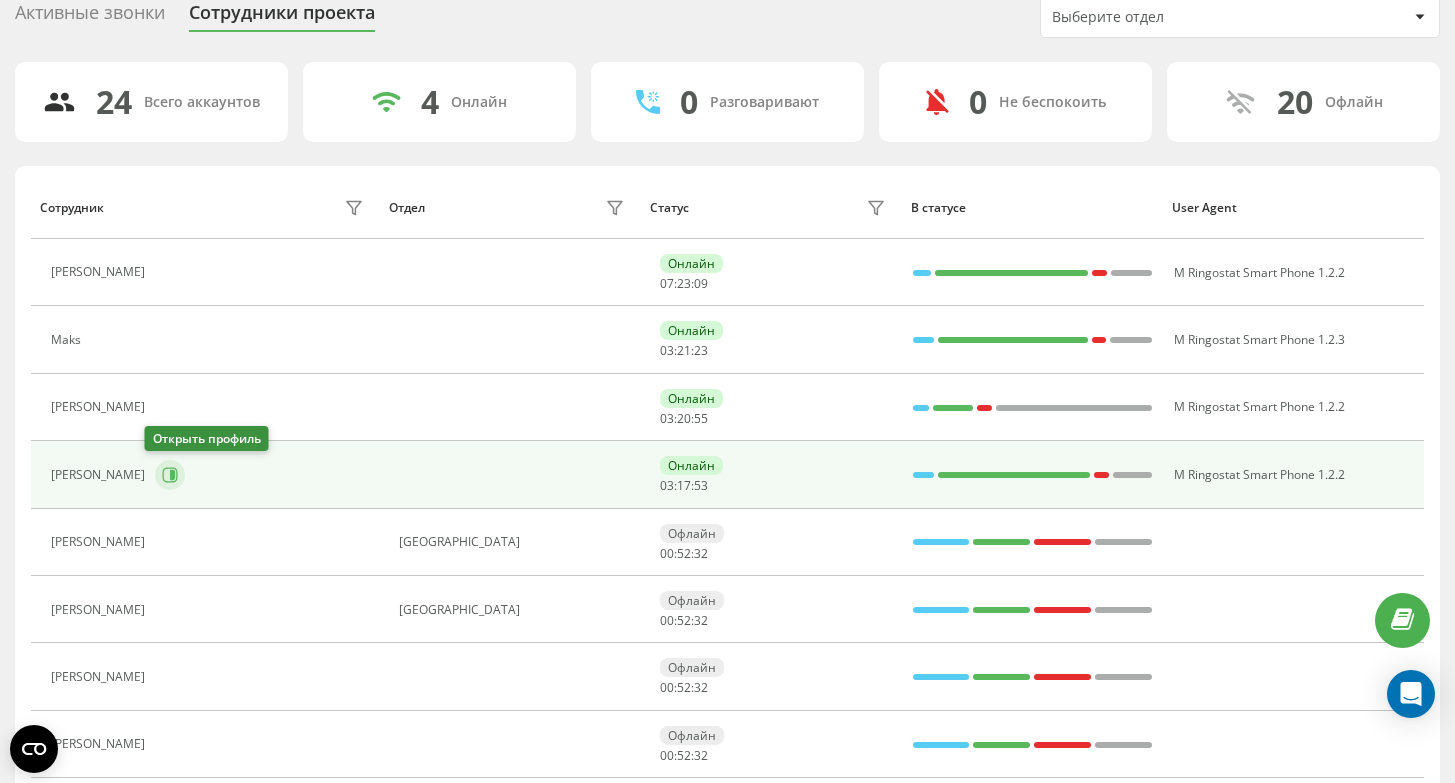 click 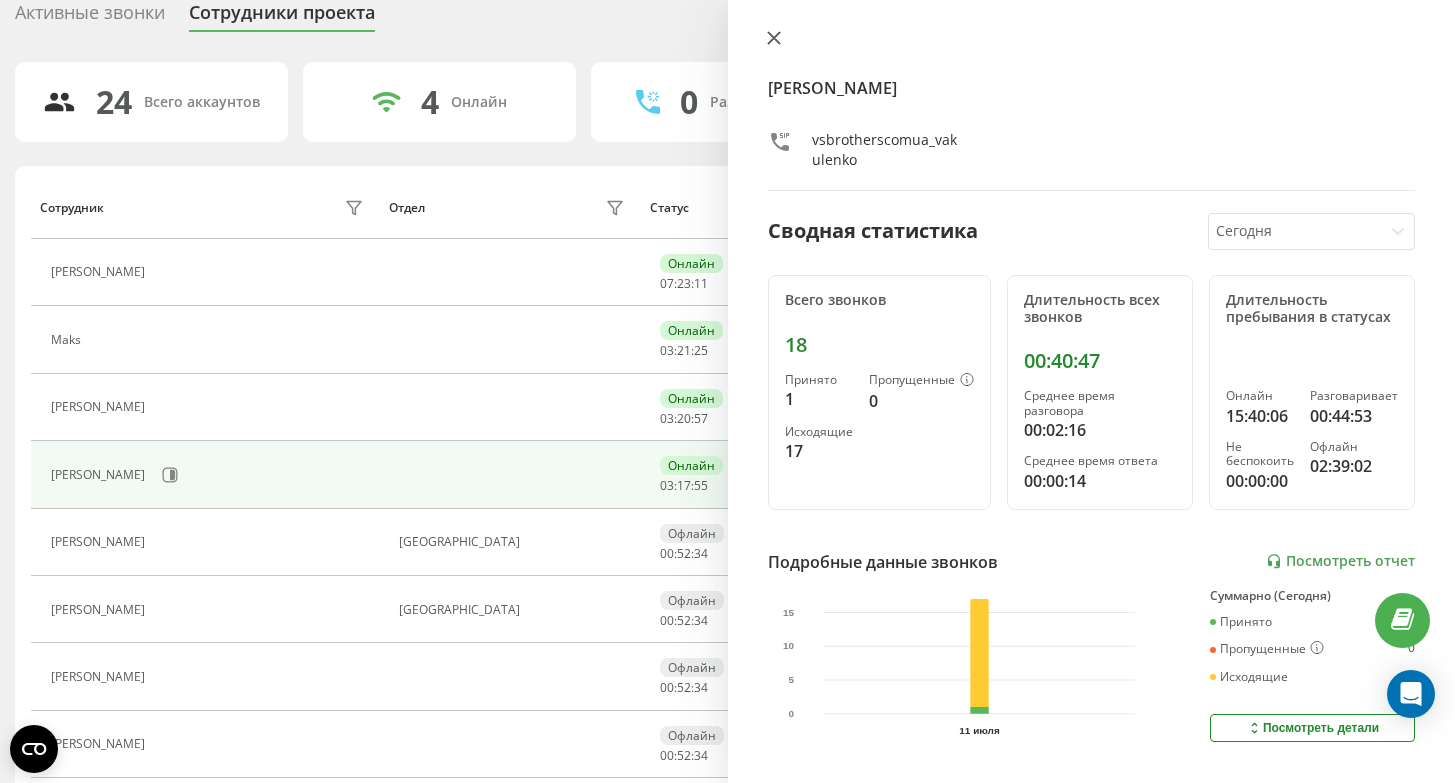 click 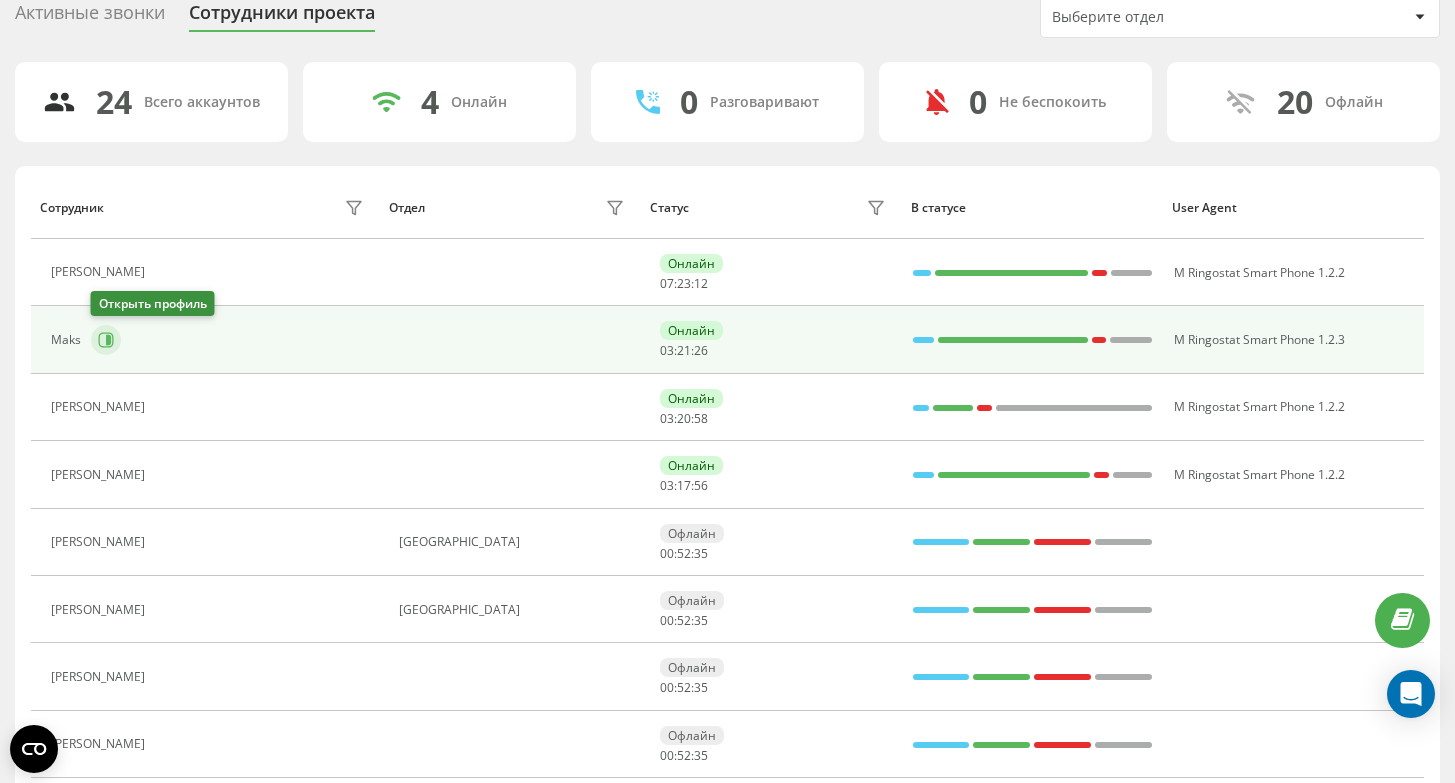 click 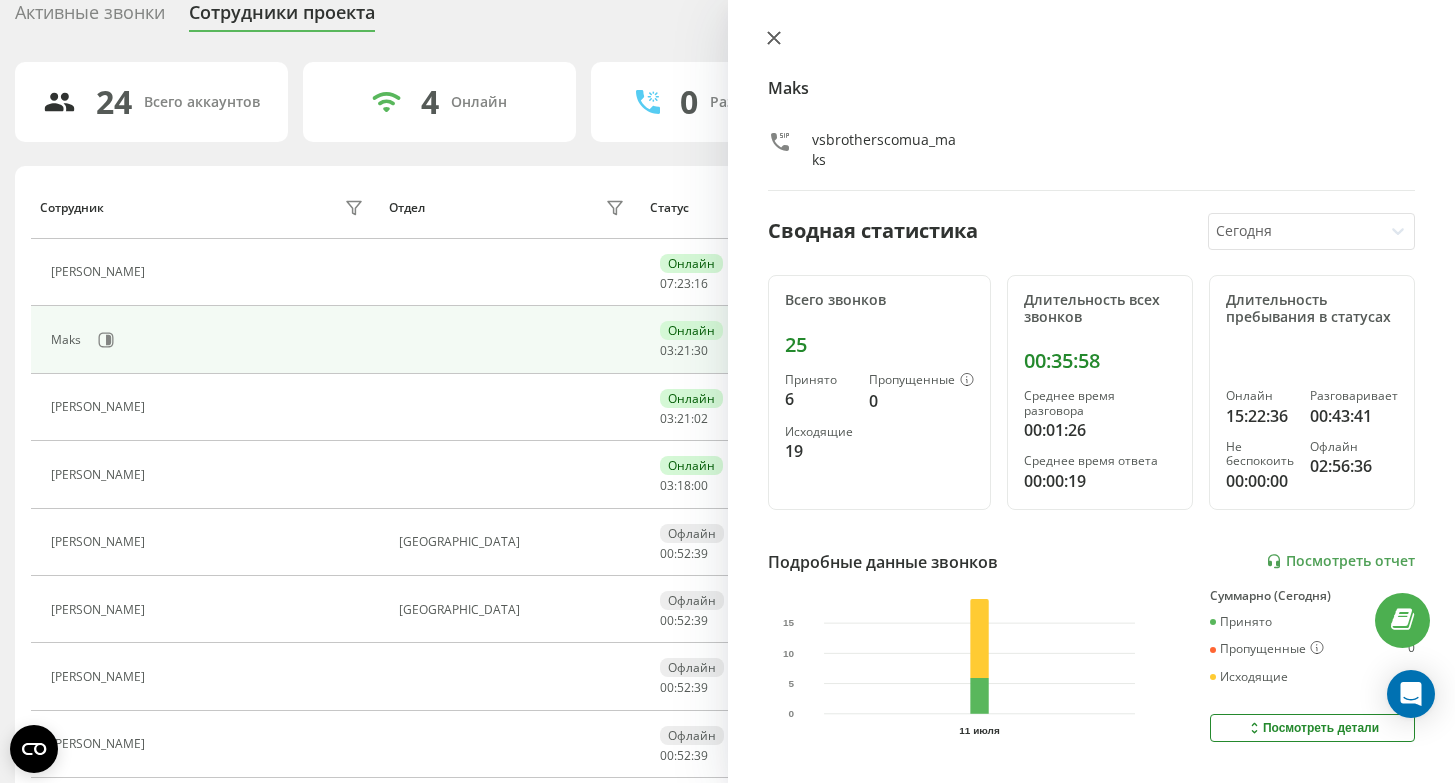 click 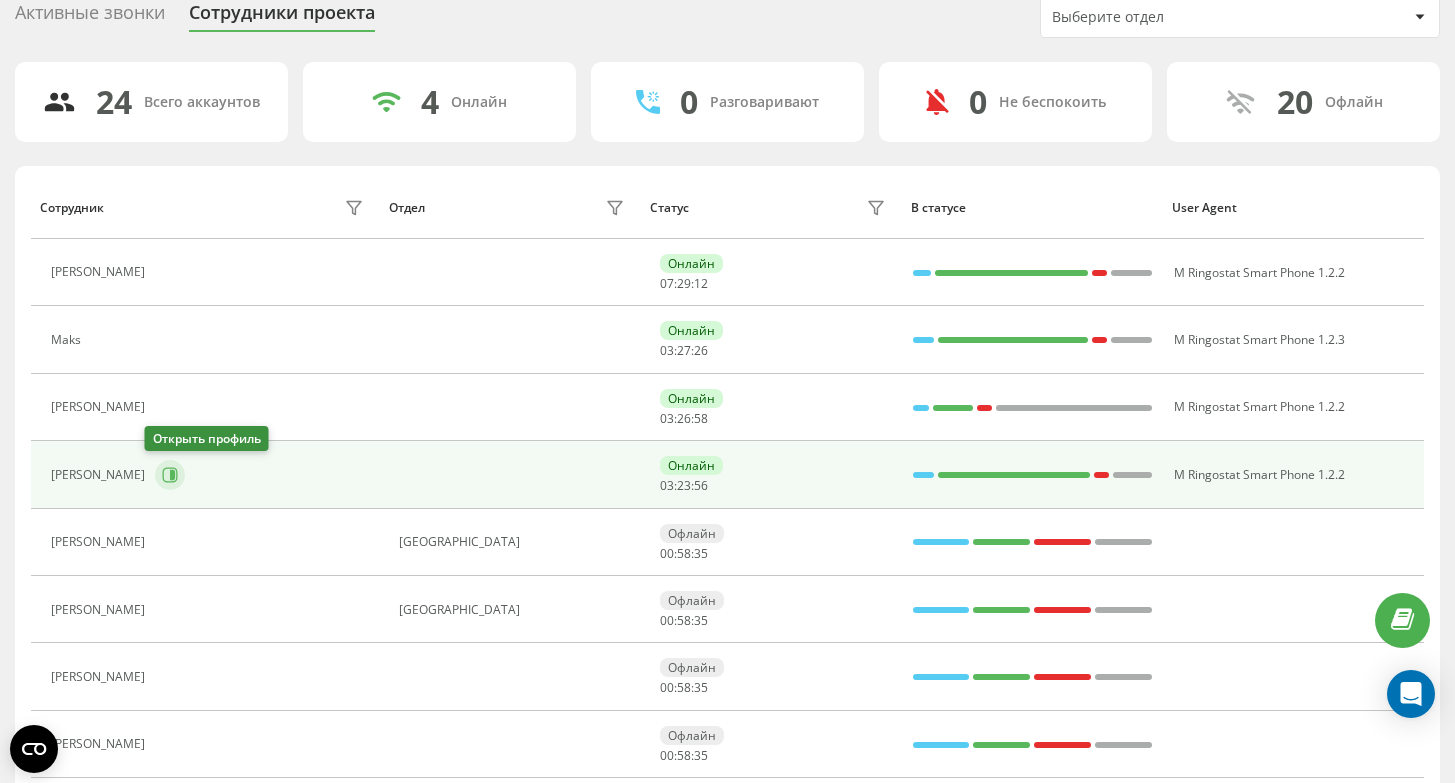 click 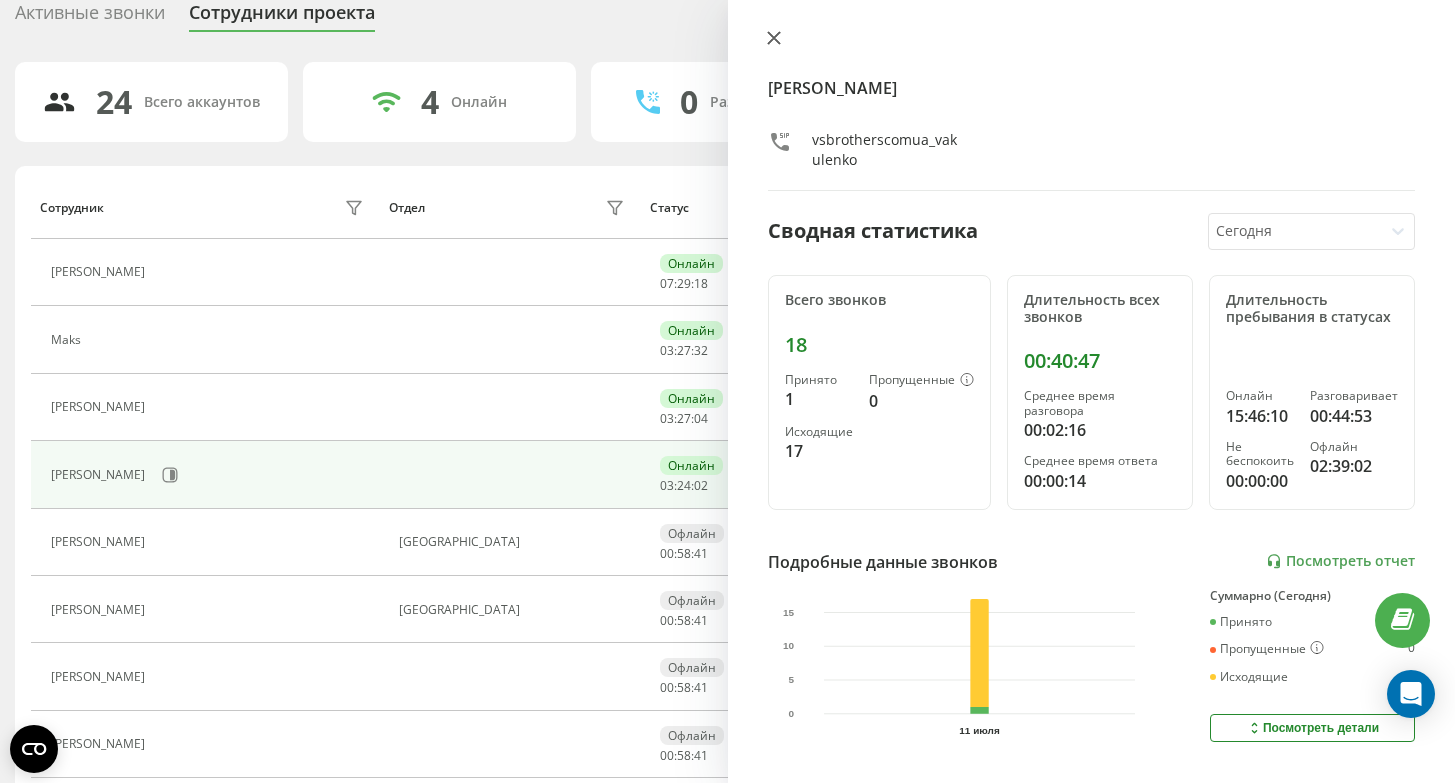 click 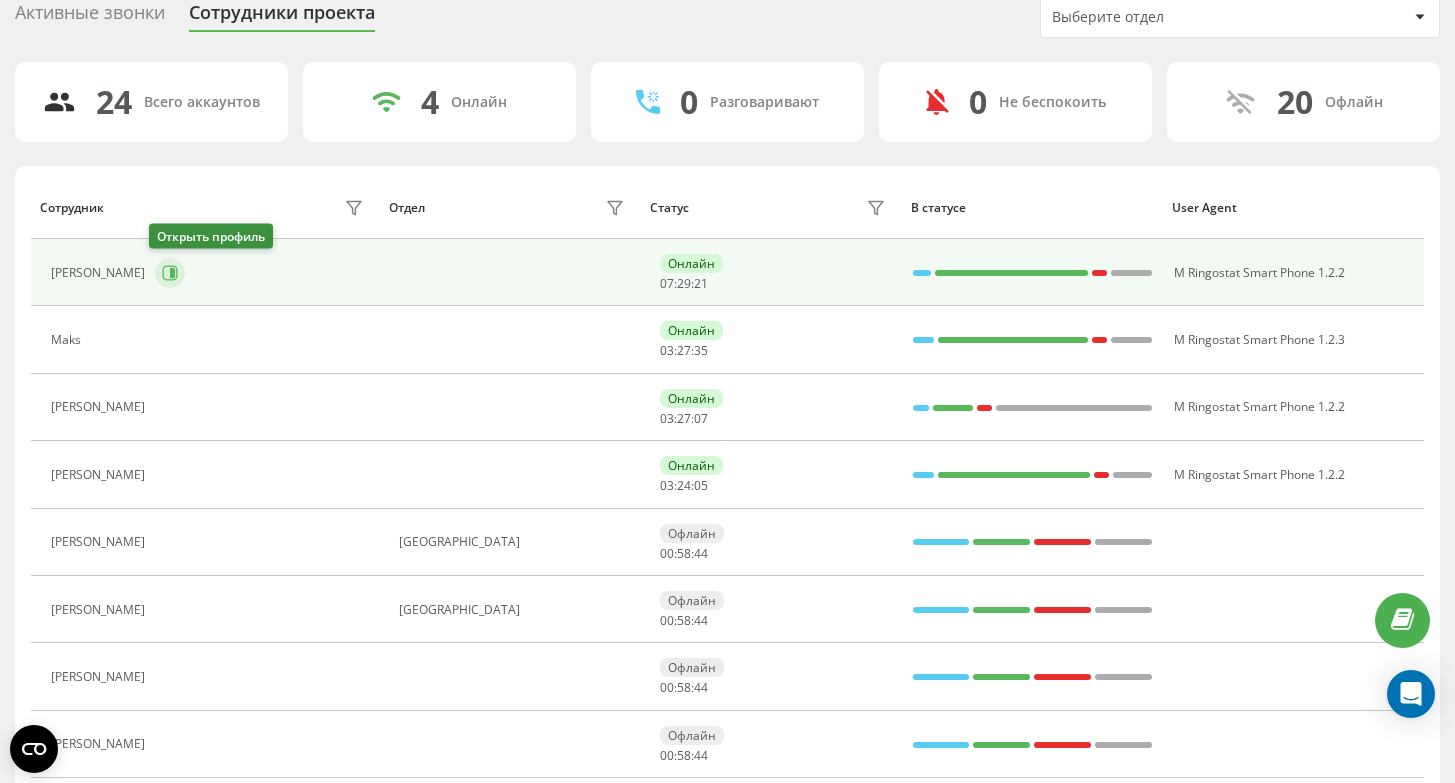 click 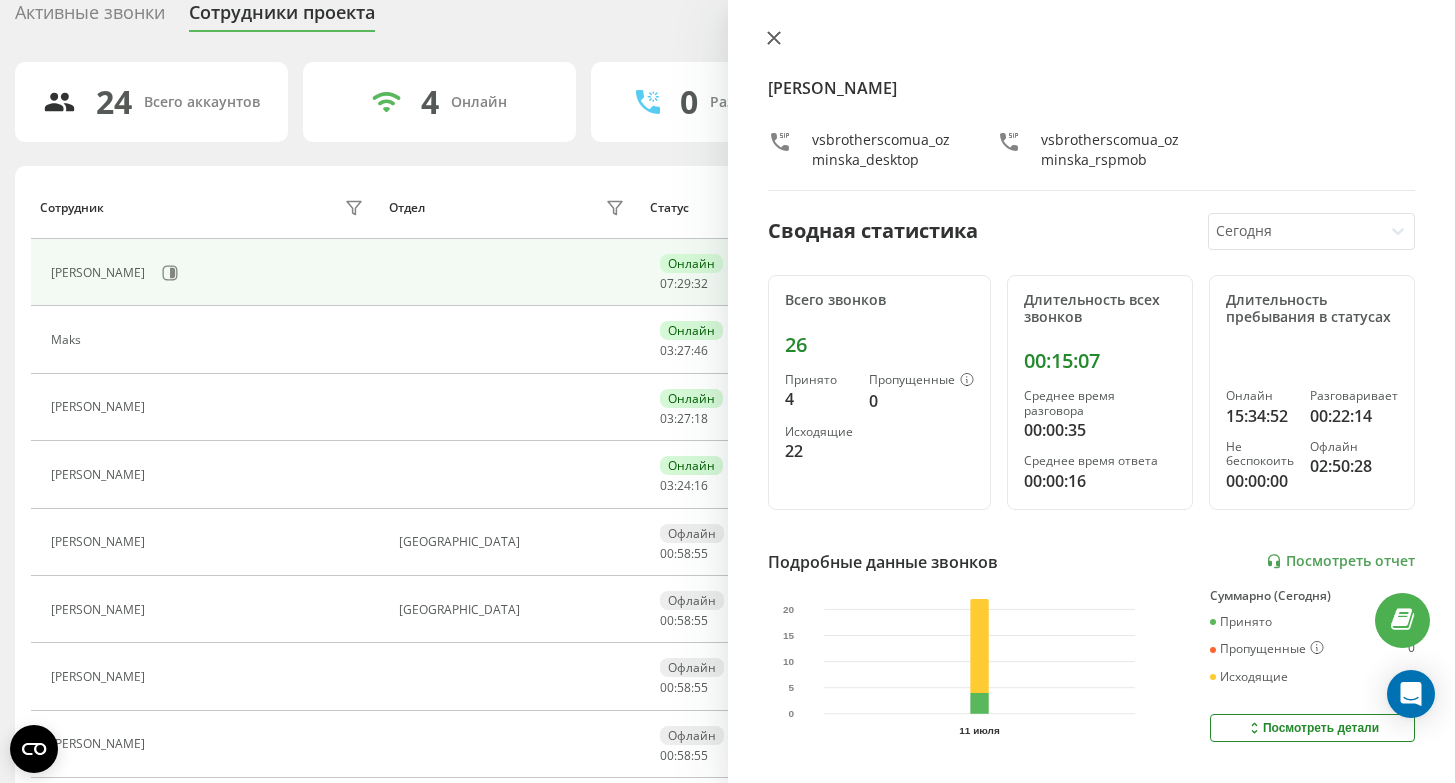 click 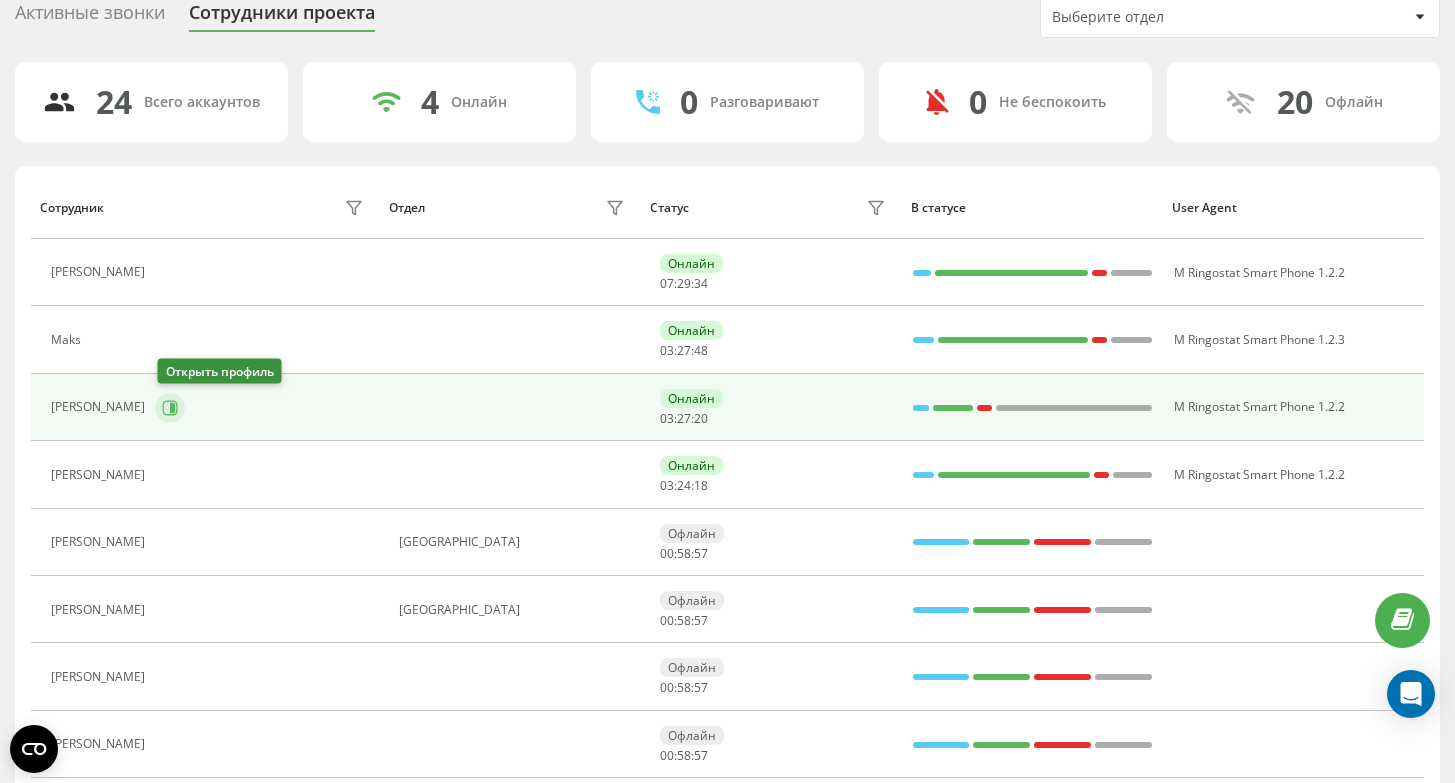 click 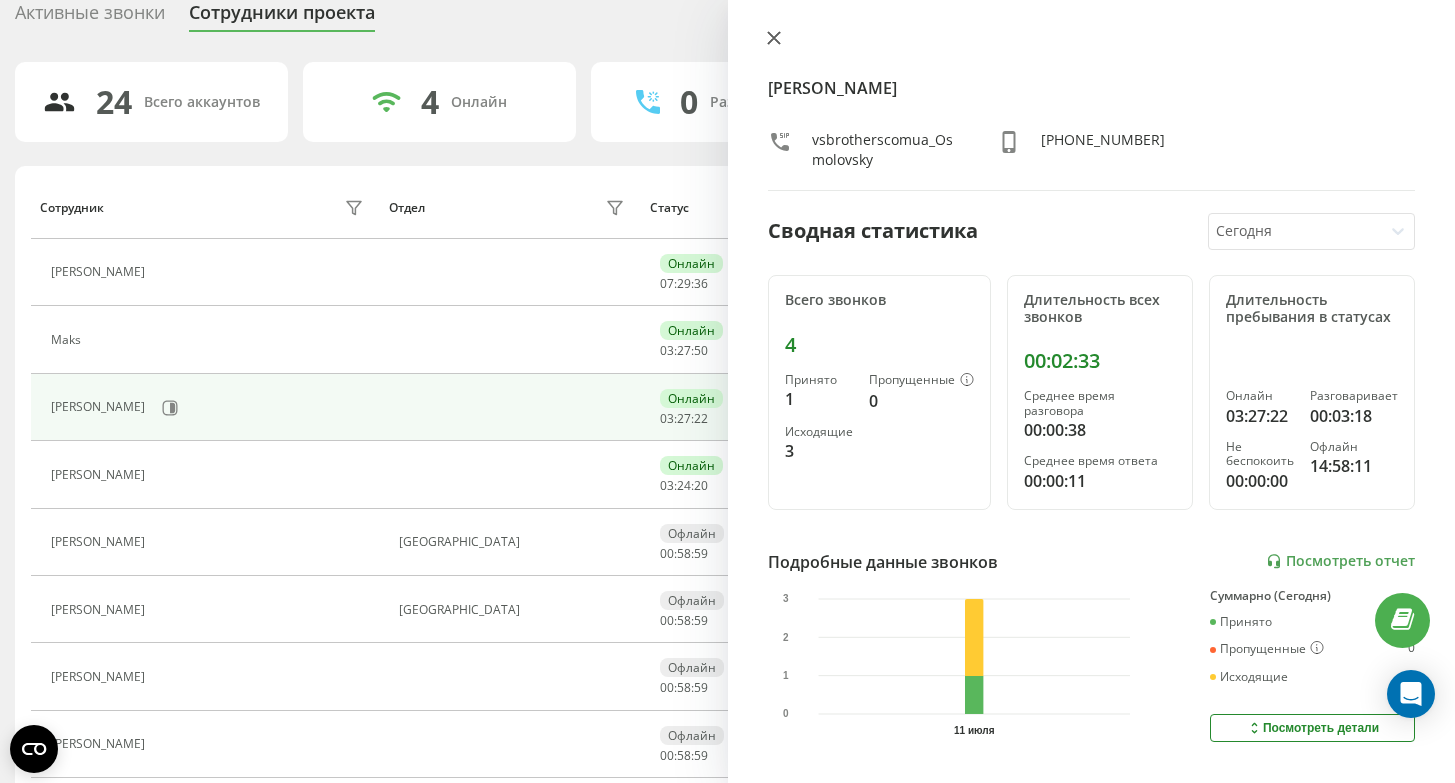 click 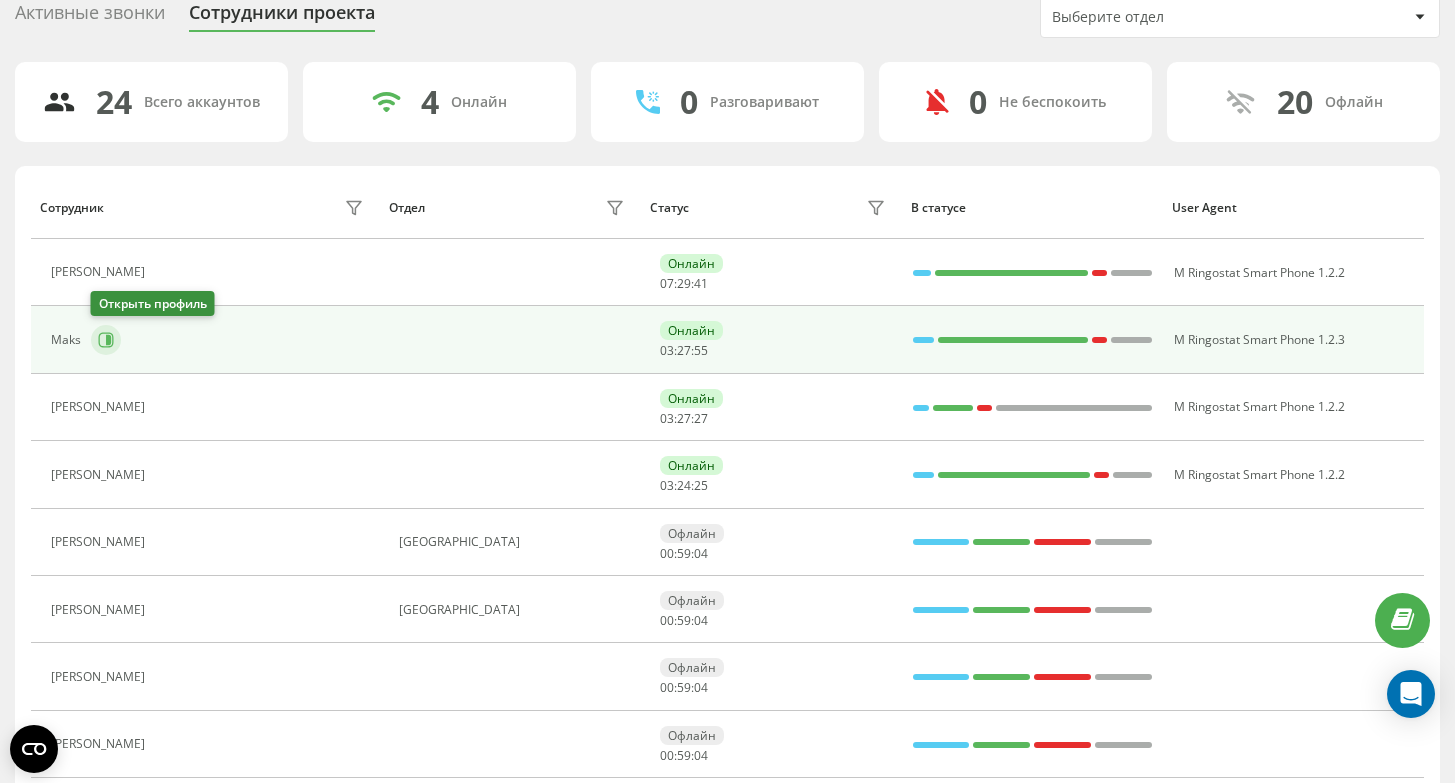 click 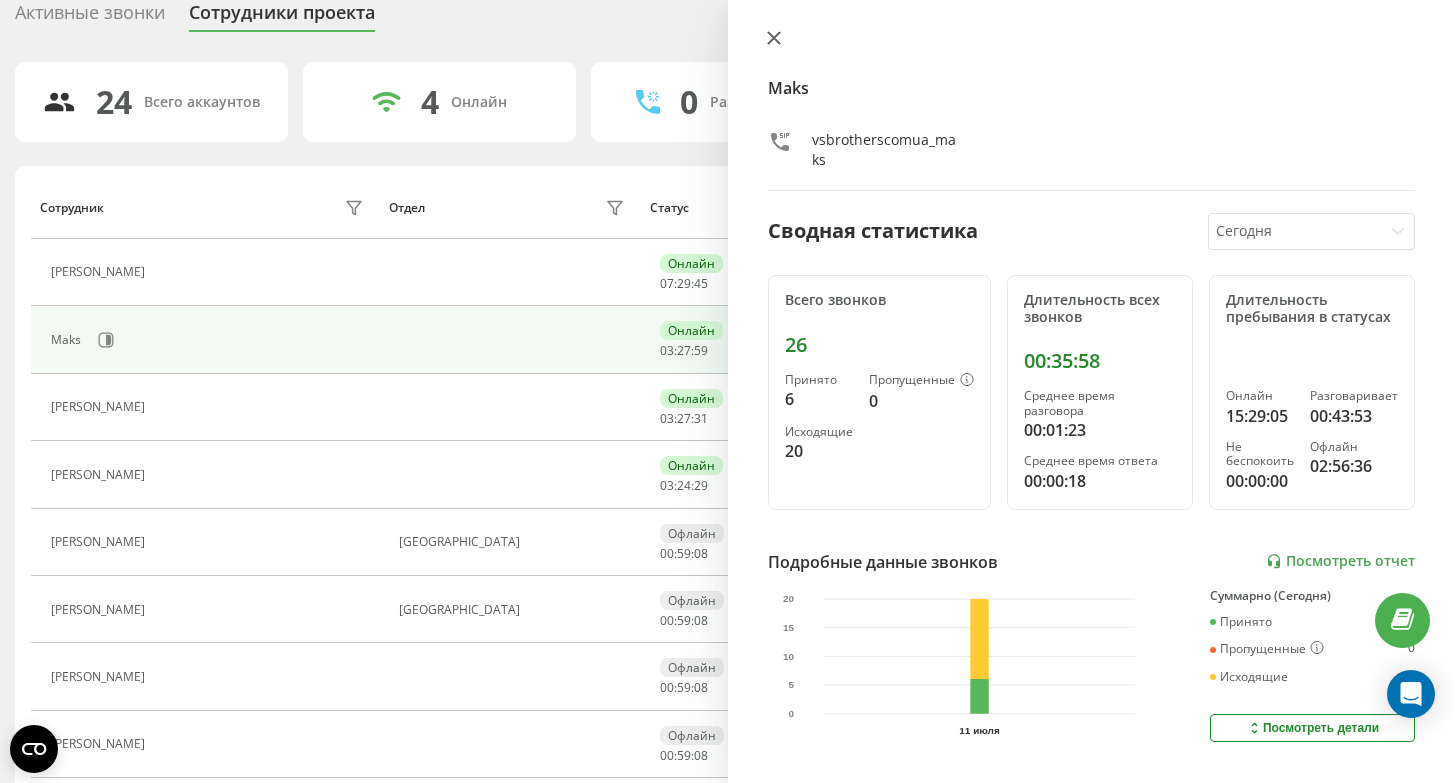 click 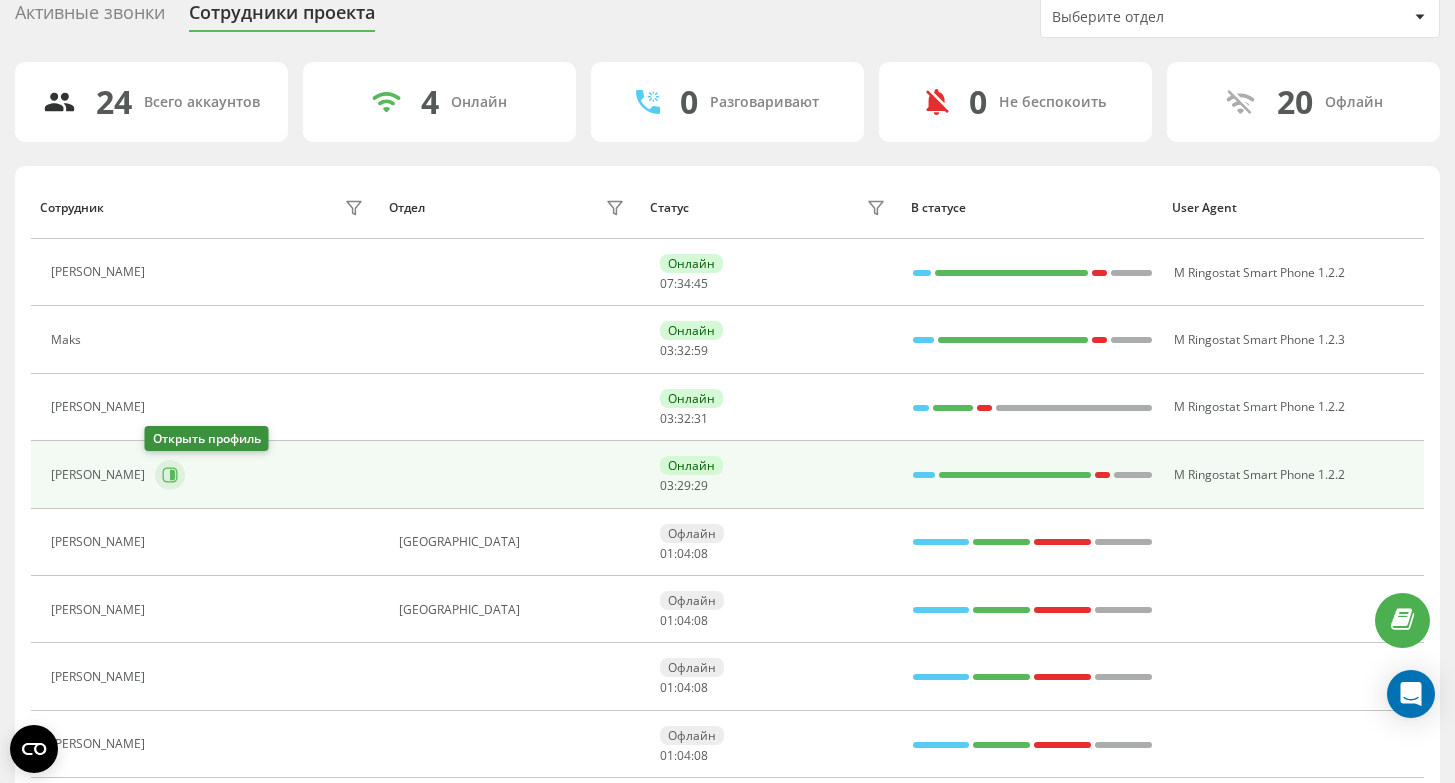 click 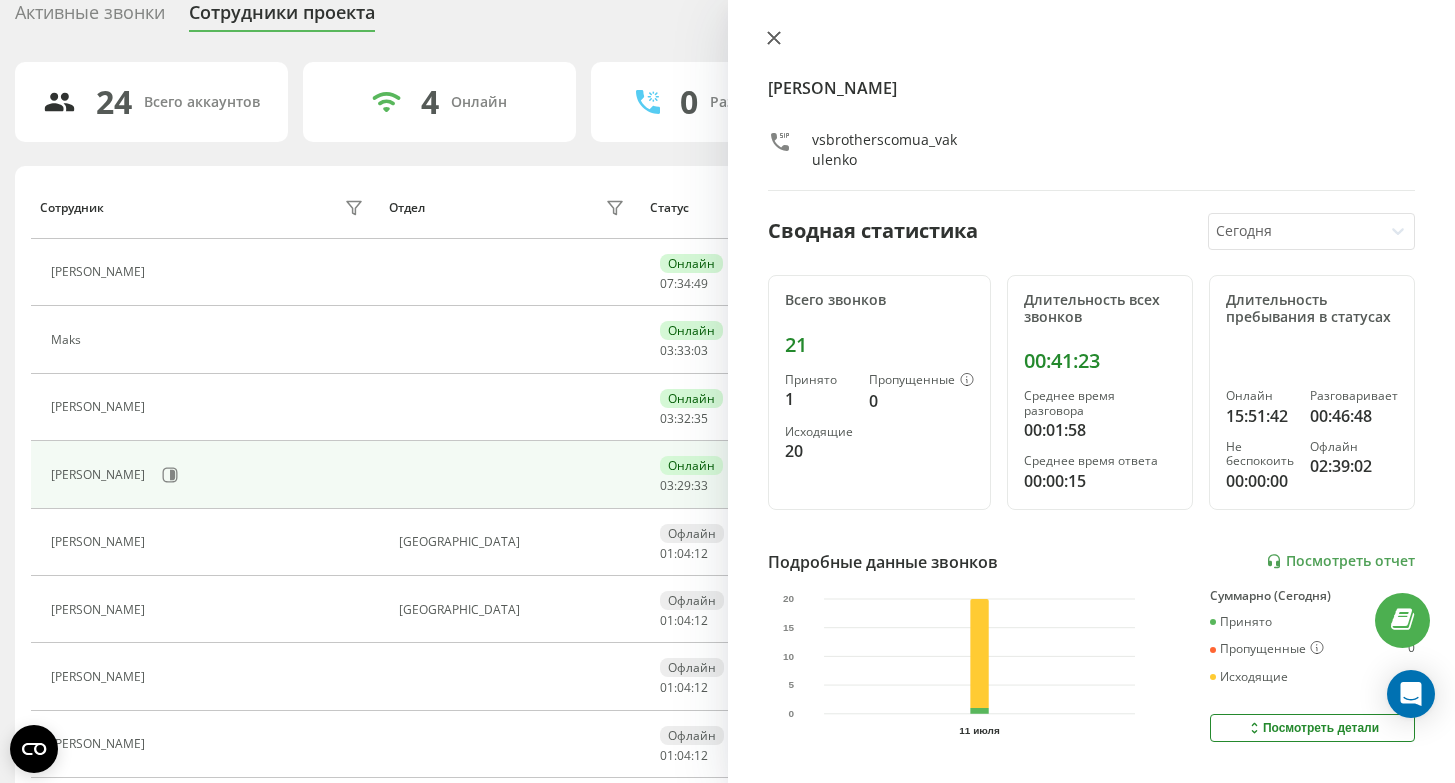 click 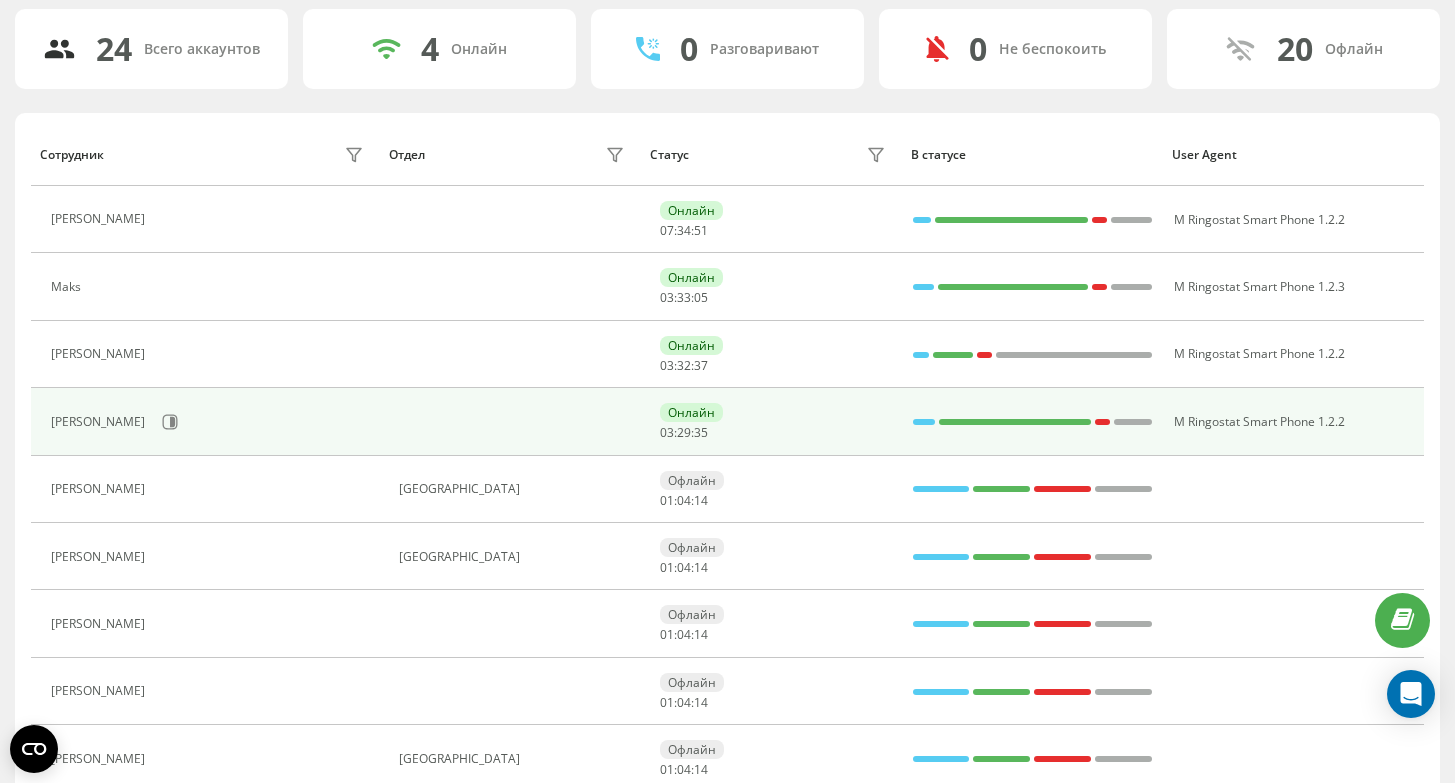 scroll, scrollTop: 133, scrollLeft: 0, axis: vertical 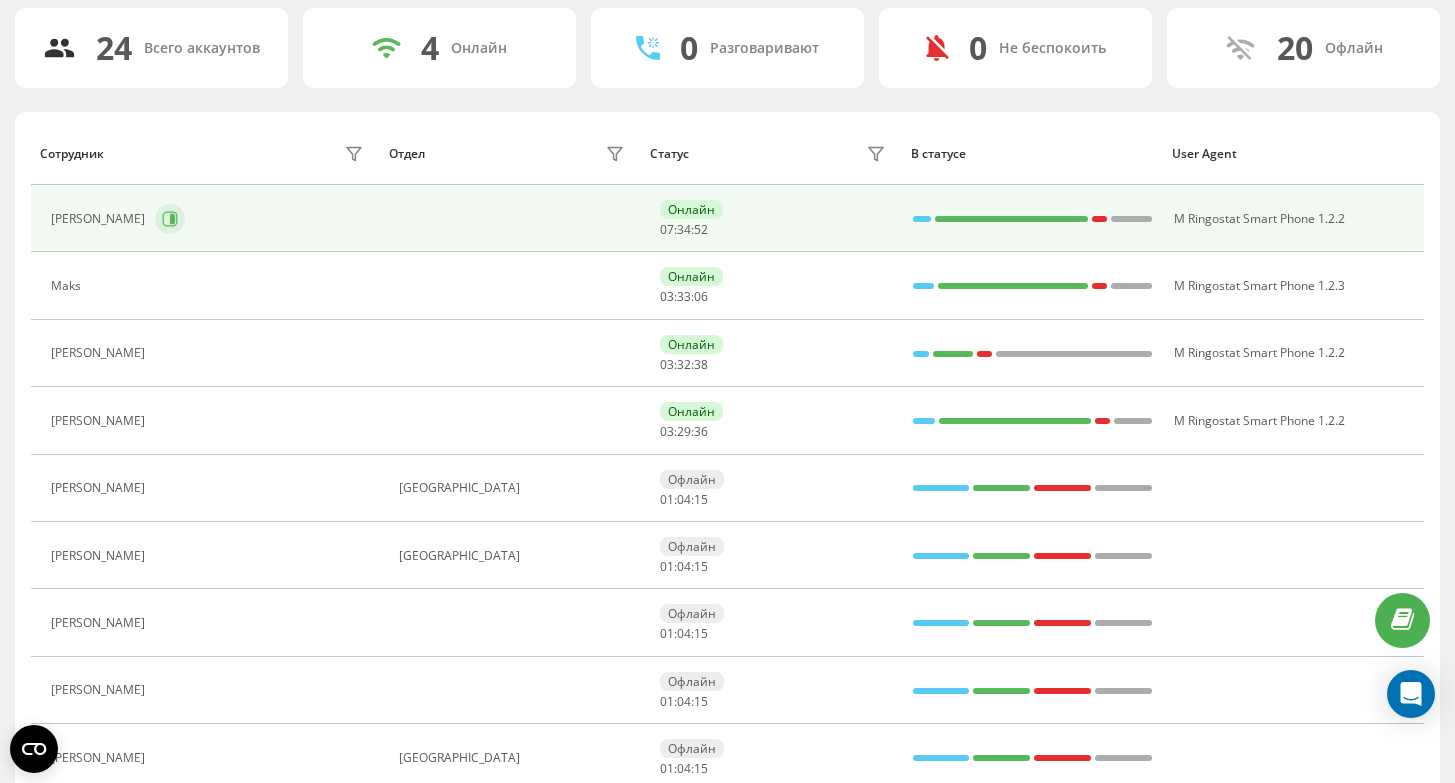 click at bounding box center (170, 219) 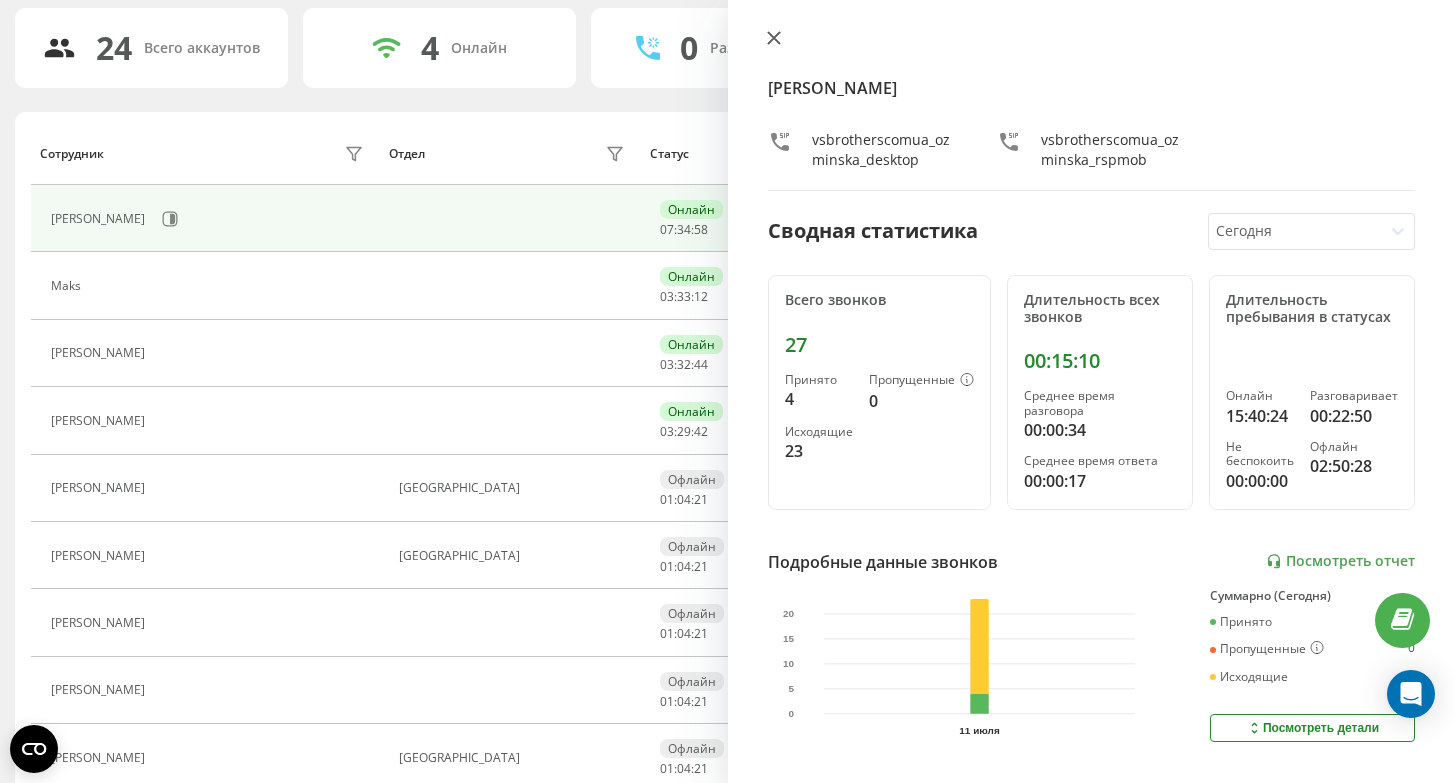 click 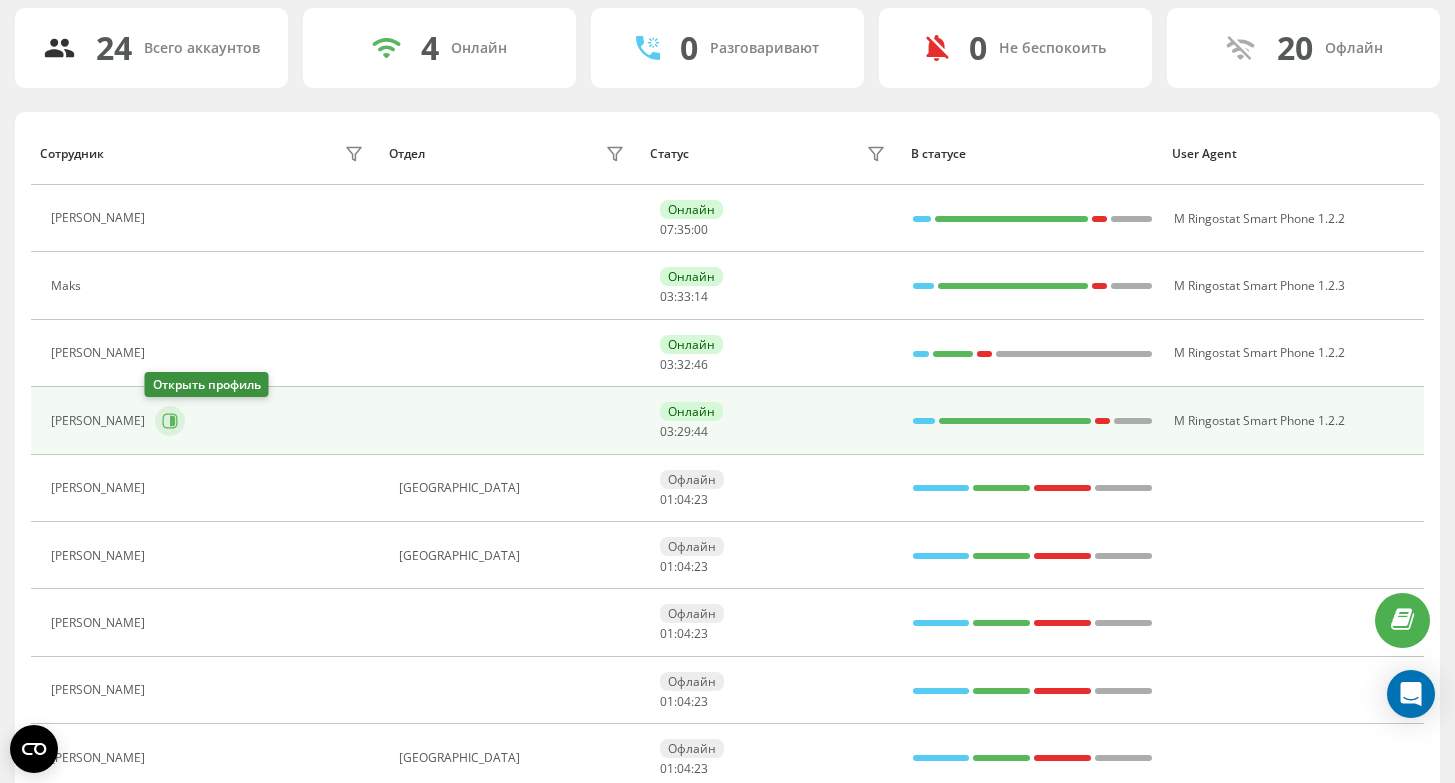 click 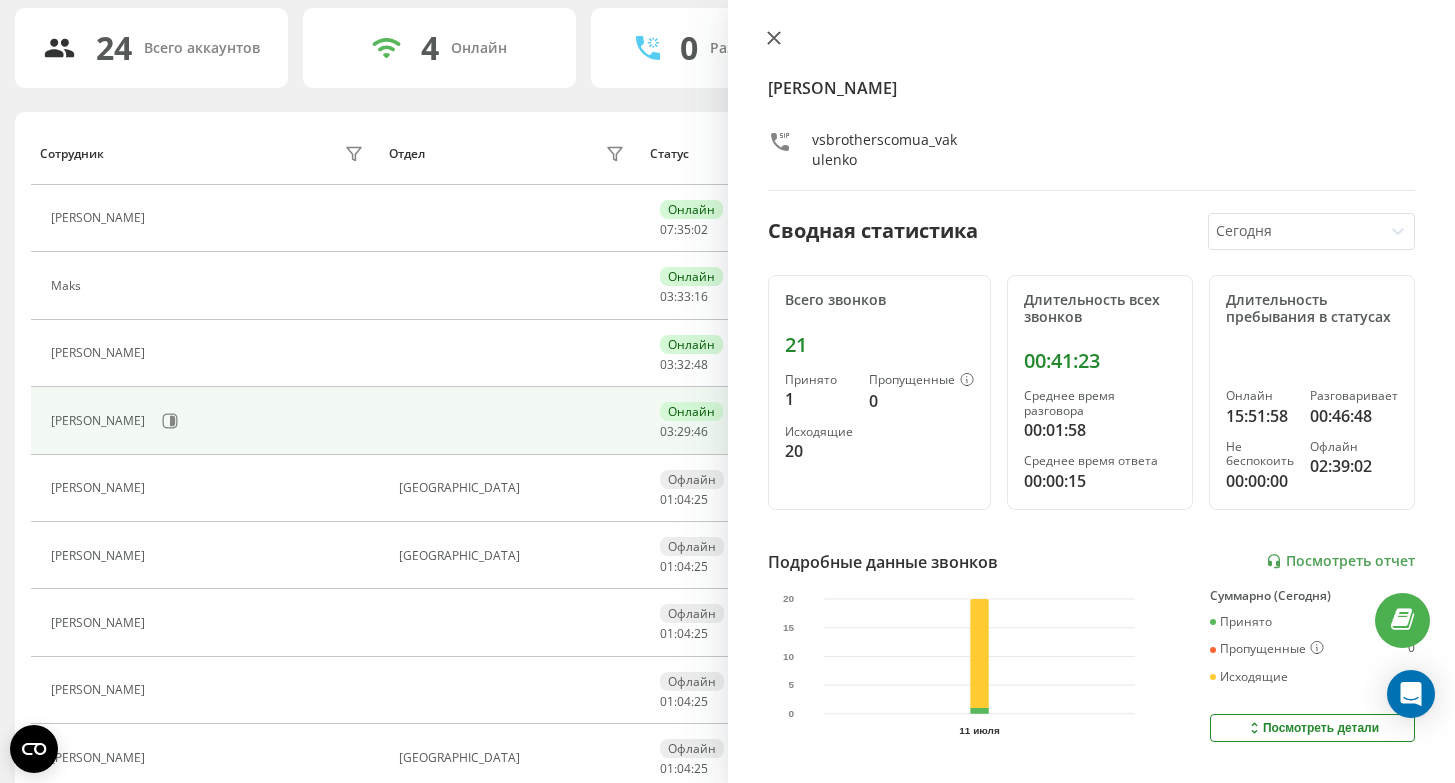 click 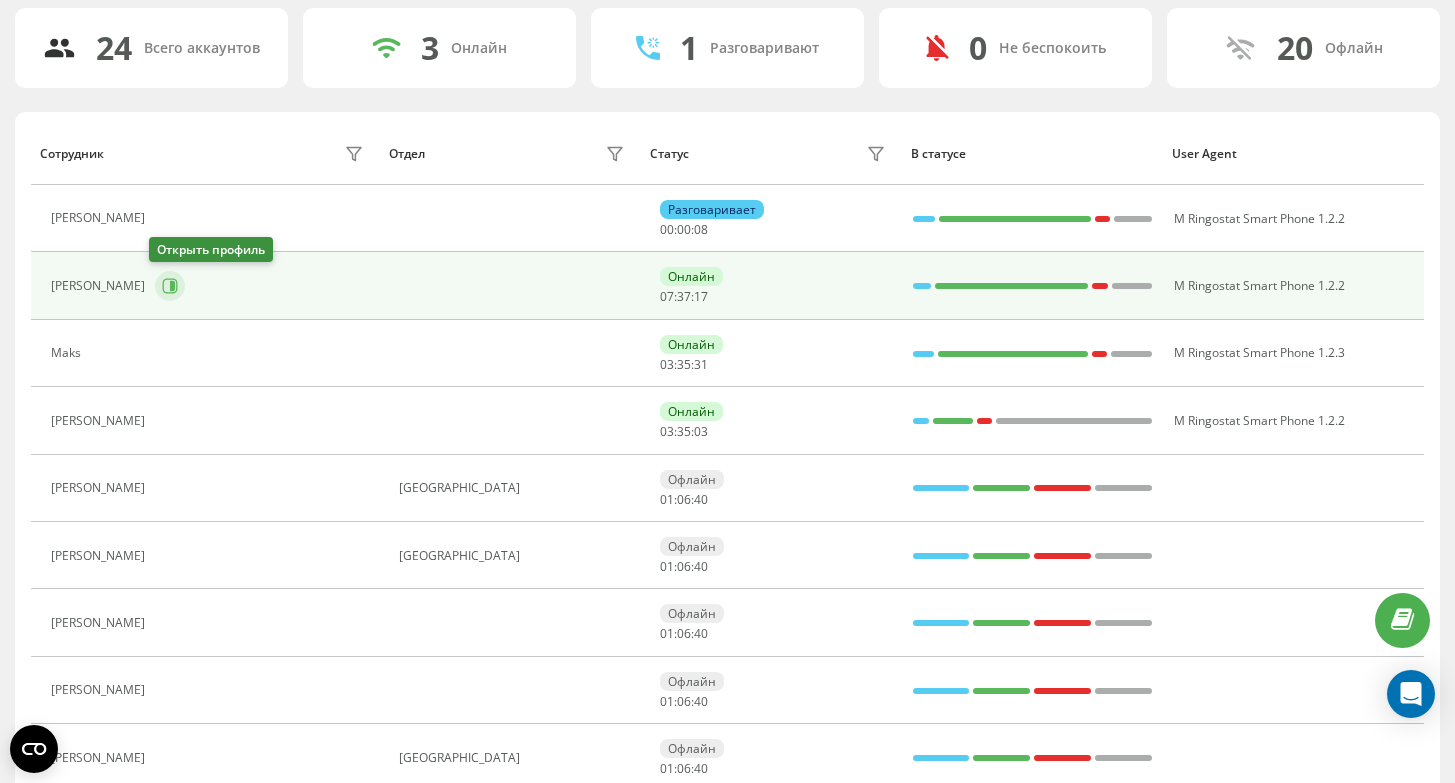 click 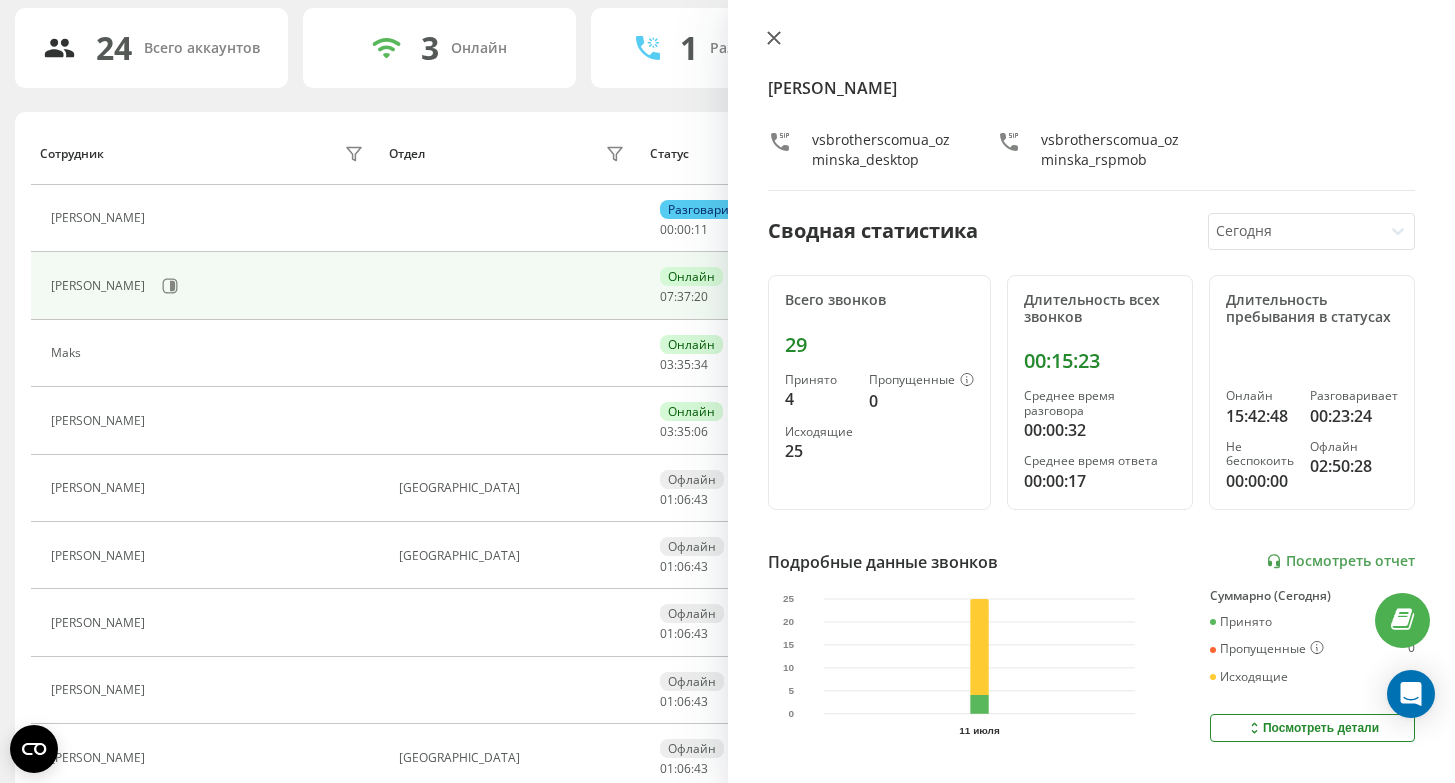 click 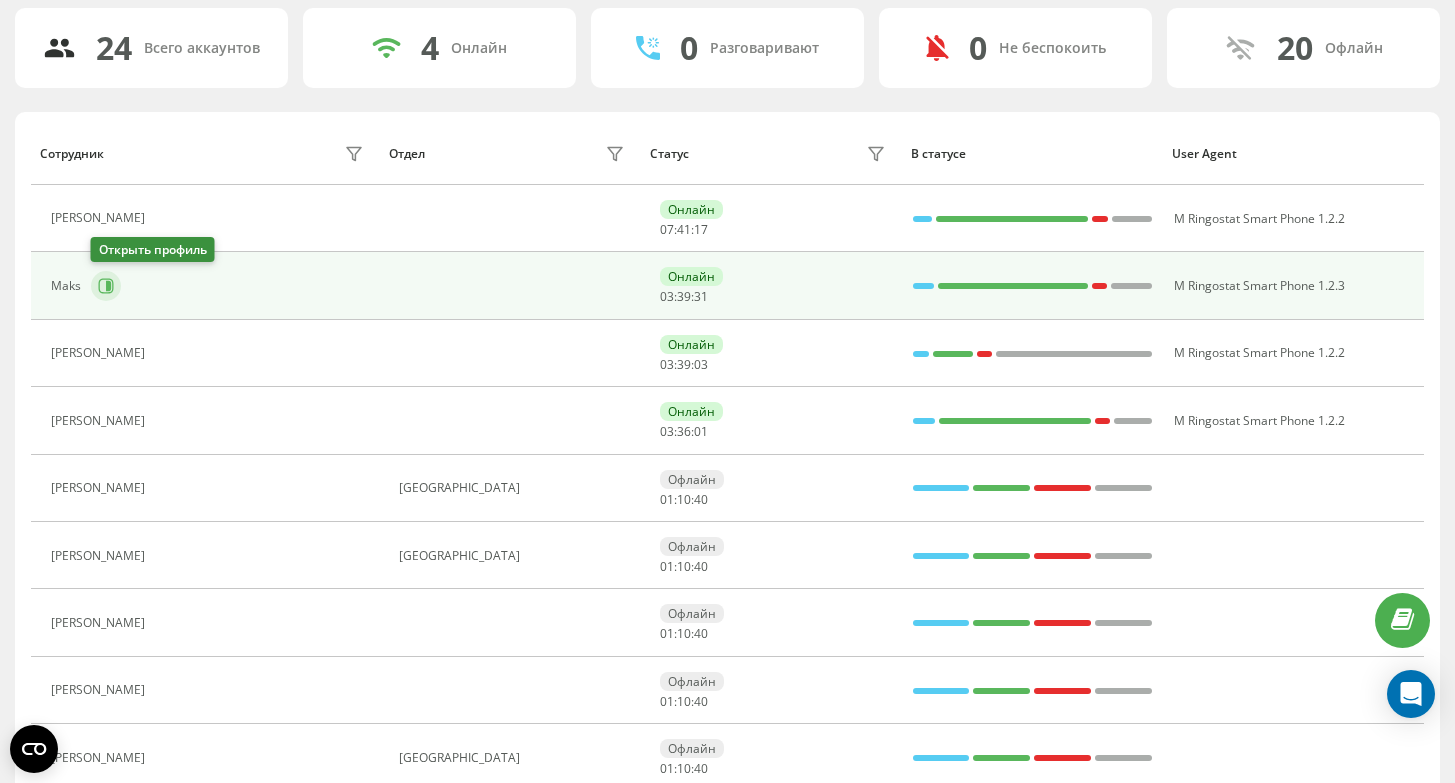 click 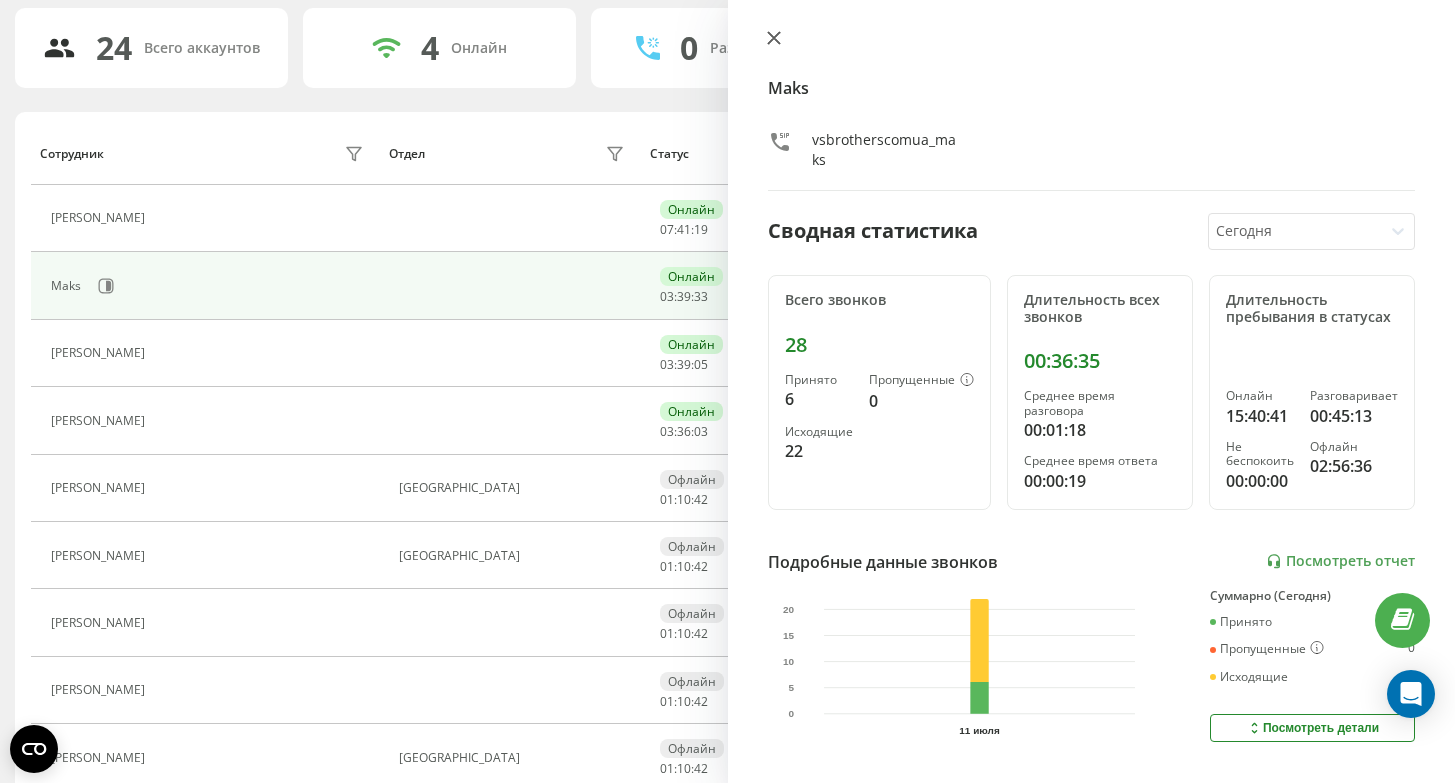 click 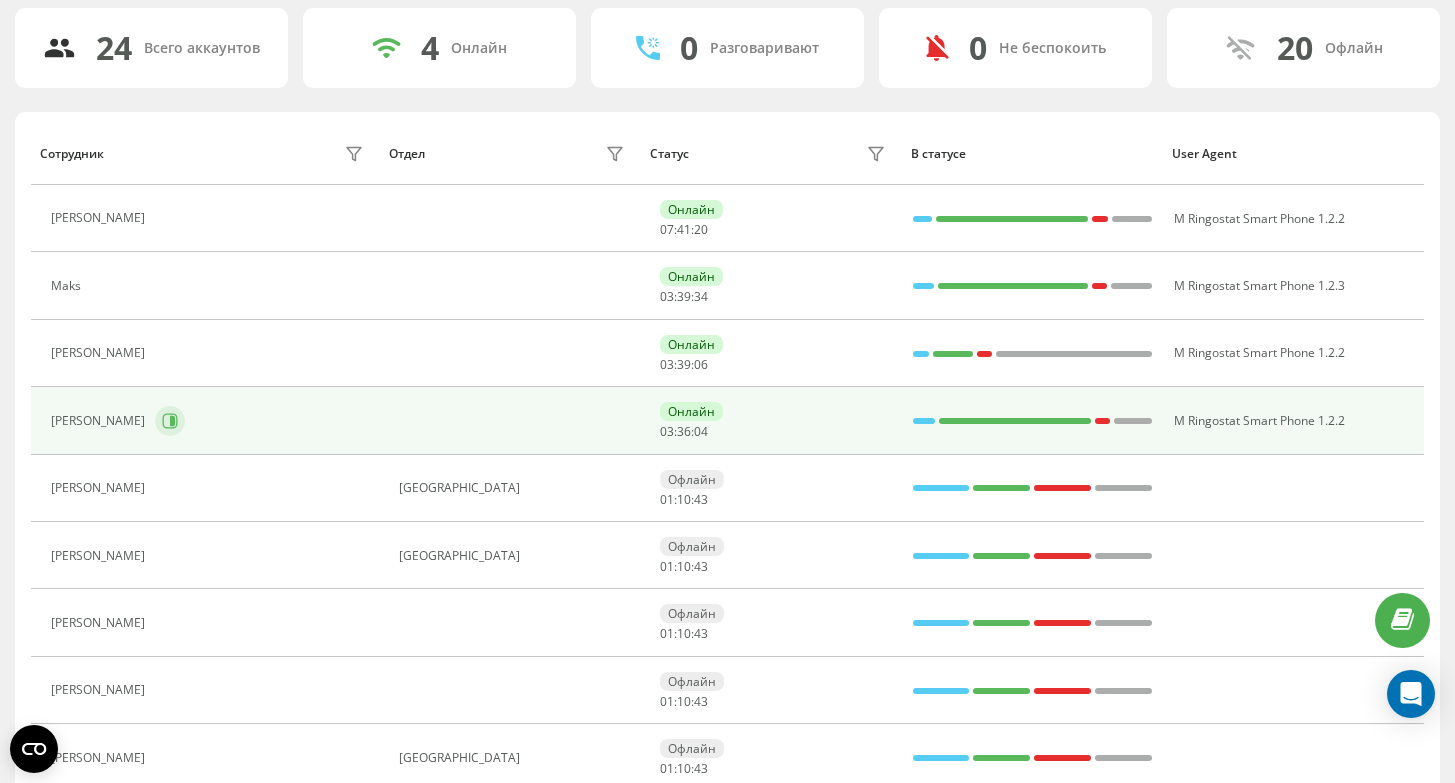 click at bounding box center (170, 421) 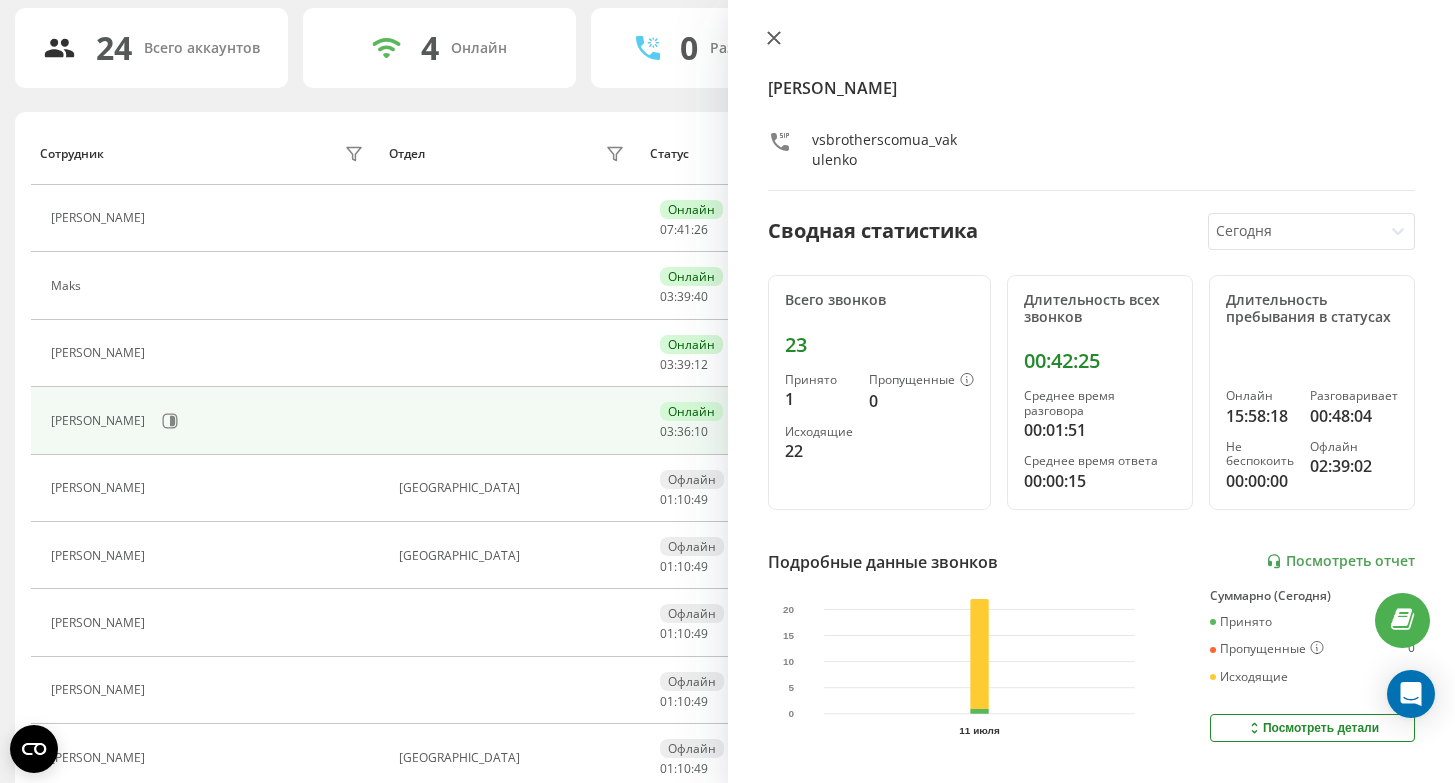 click 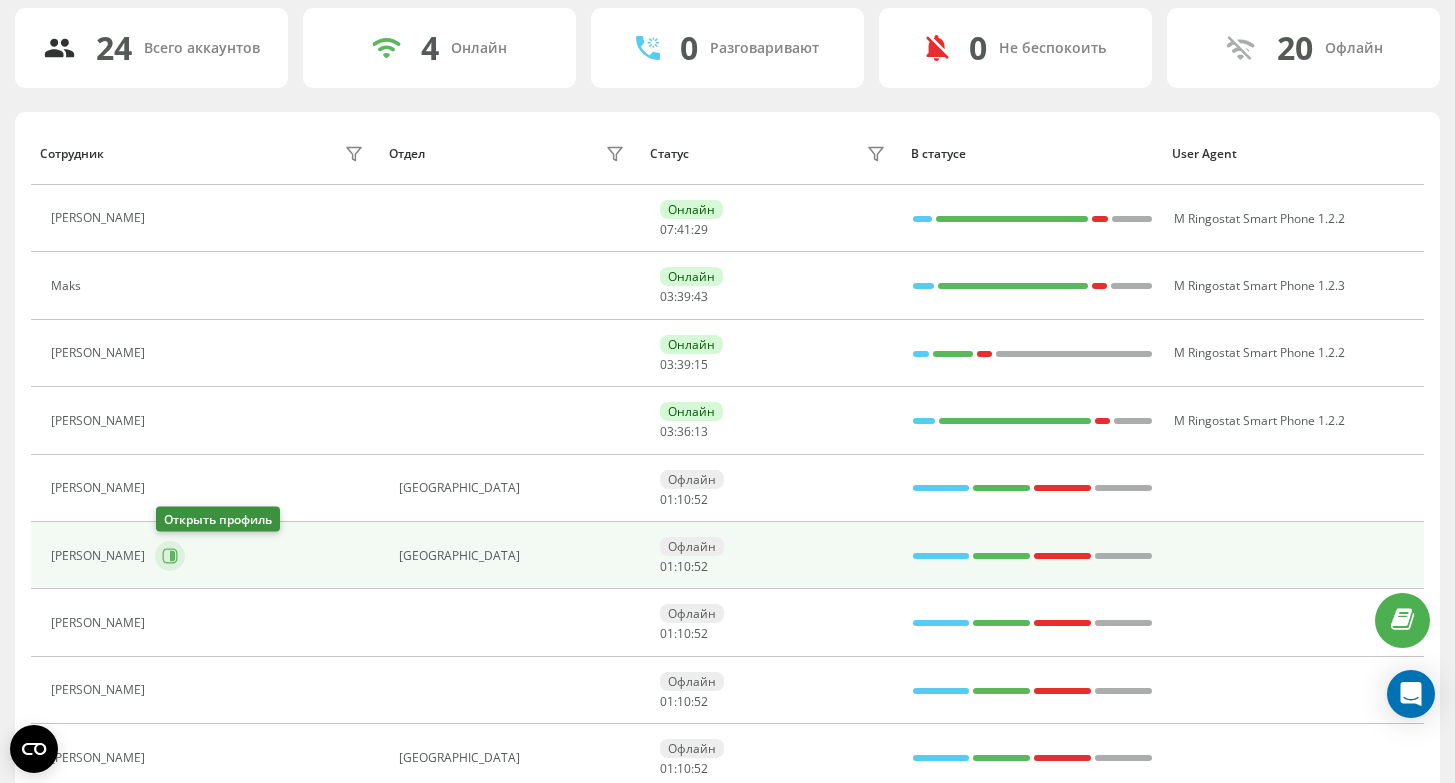 click 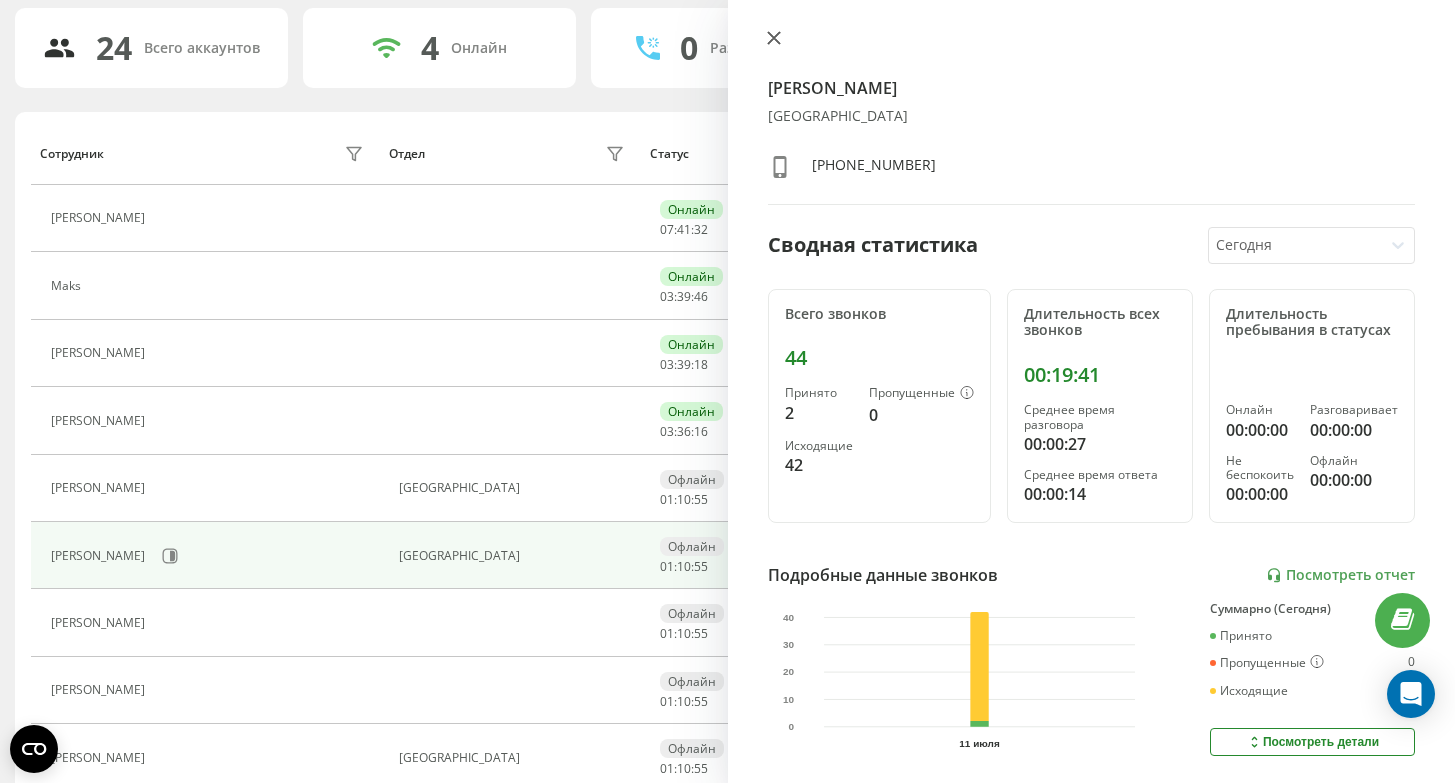 click 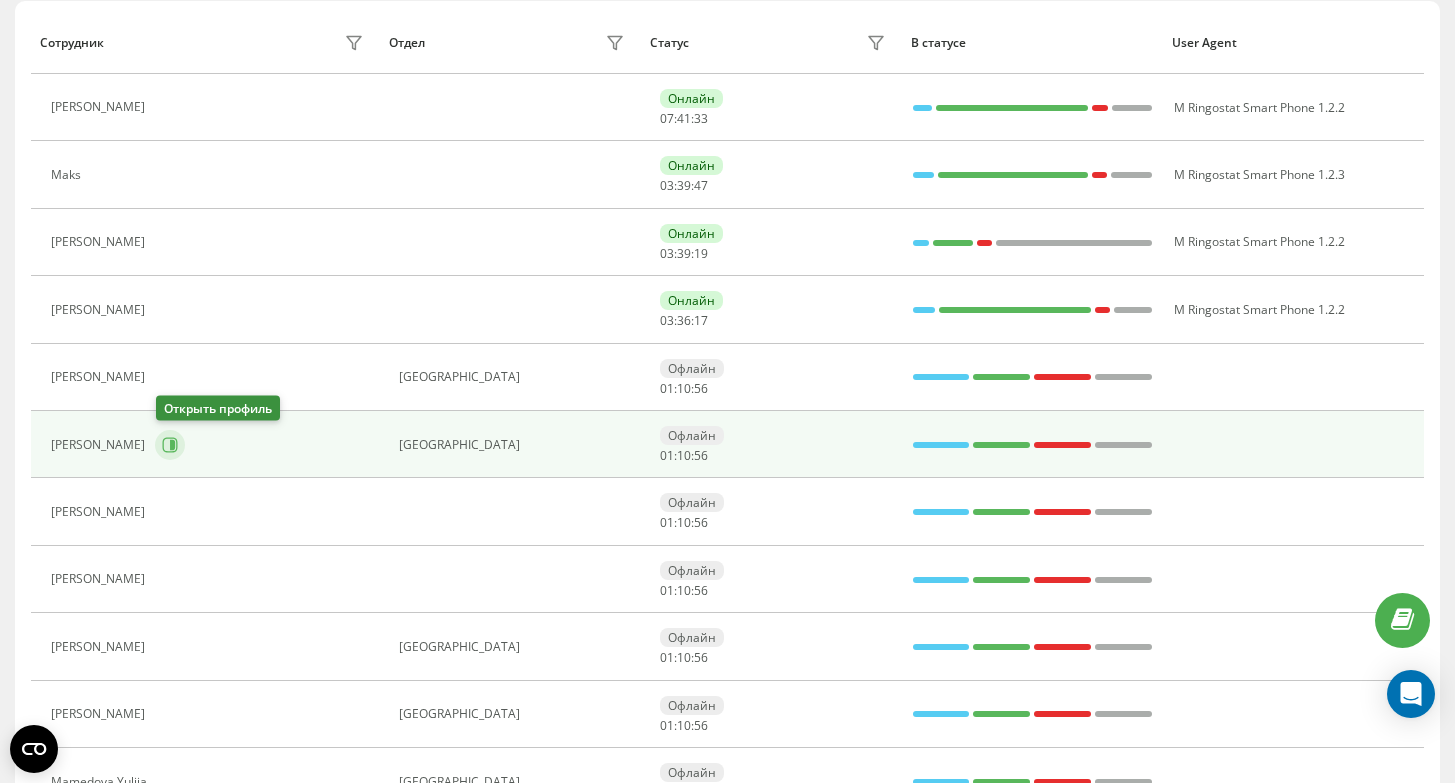 scroll, scrollTop: 245, scrollLeft: 0, axis: vertical 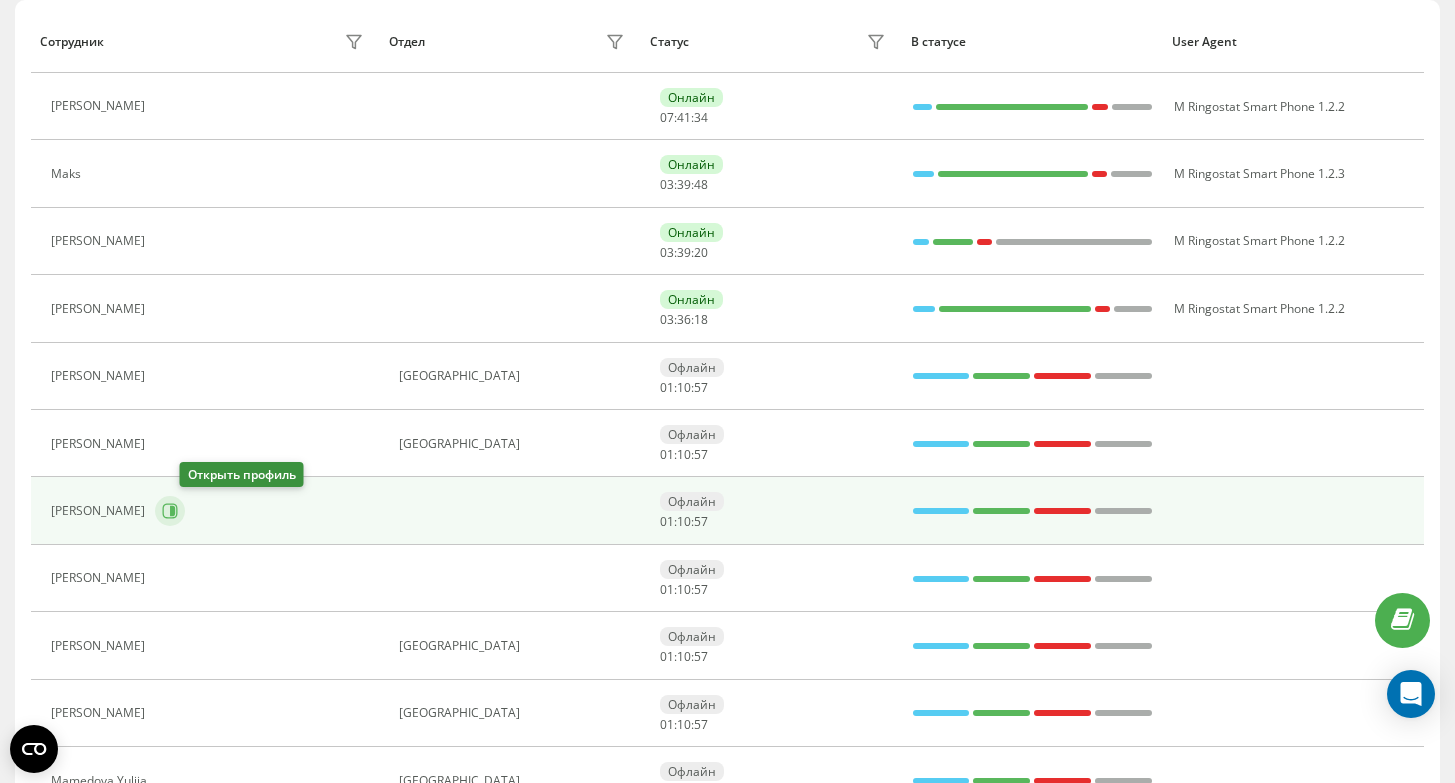 click 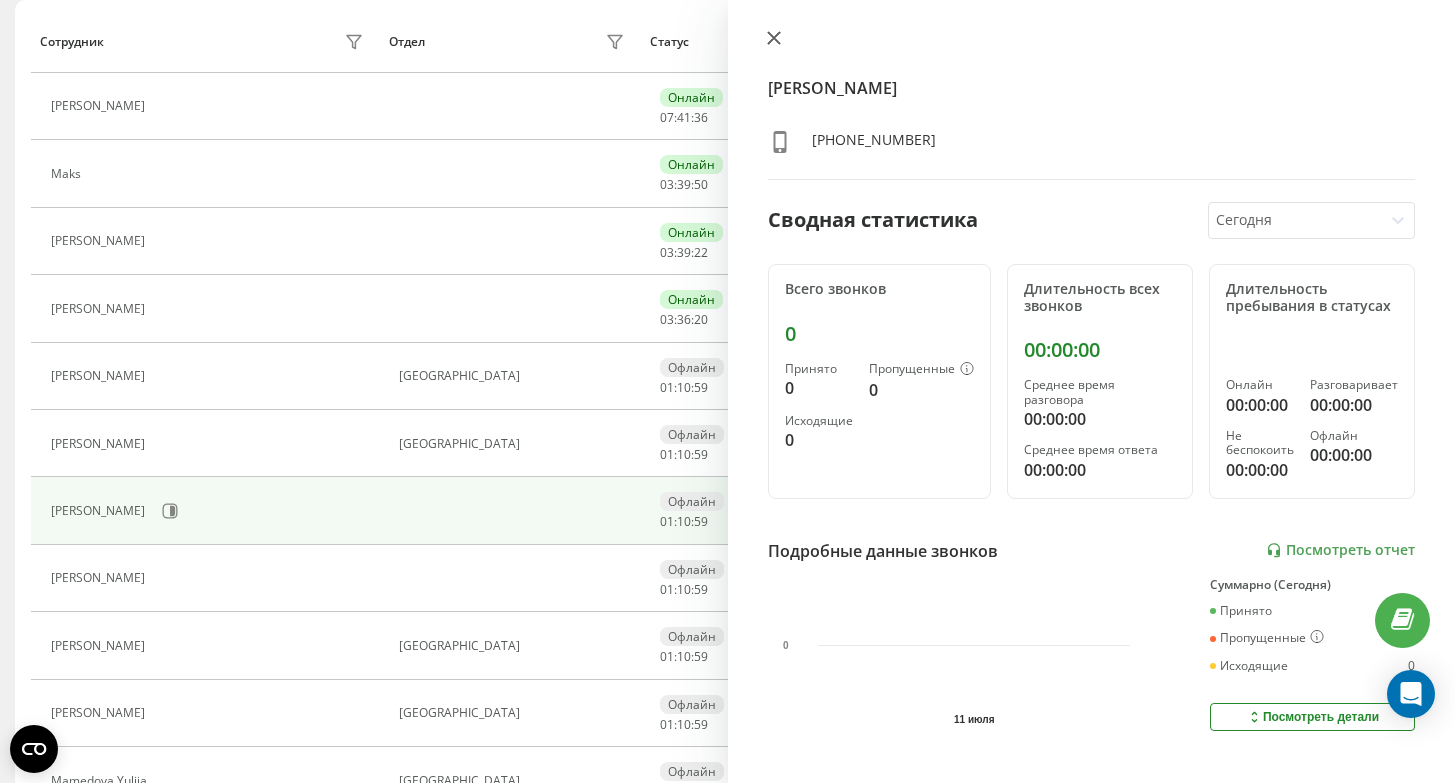 click 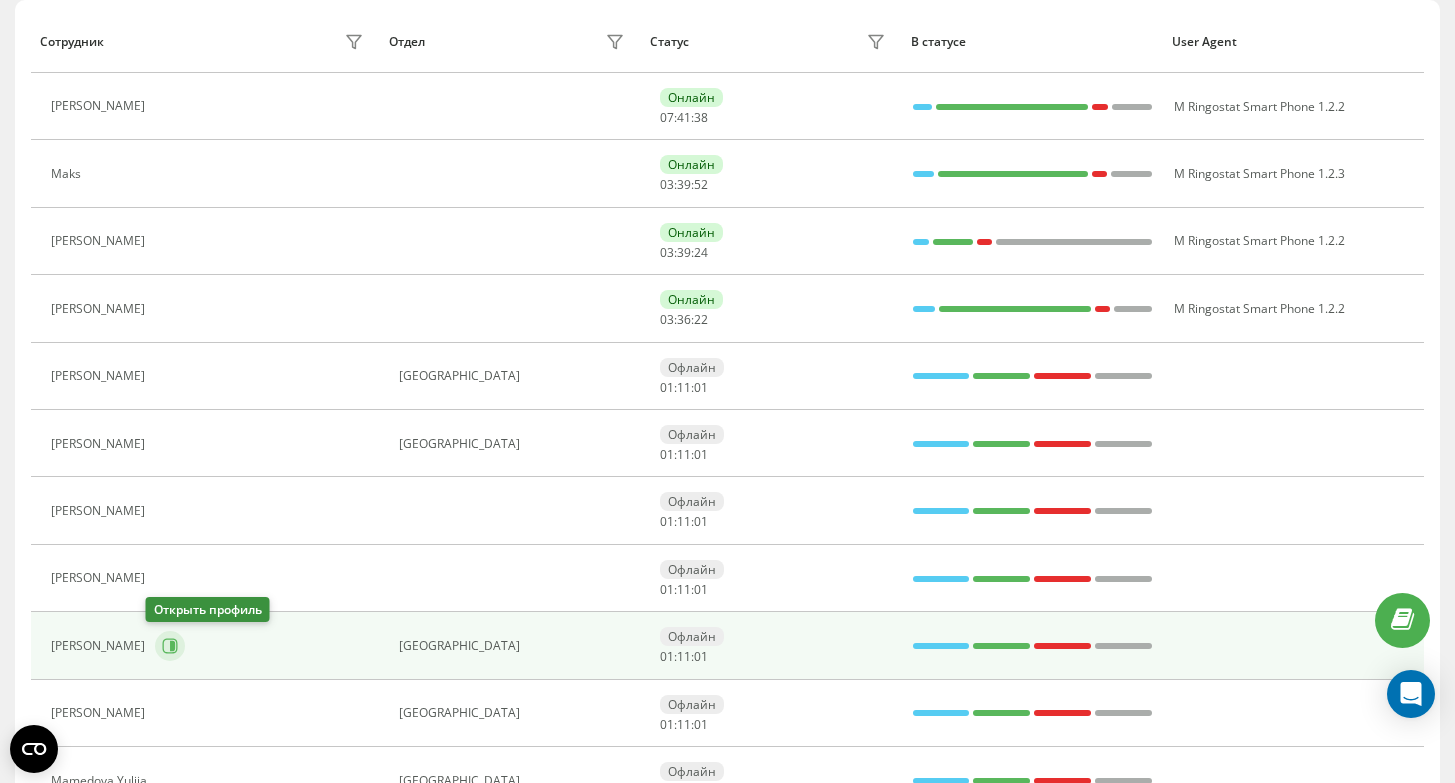 click 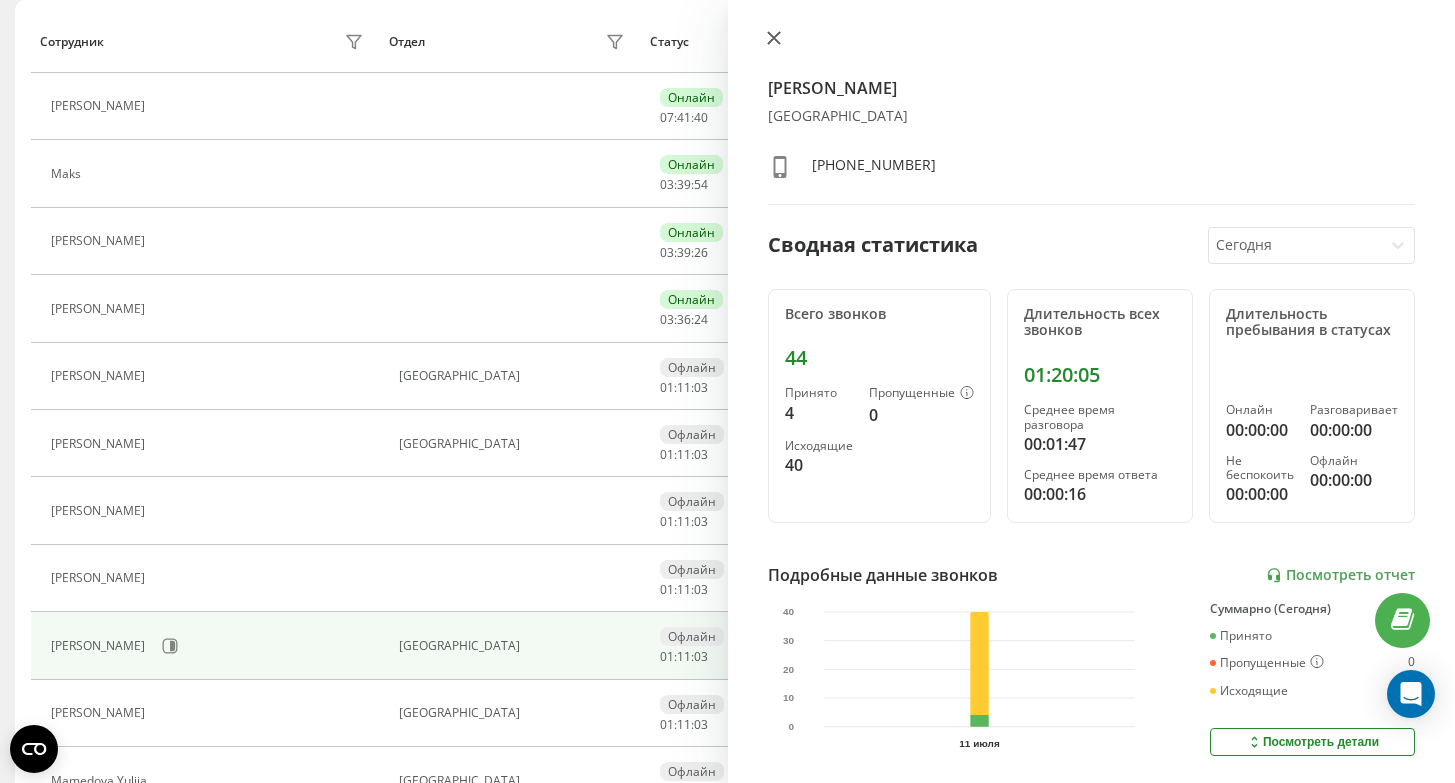 click 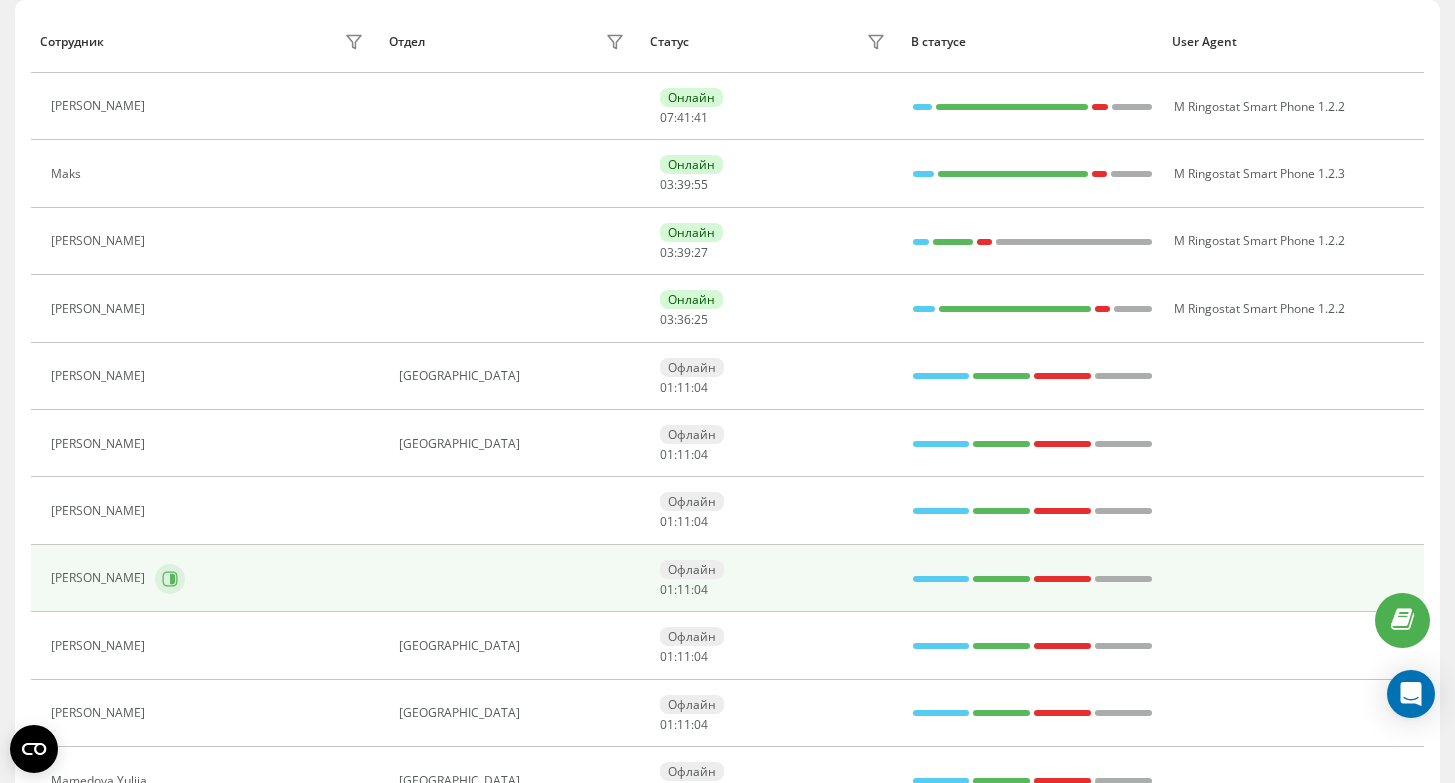 click 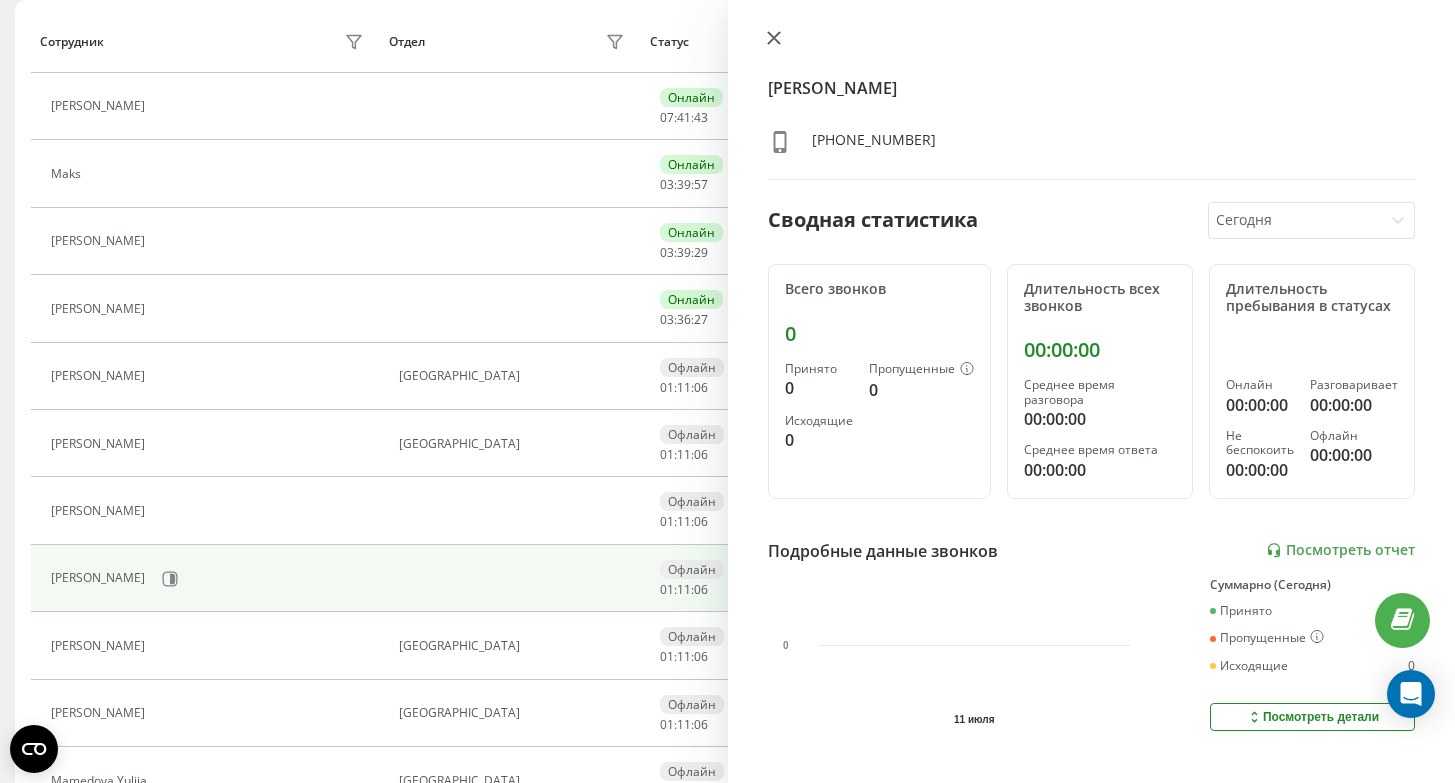 click 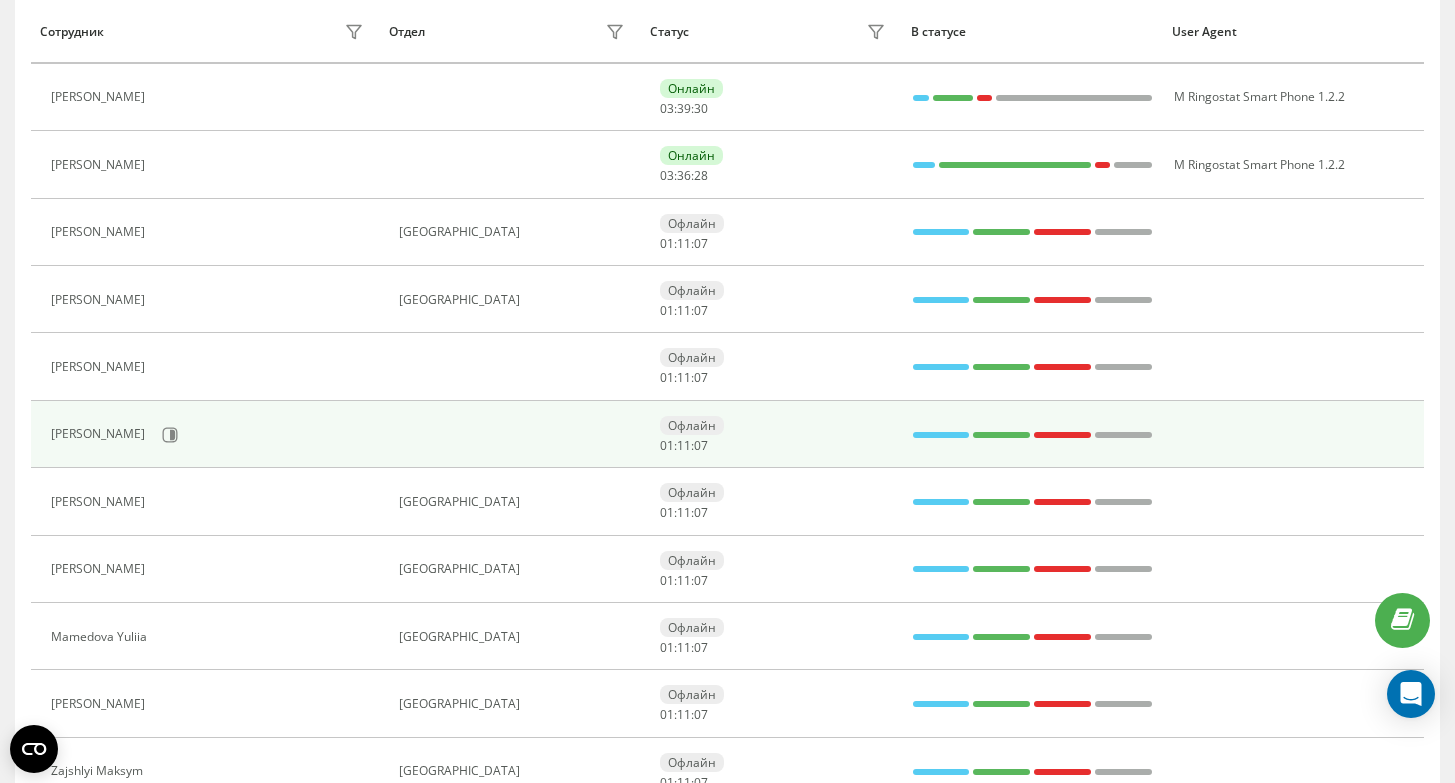 scroll, scrollTop: 401, scrollLeft: 0, axis: vertical 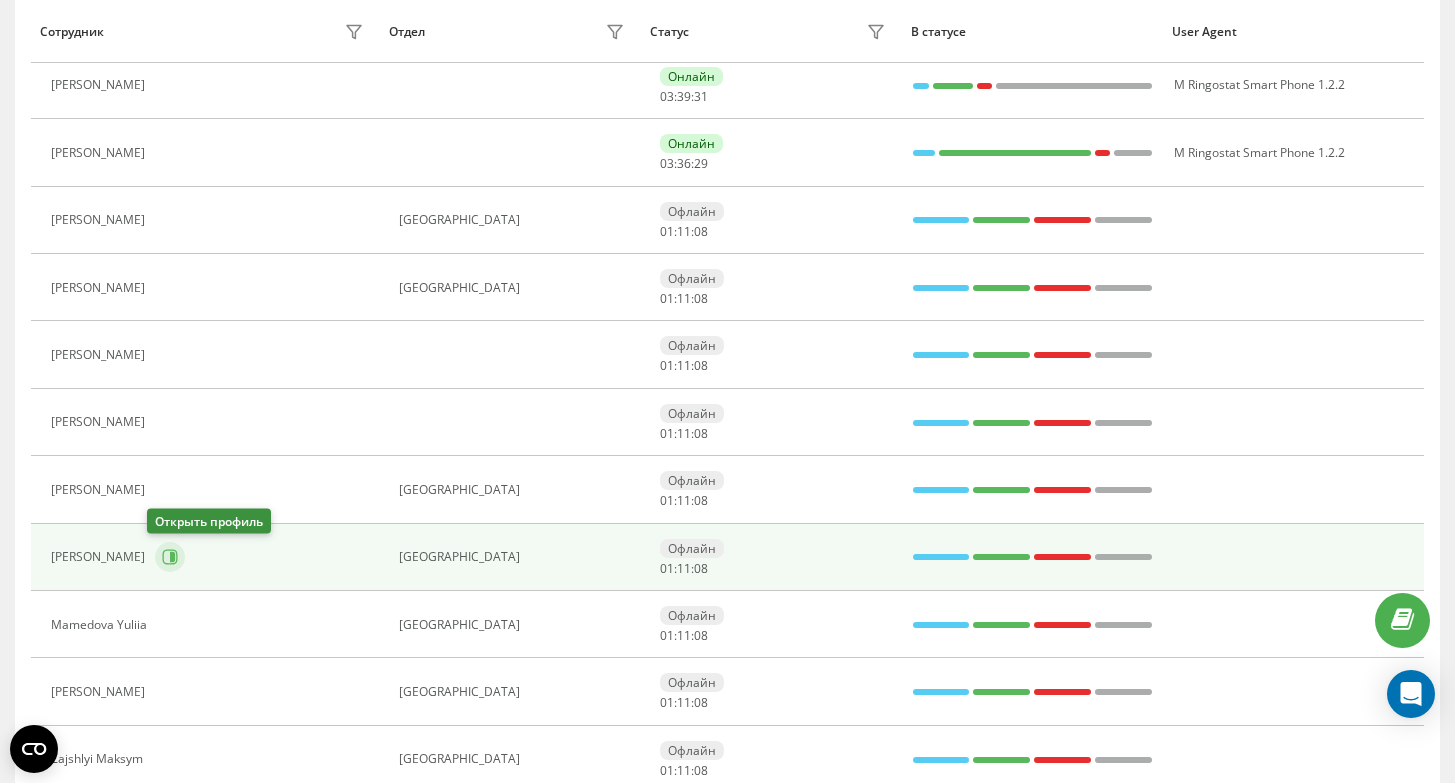 click 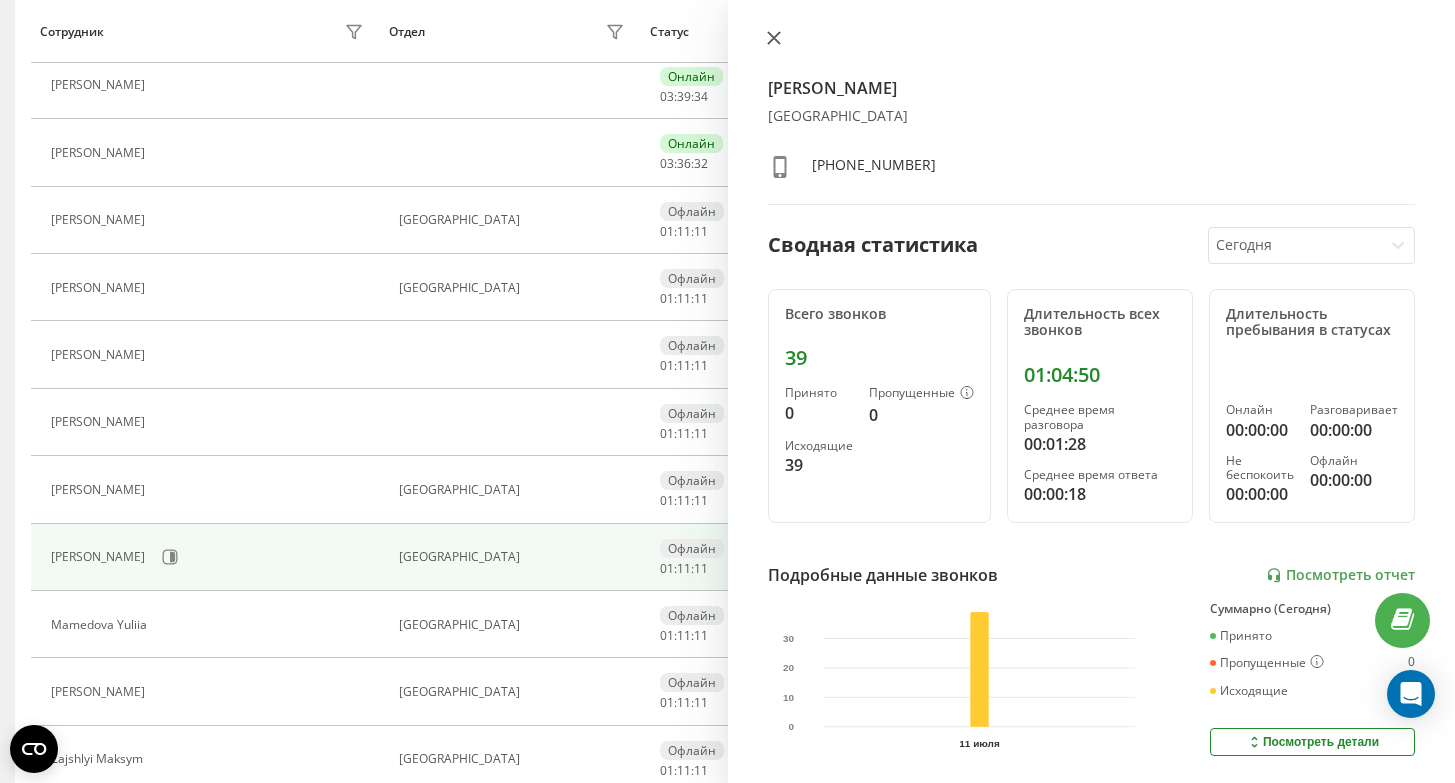 click at bounding box center [774, 39] 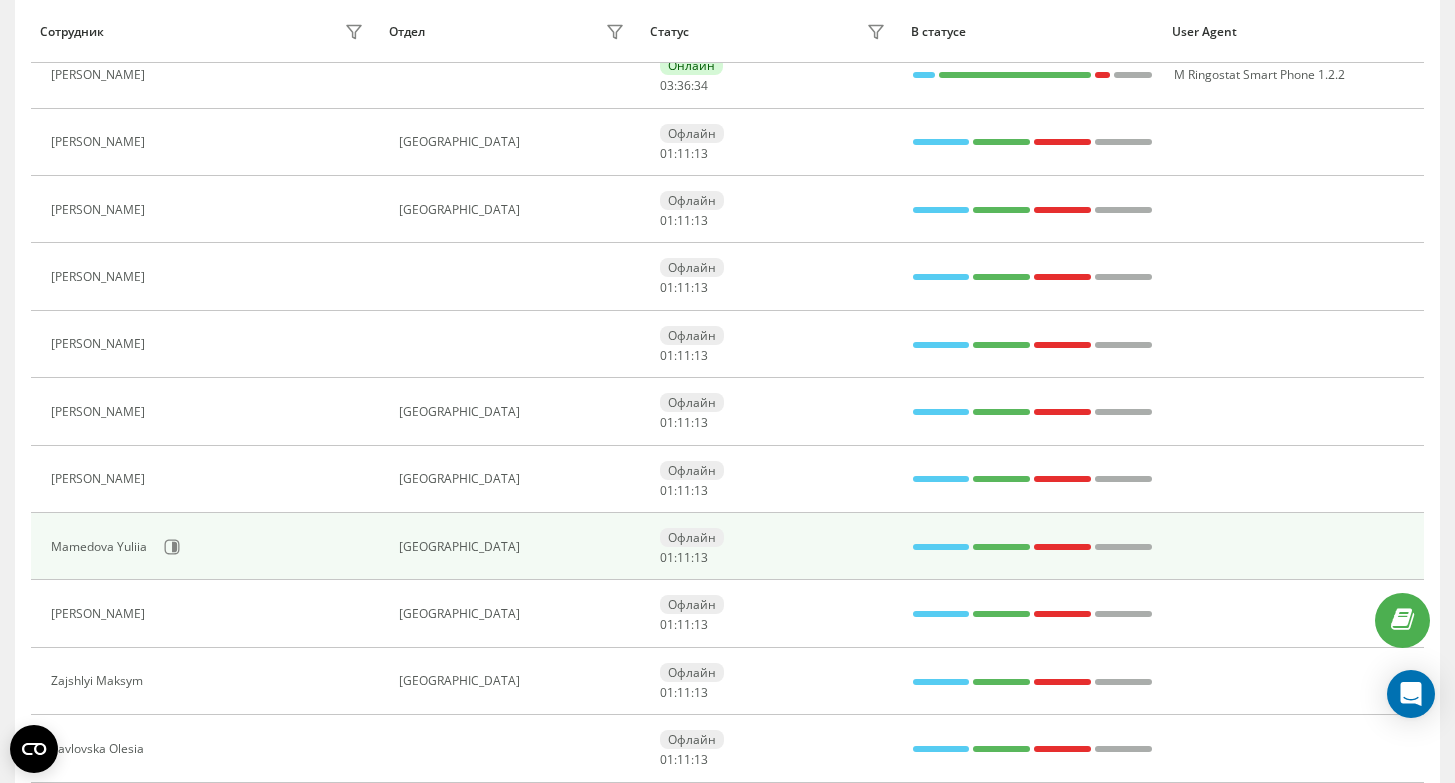 scroll, scrollTop: 482, scrollLeft: 0, axis: vertical 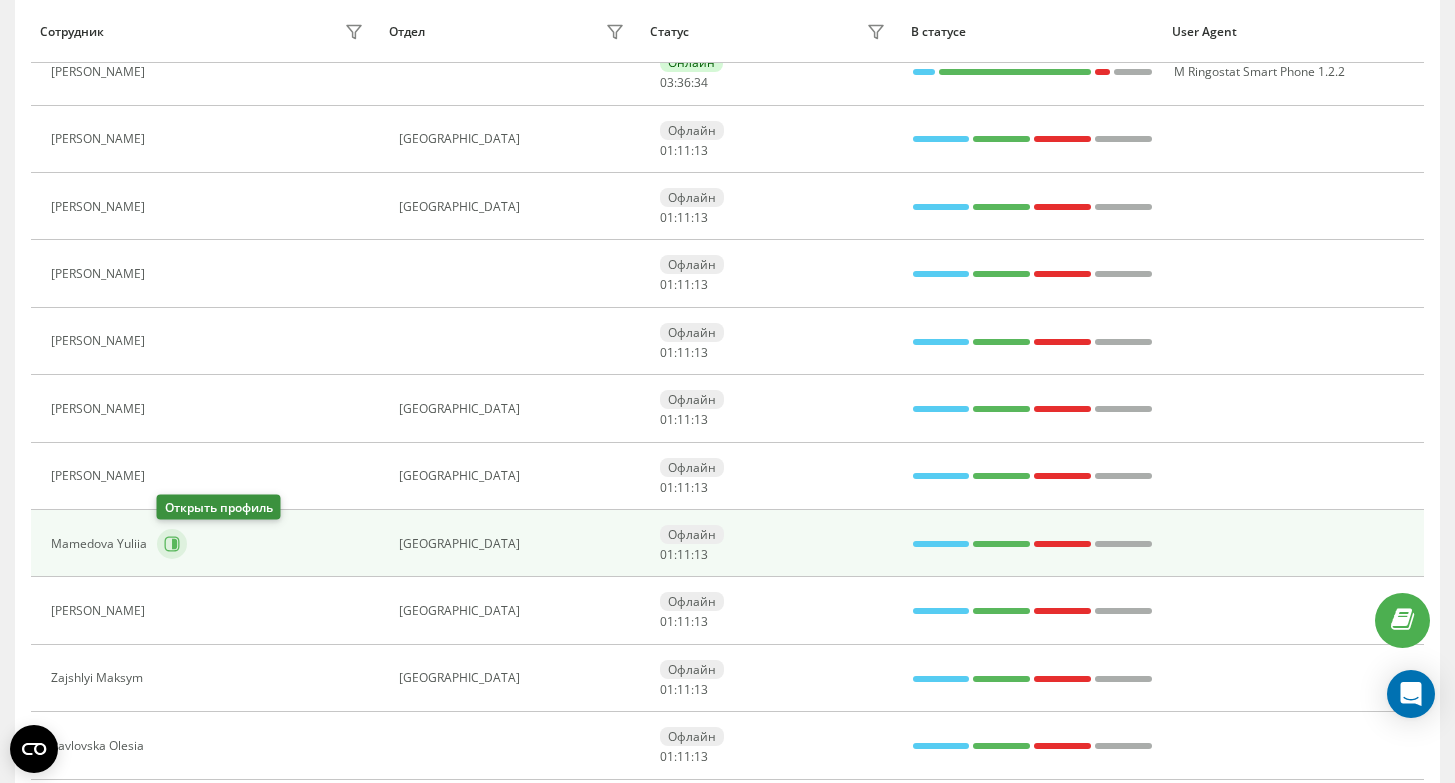 click 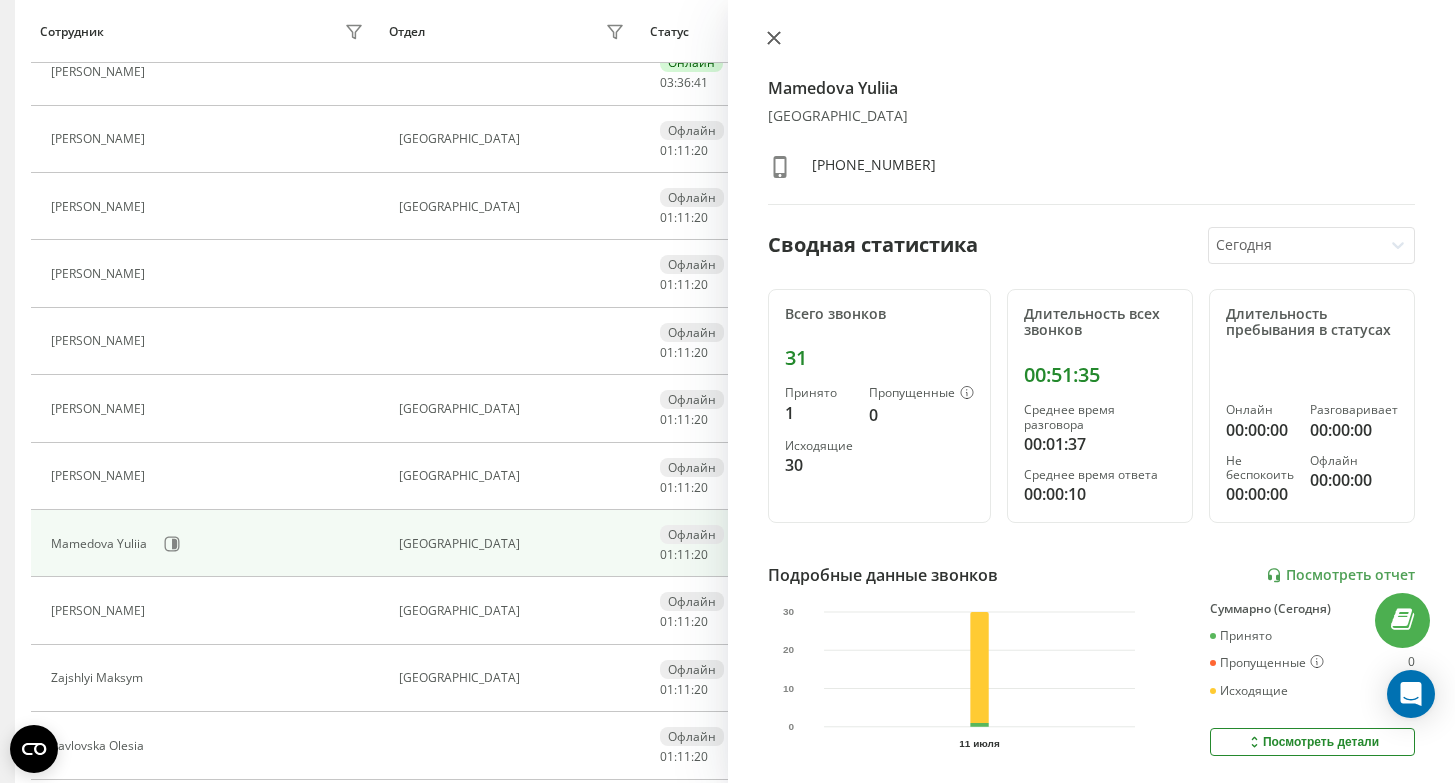 click 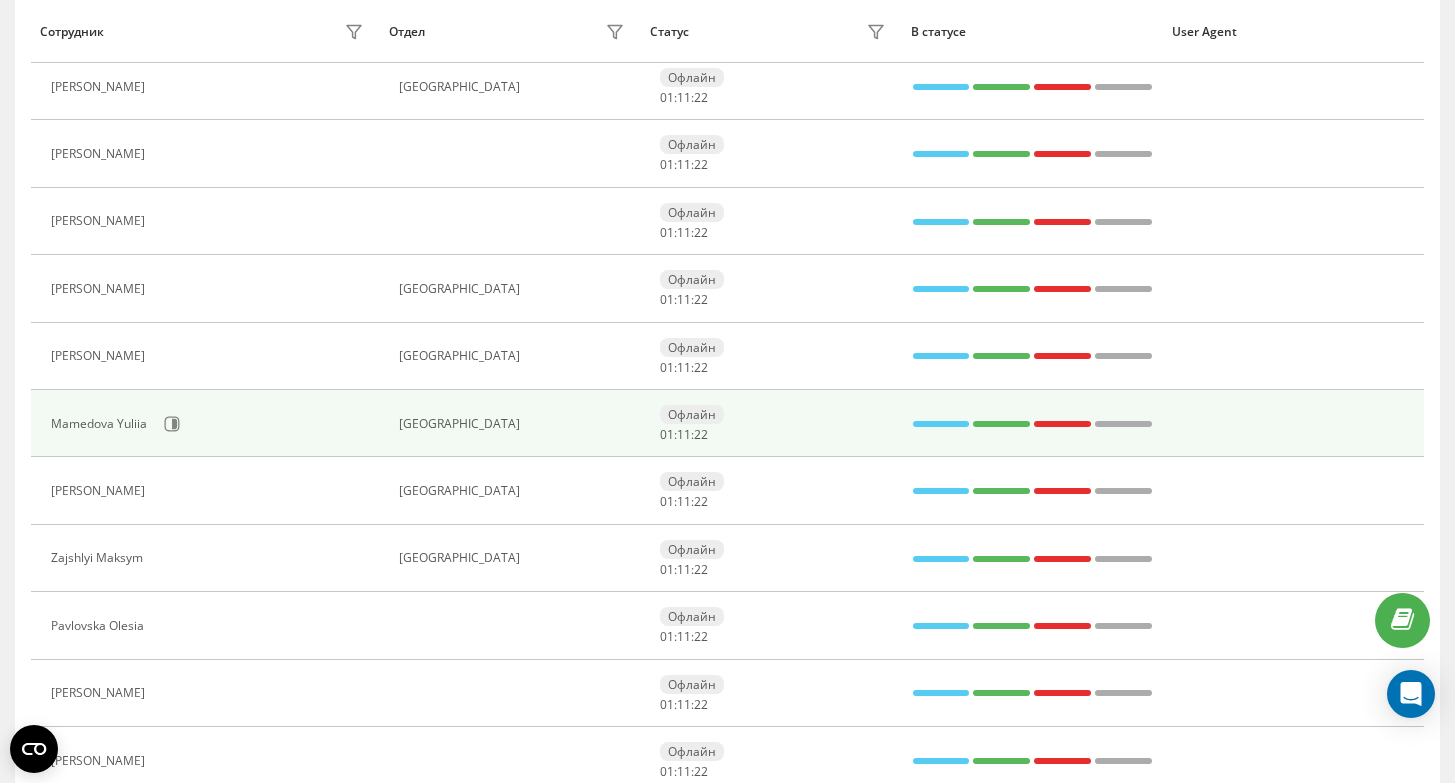 scroll, scrollTop: 625, scrollLeft: 0, axis: vertical 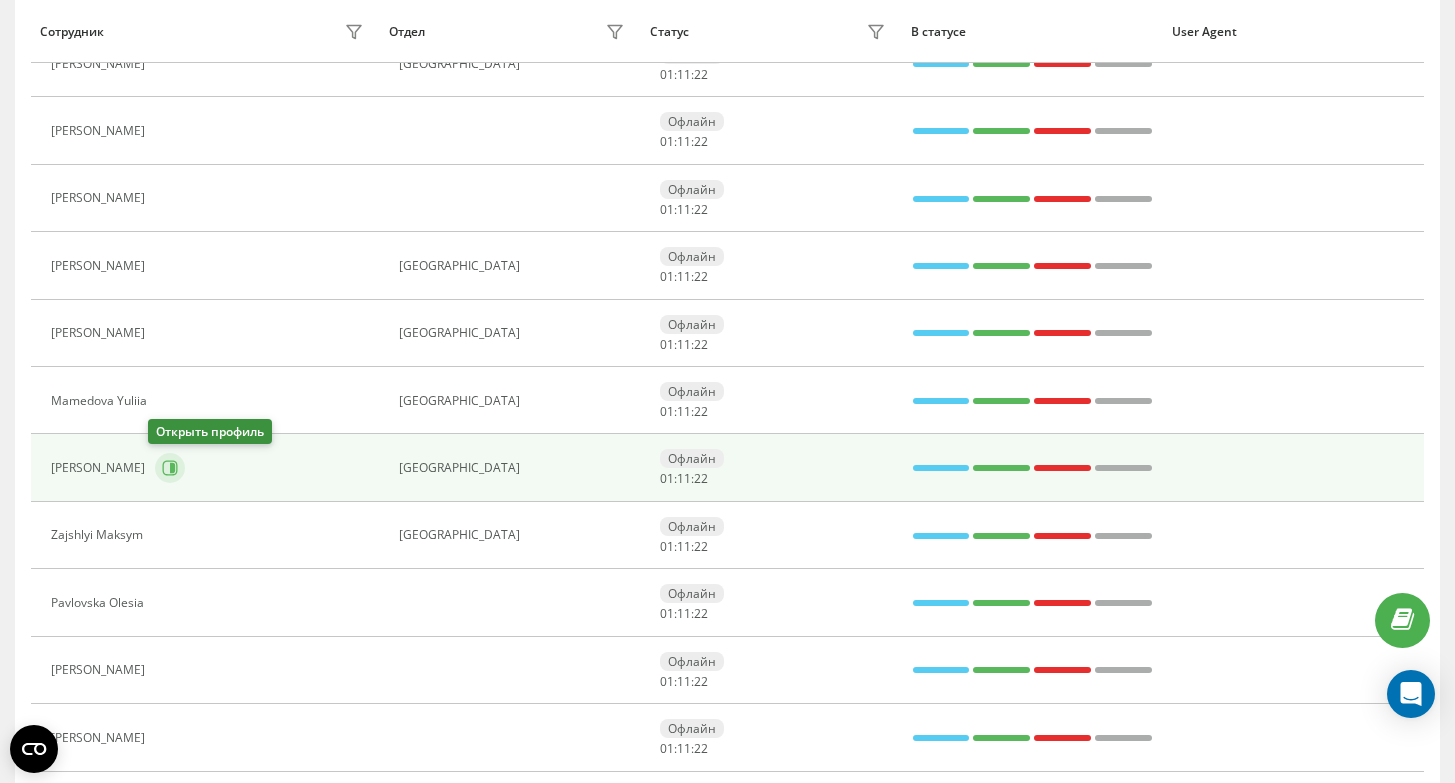 click at bounding box center (170, 468) 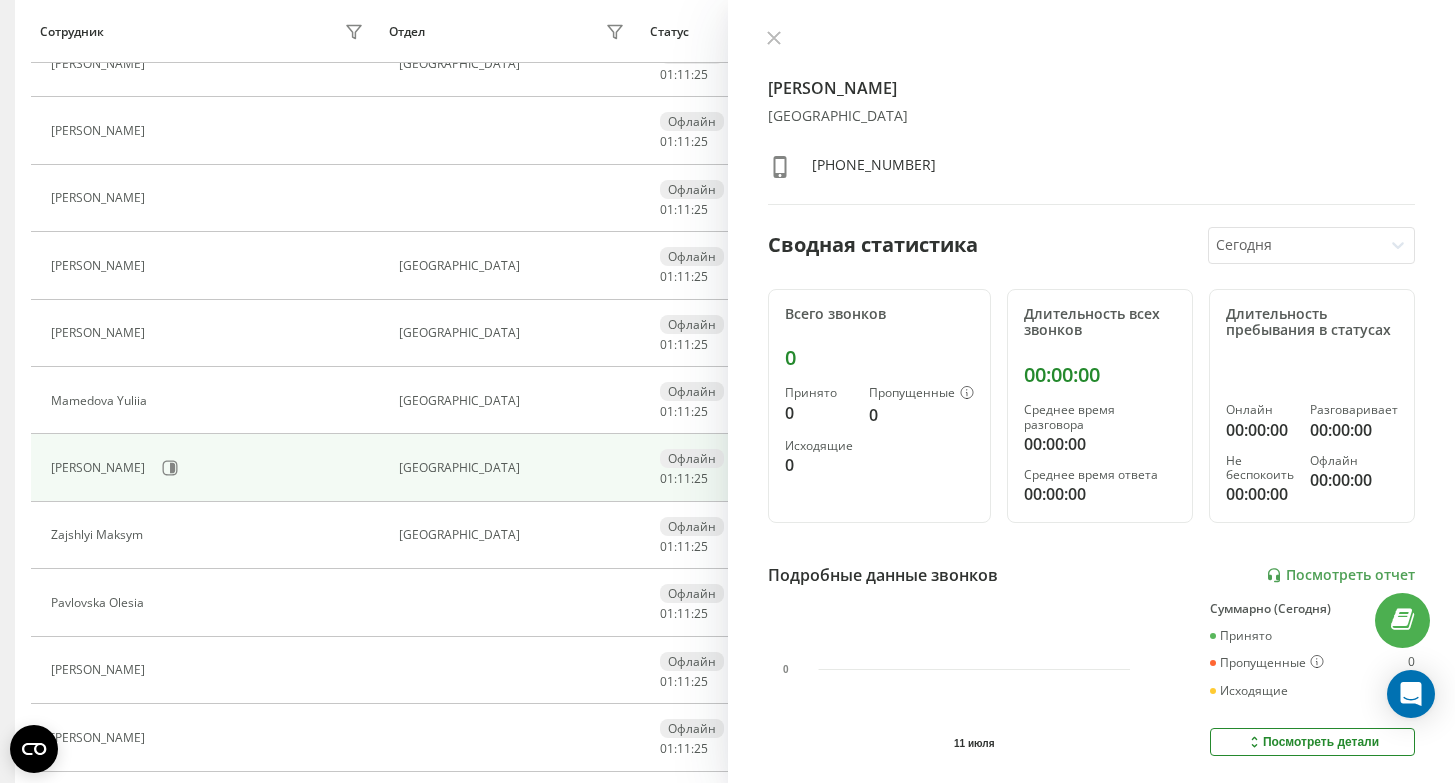 click at bounding box center (1092, 40) 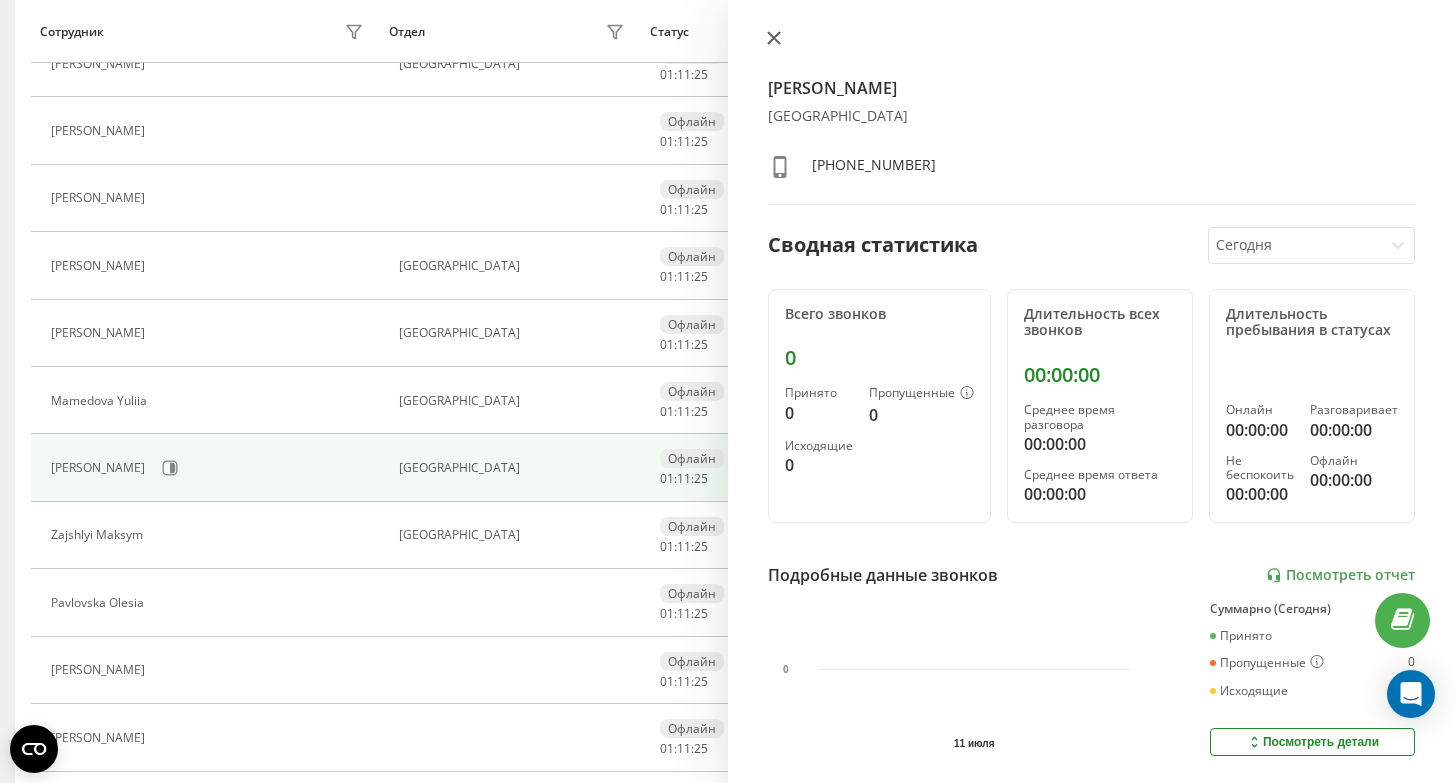 click 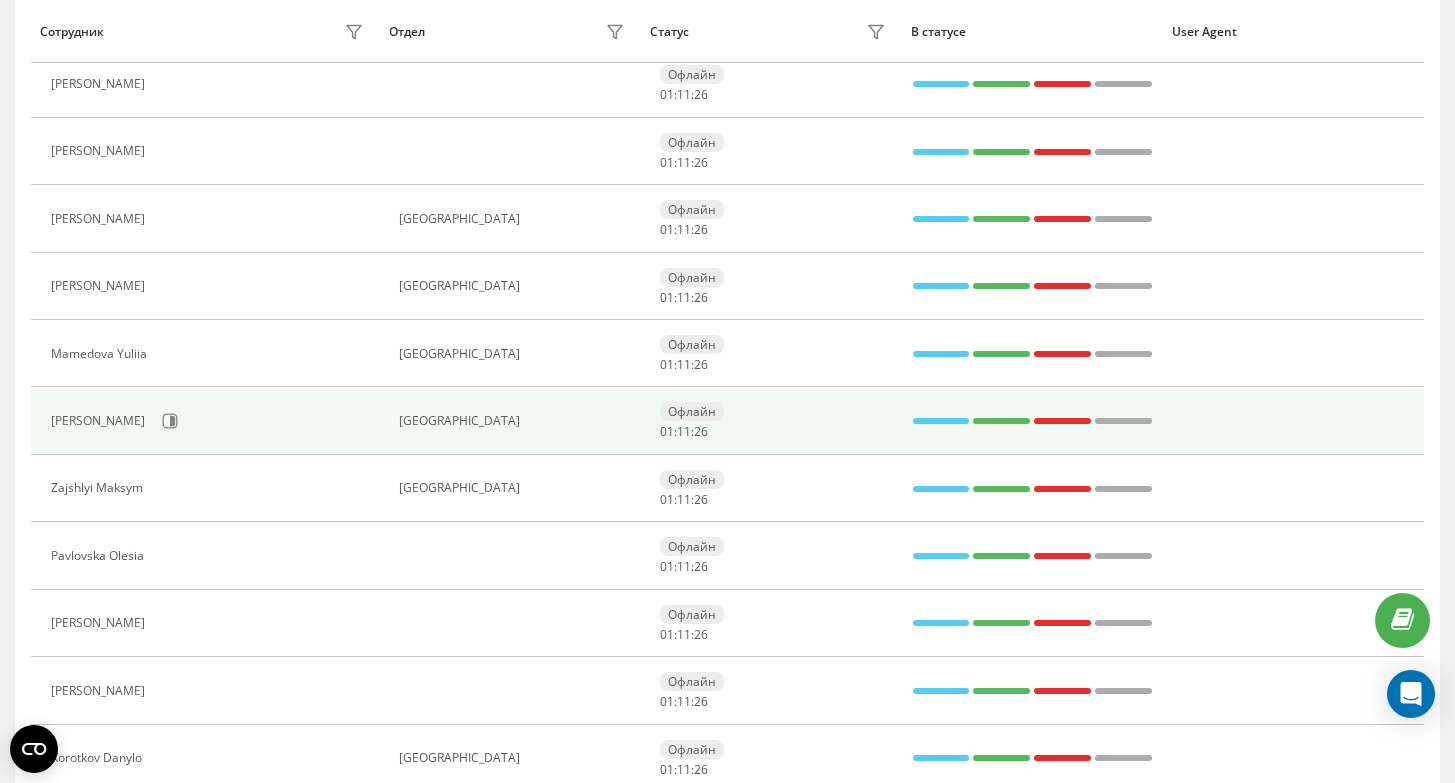 scroll, scrollTop: 698, scrollLeft: 0, axis: vertical 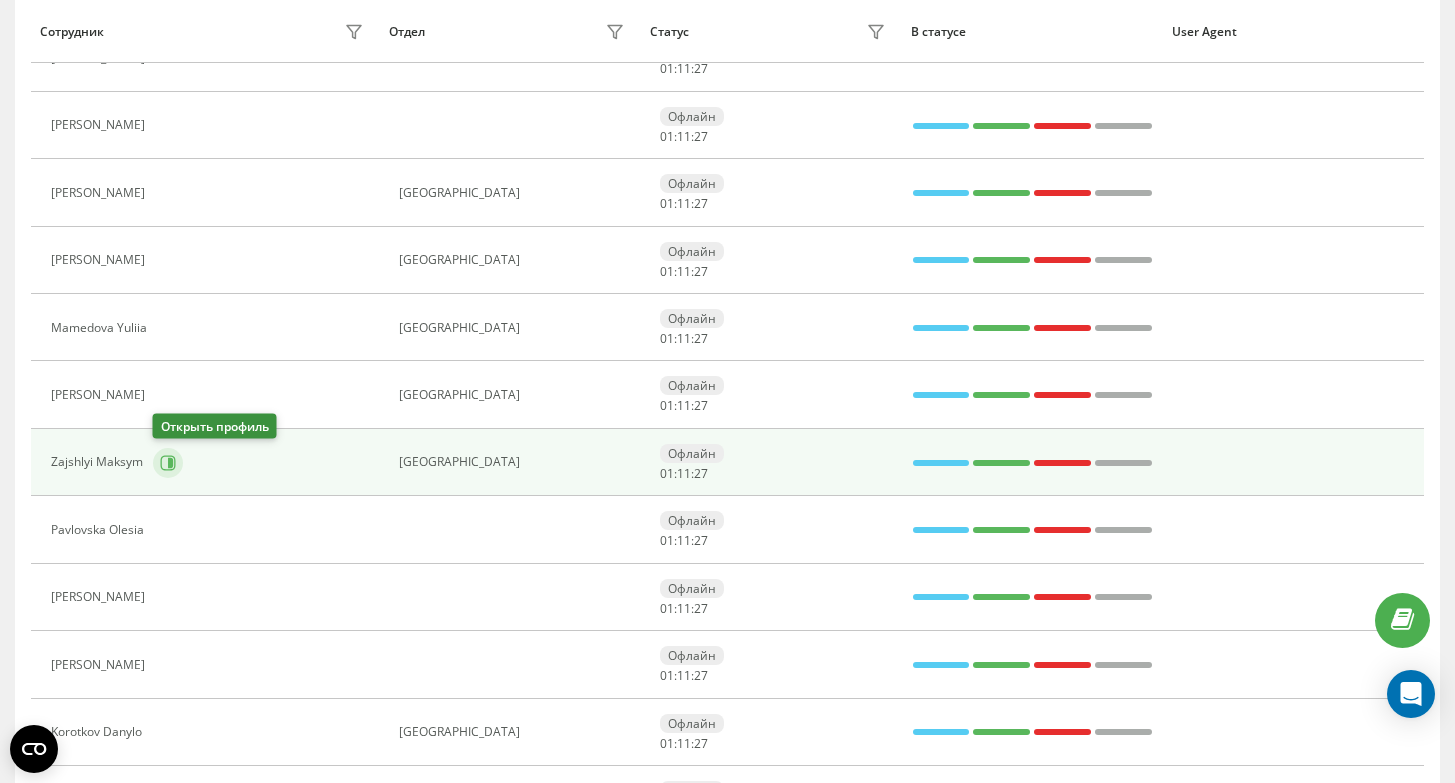click 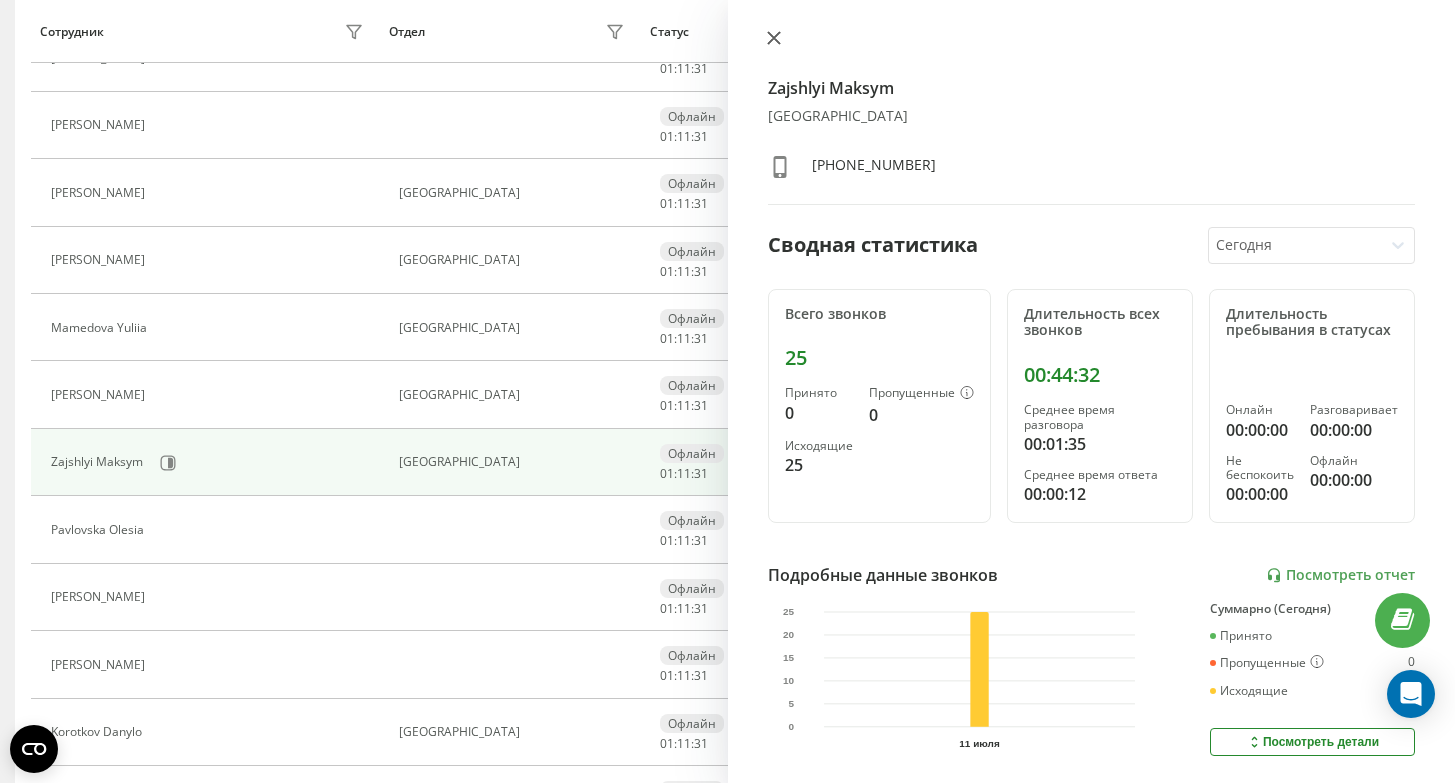 click 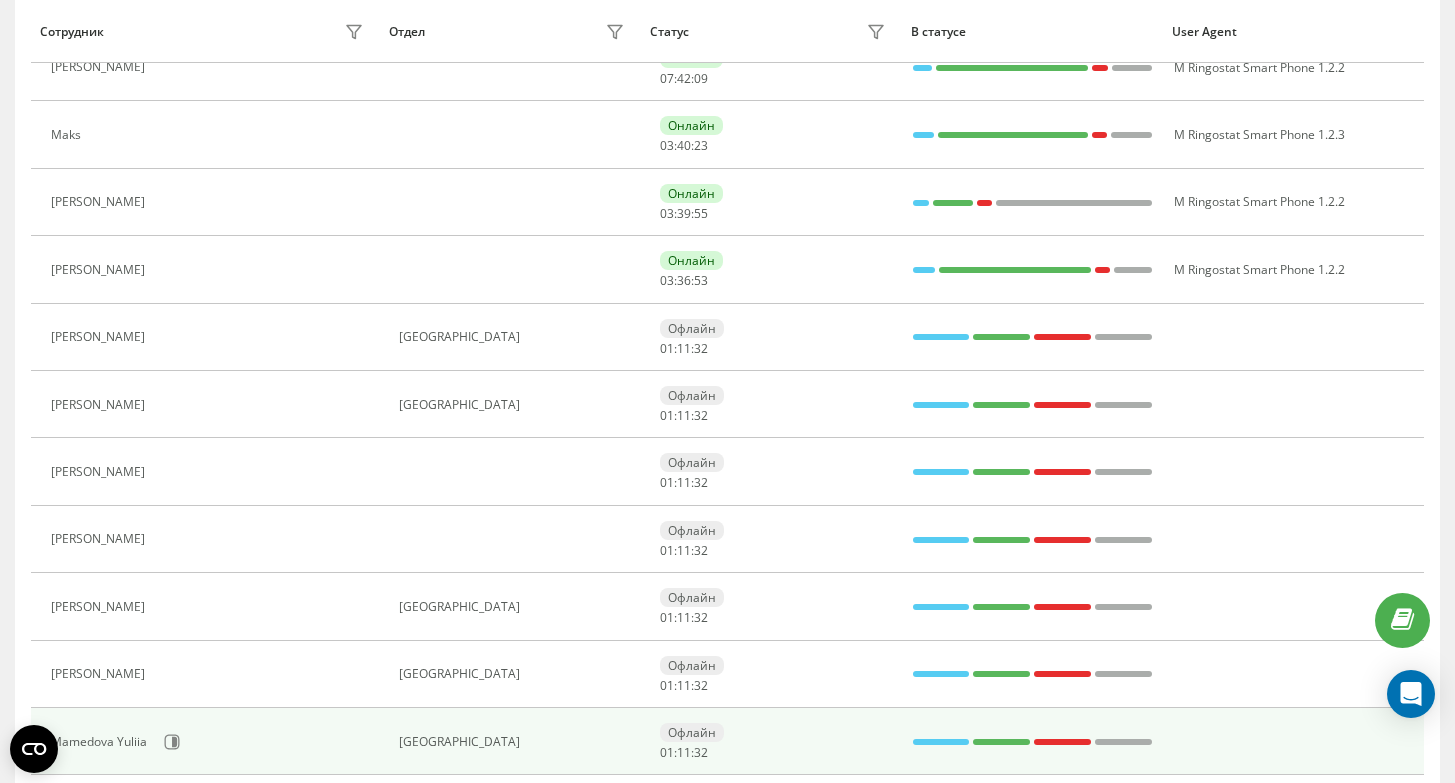 scroll, scrollTop: 0, scrollLeft: 0, axis: both 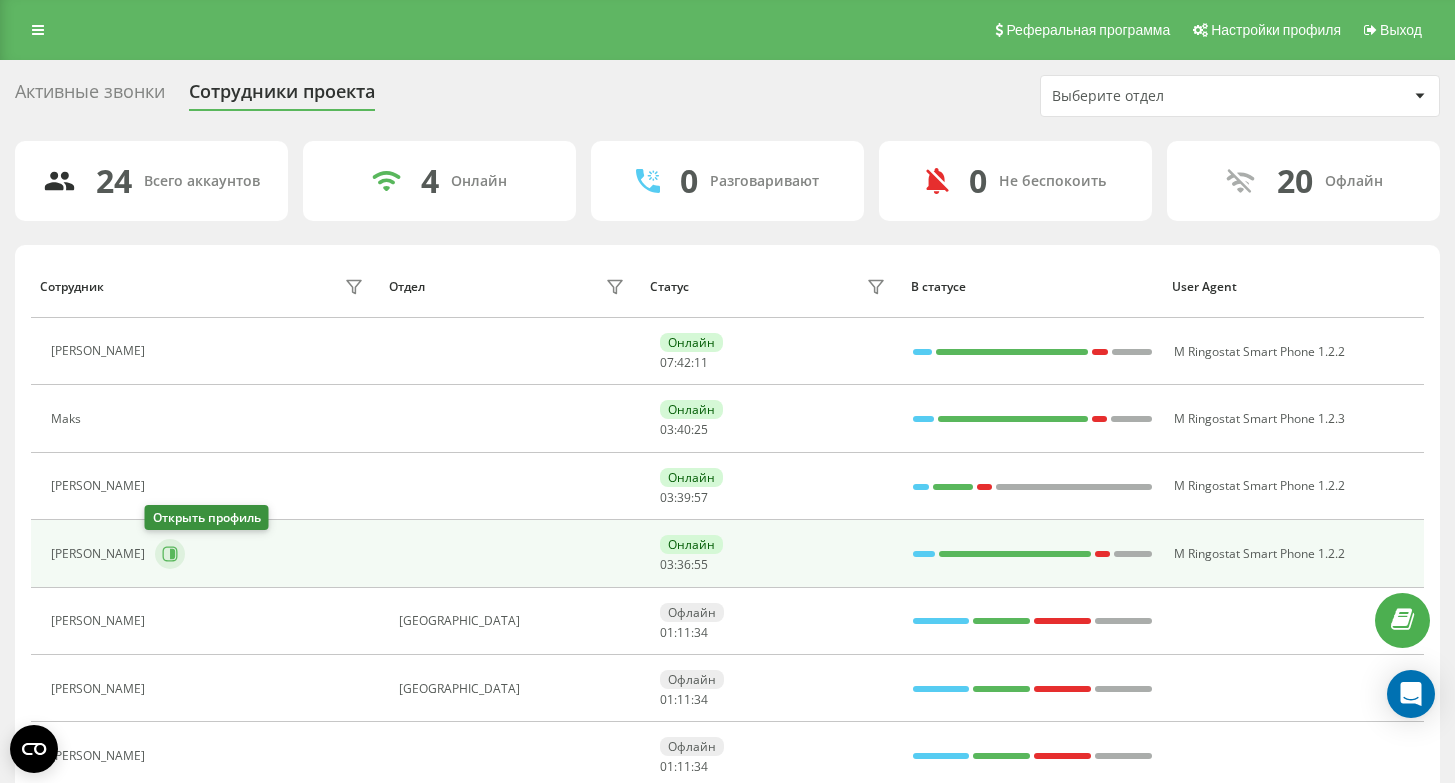 click 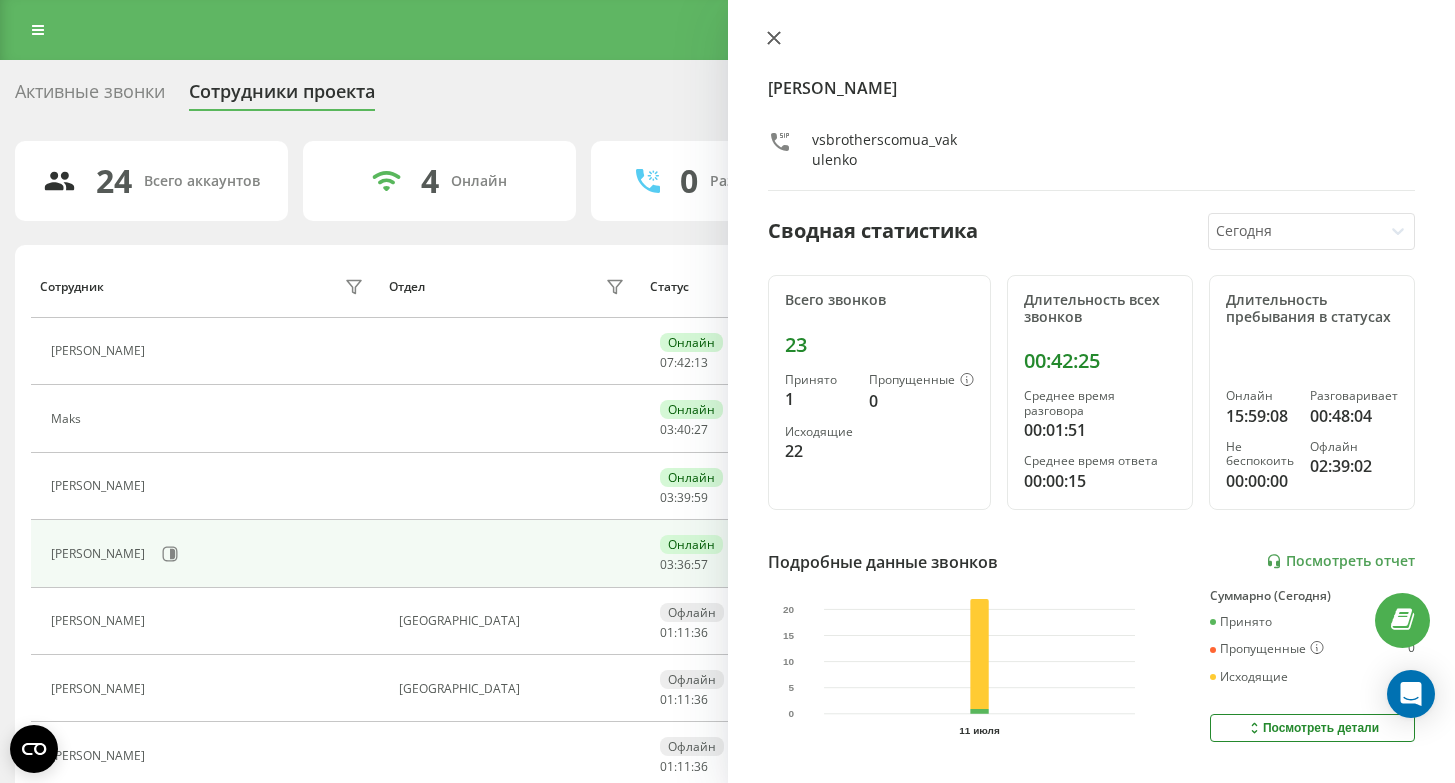 click at bounding box center [774, 39] 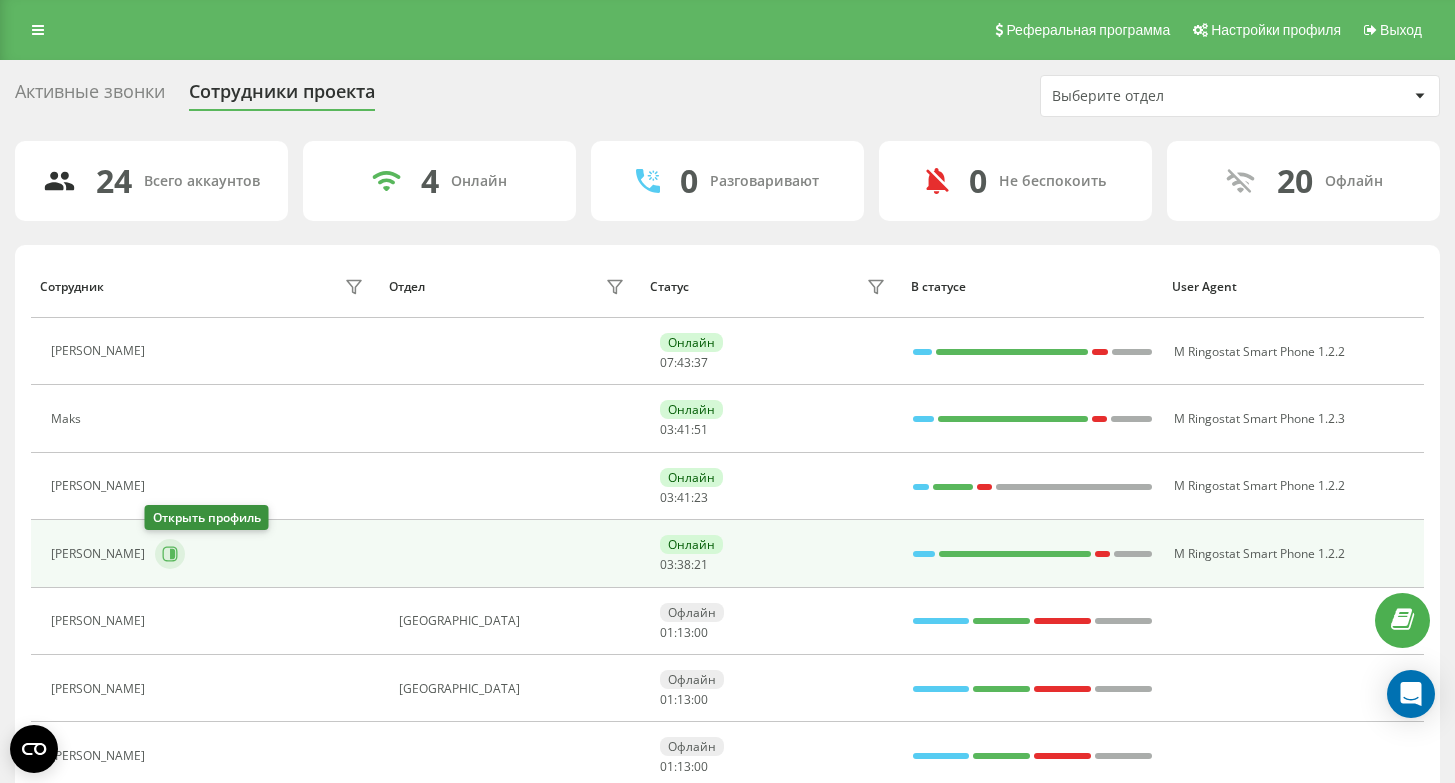 click 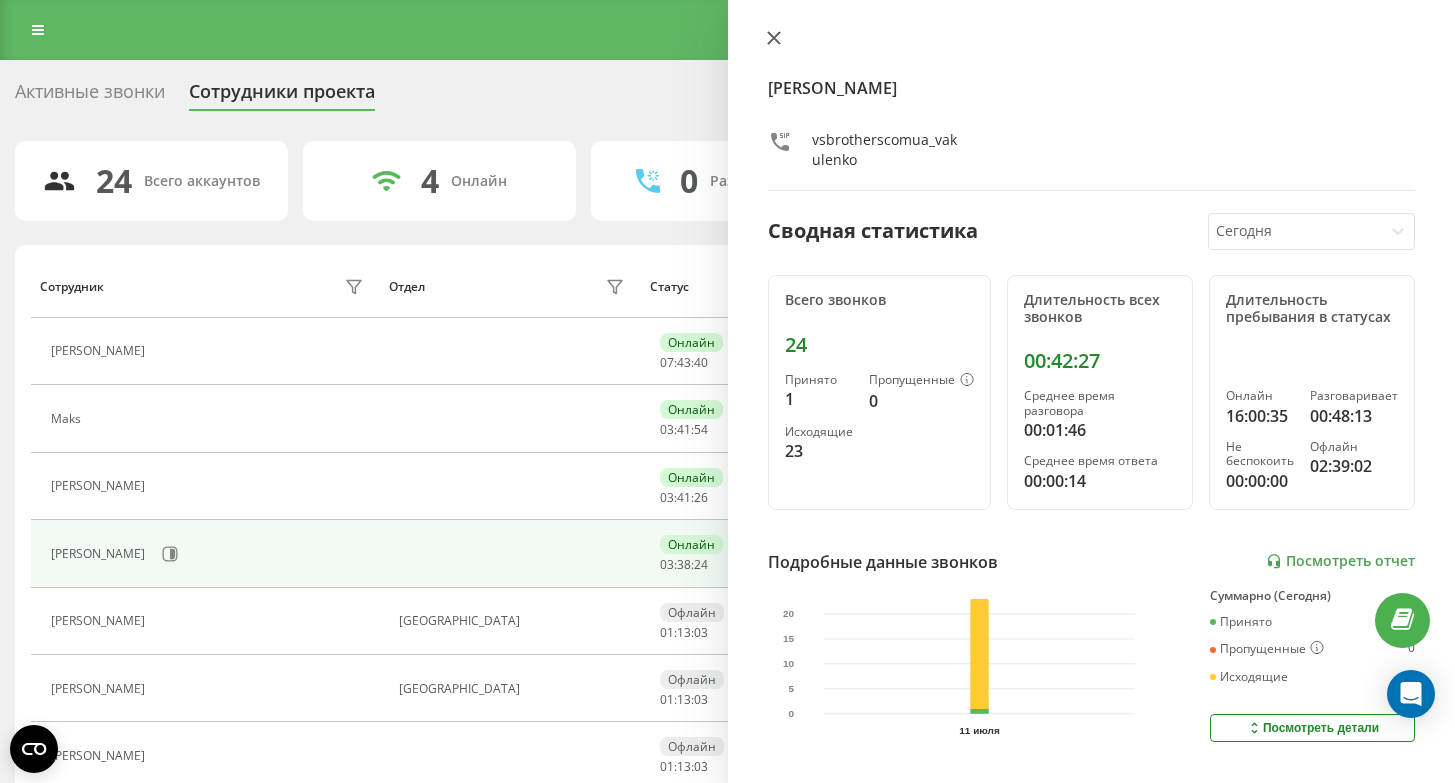 click 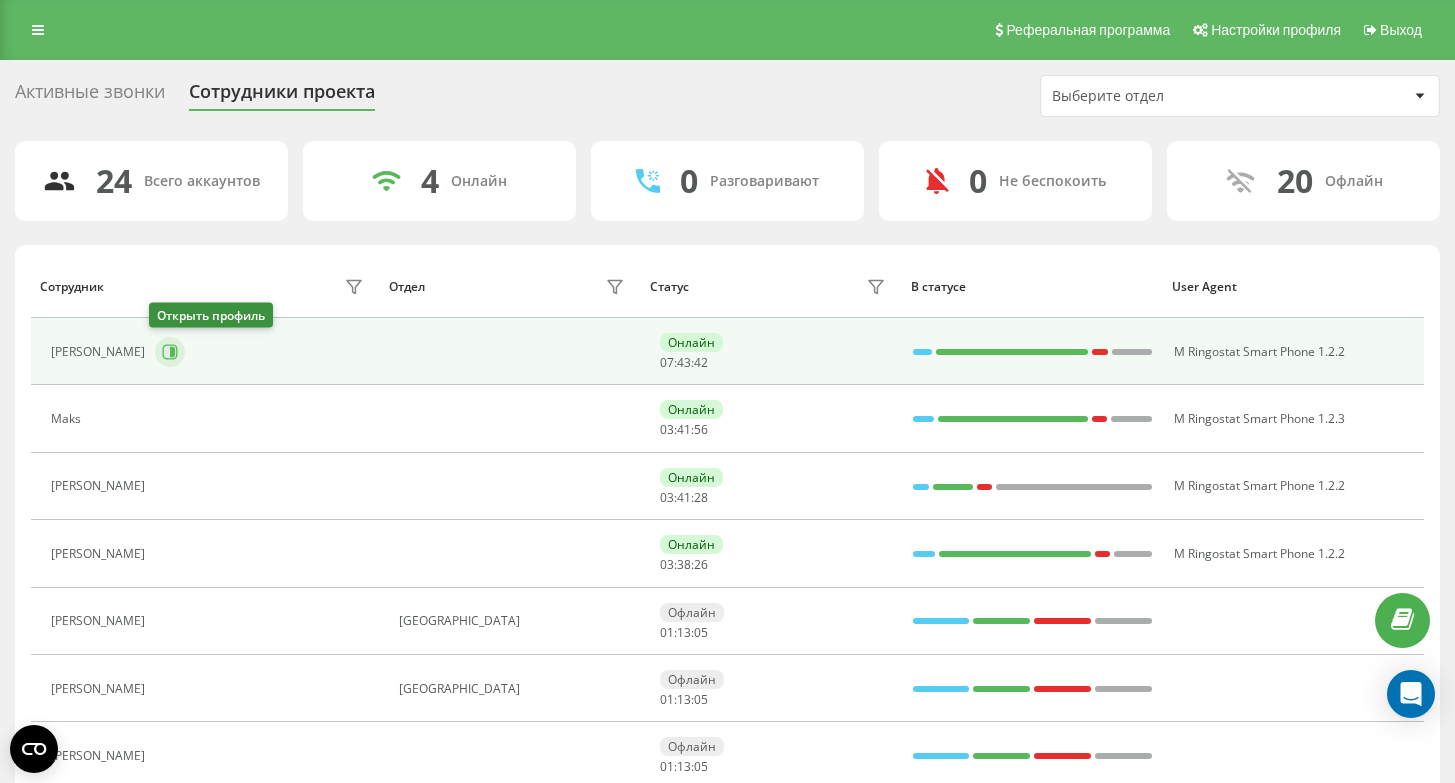 click 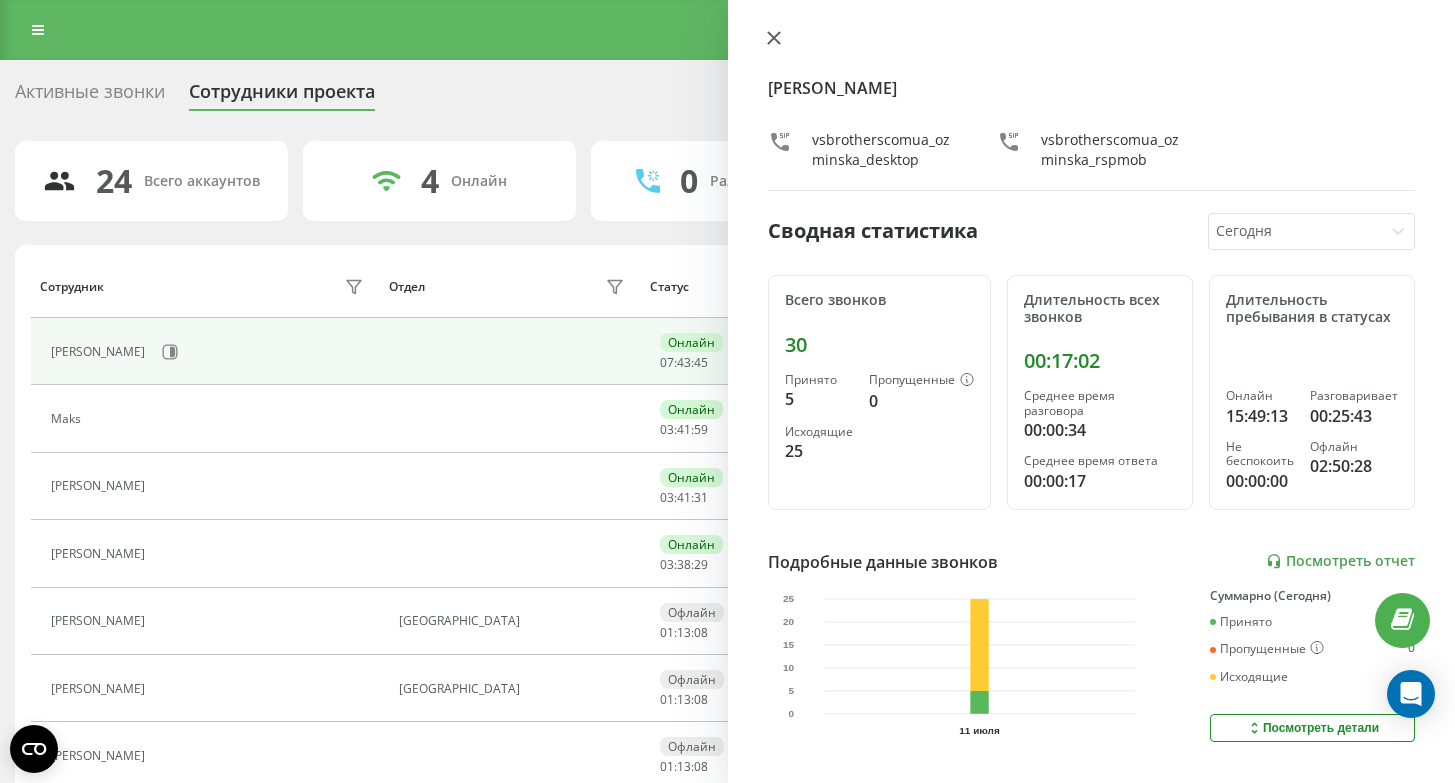 click 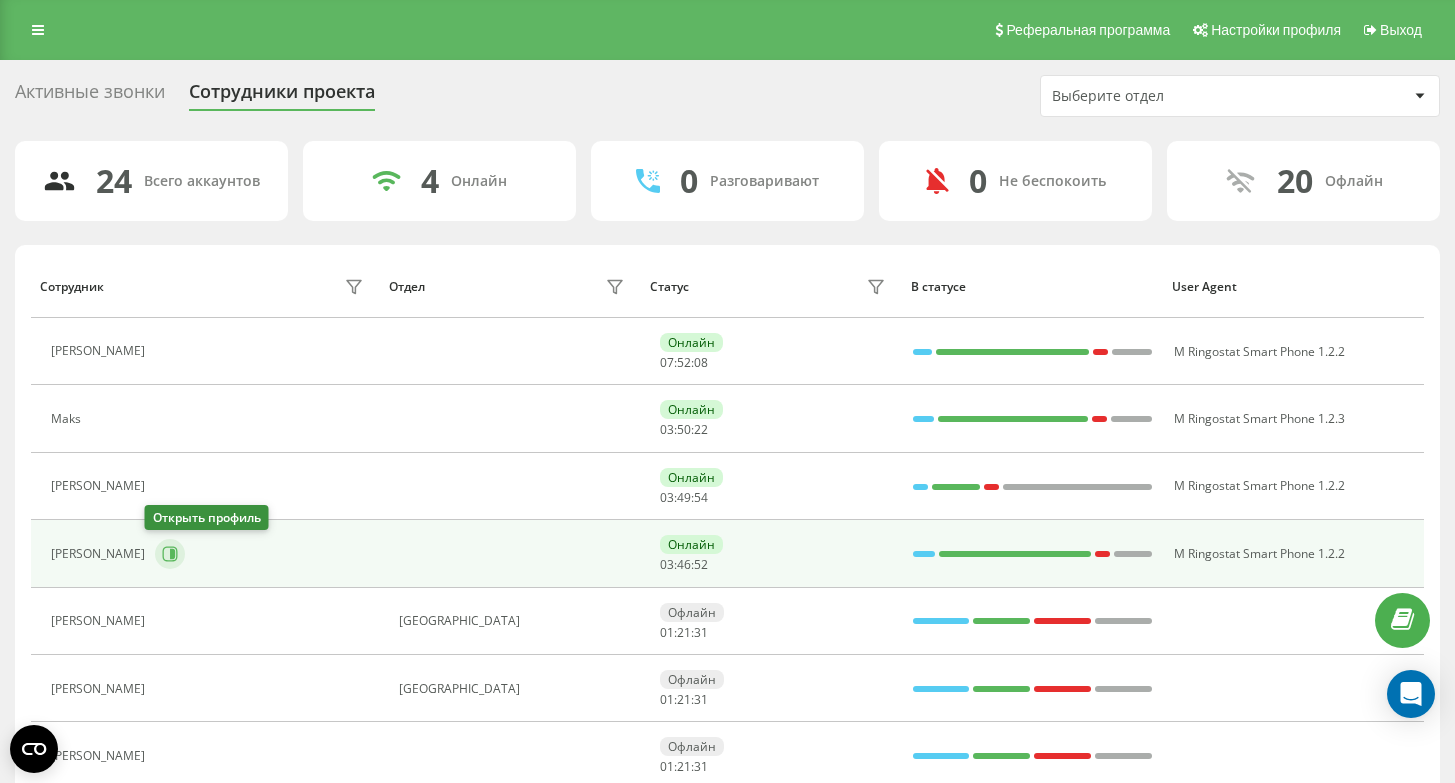 click 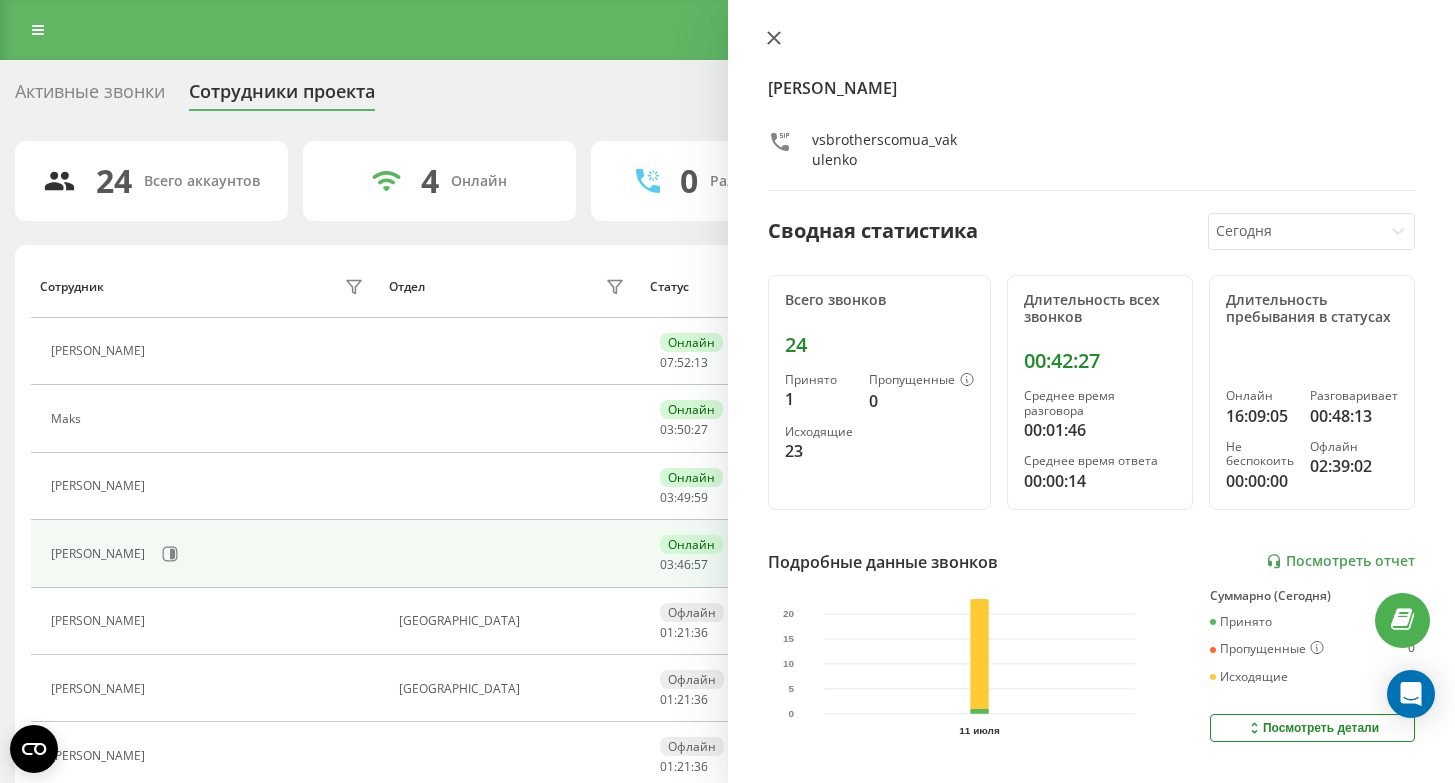 click 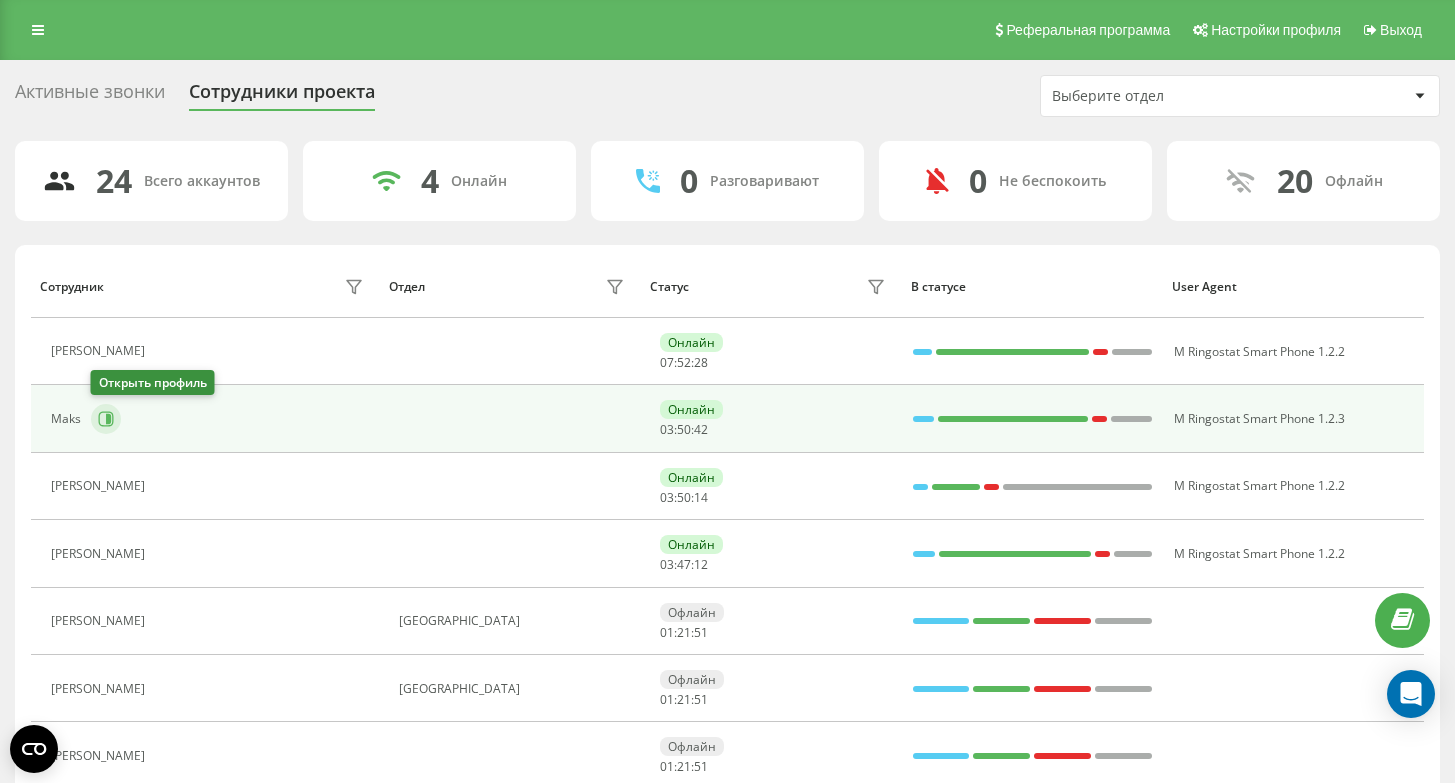 click 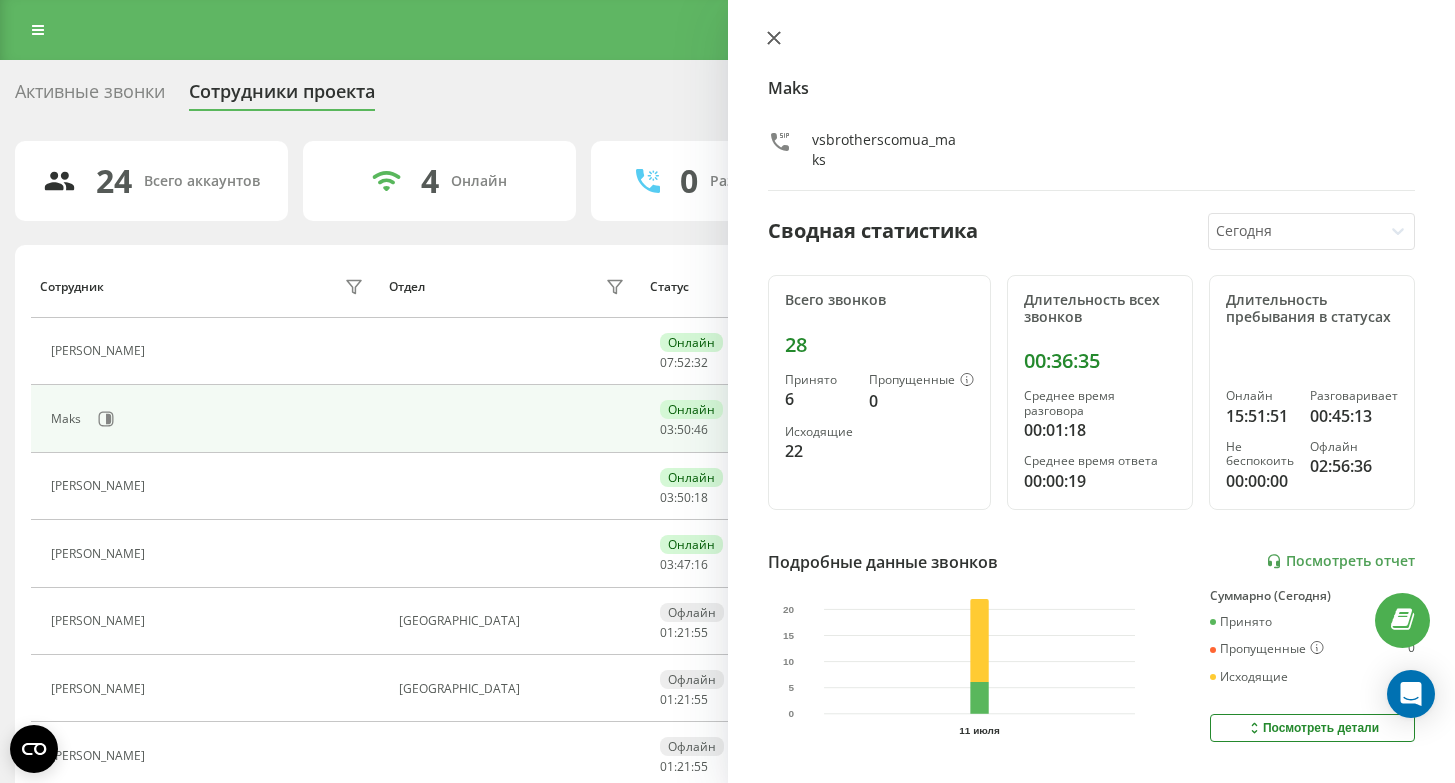 click 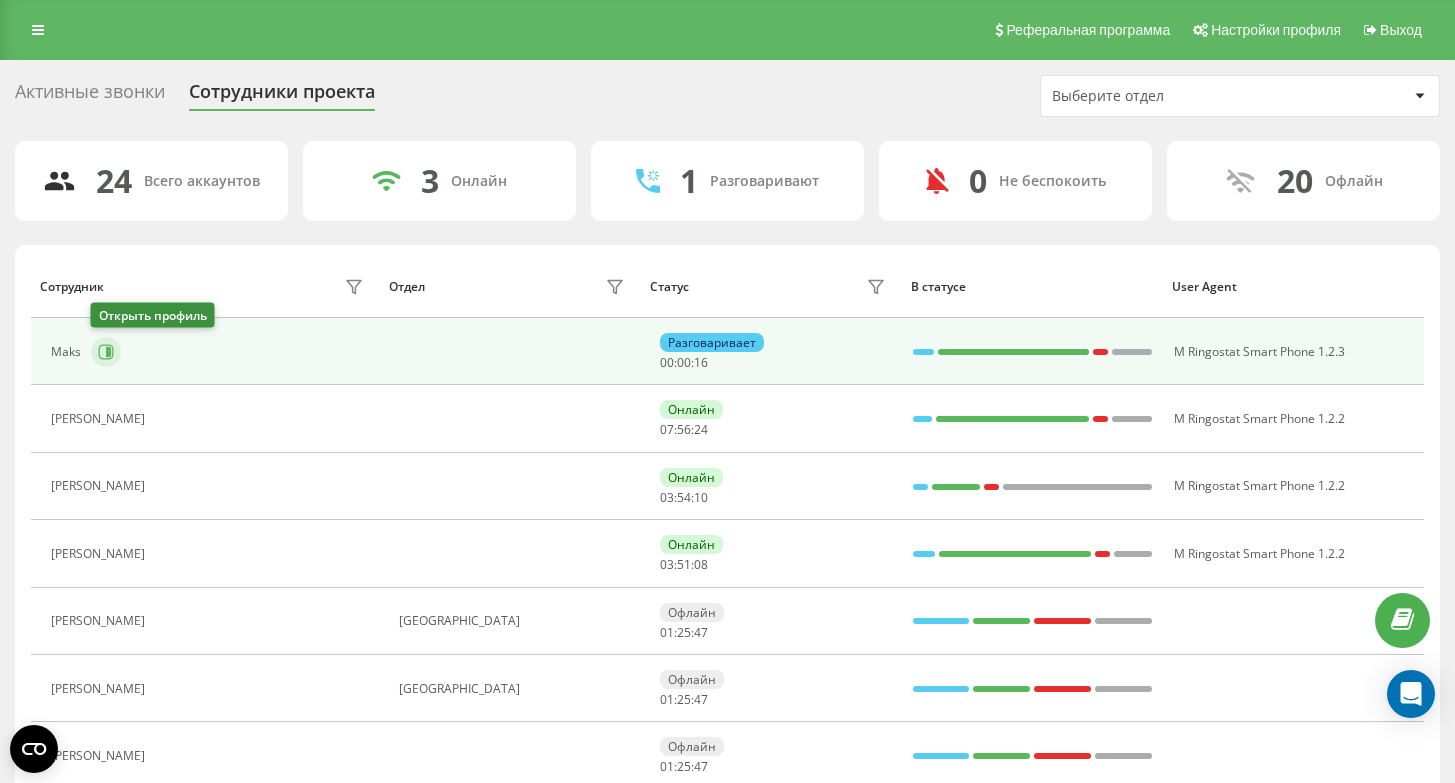 click at bounding box center (106, 352) 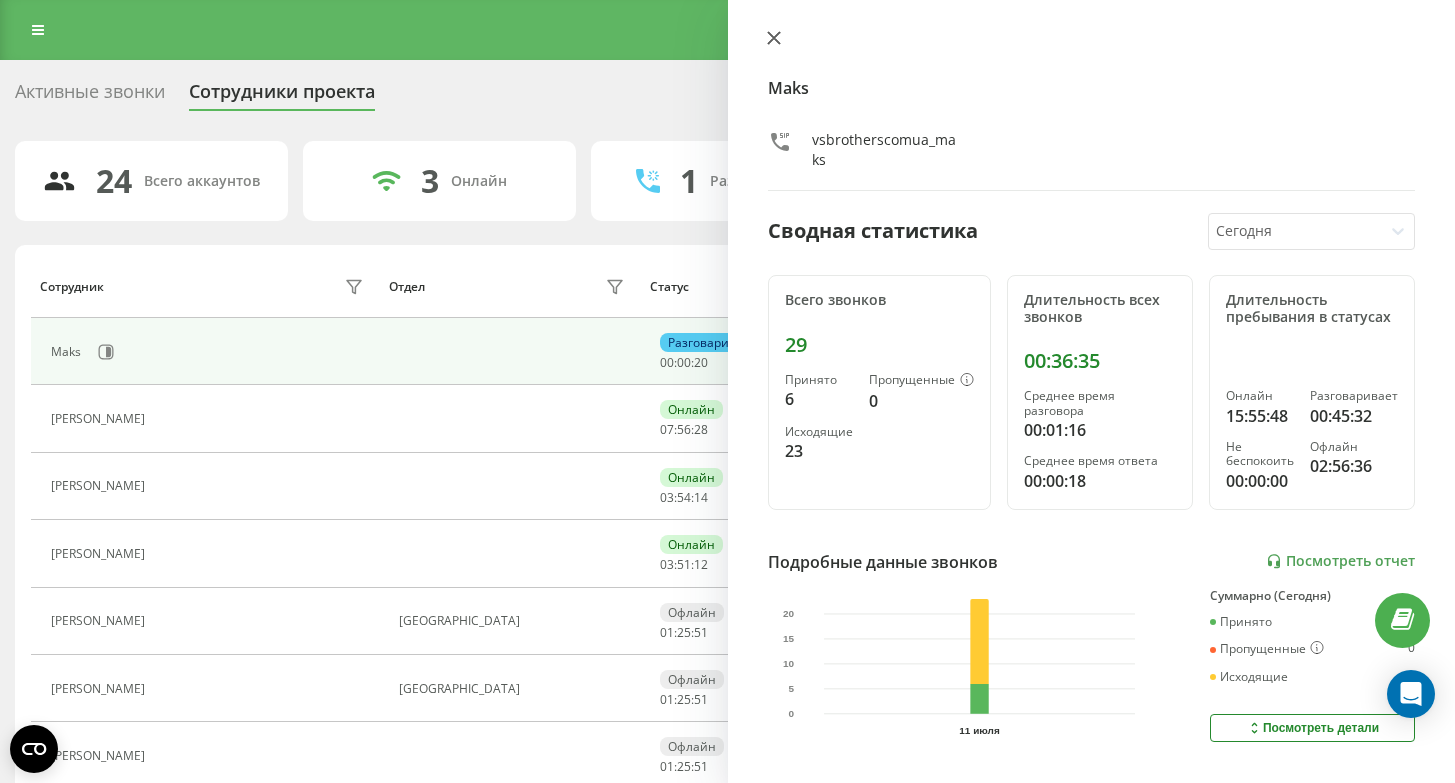 click 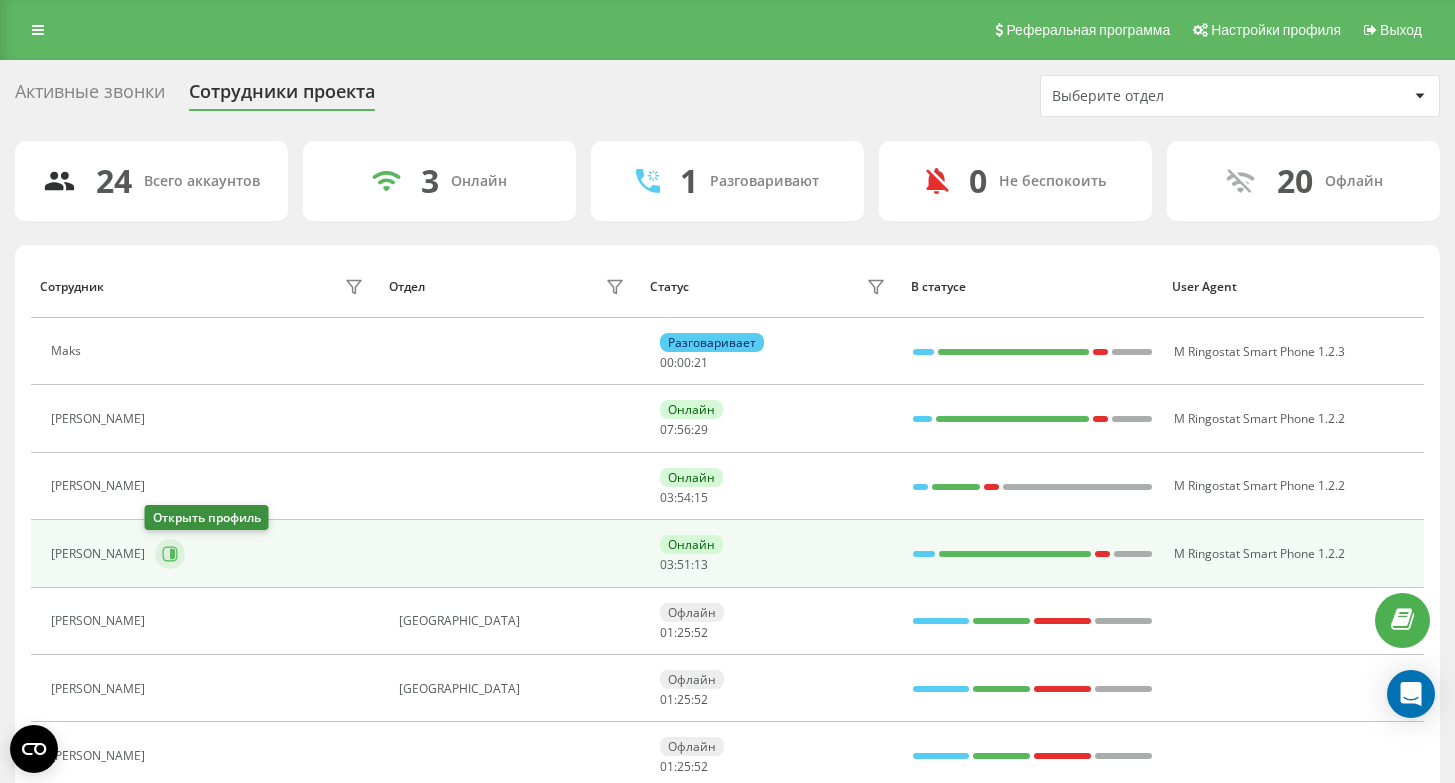 click 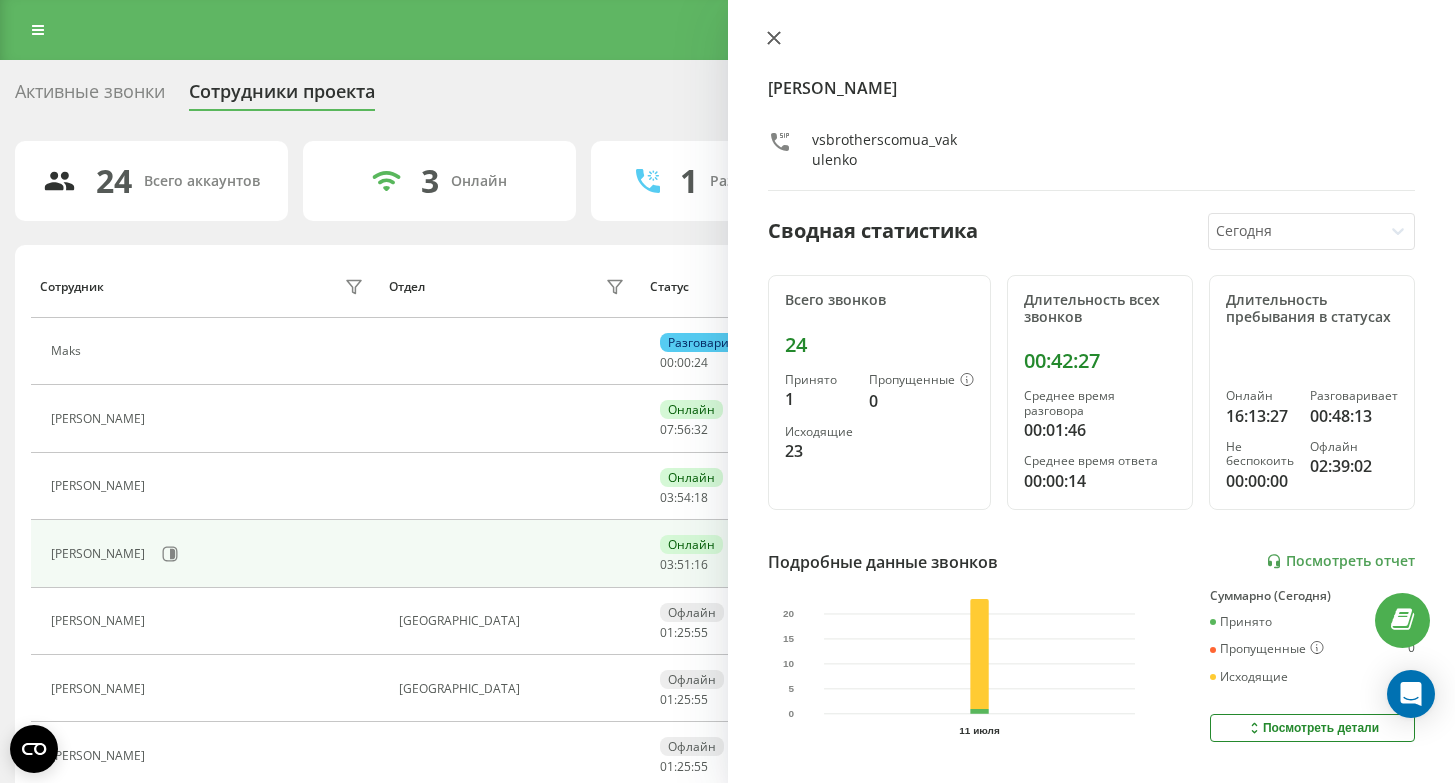 click 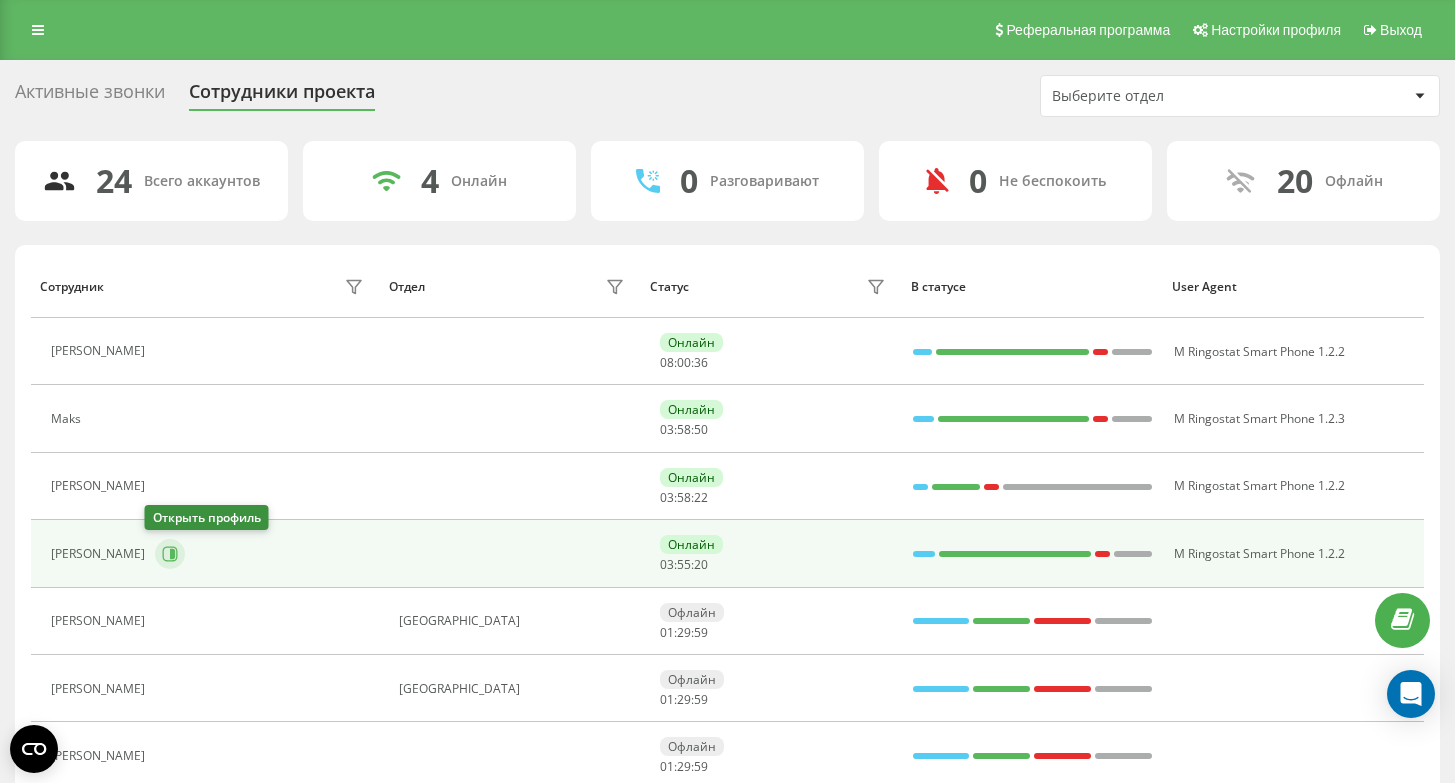 click at bounding box center [170, 554] 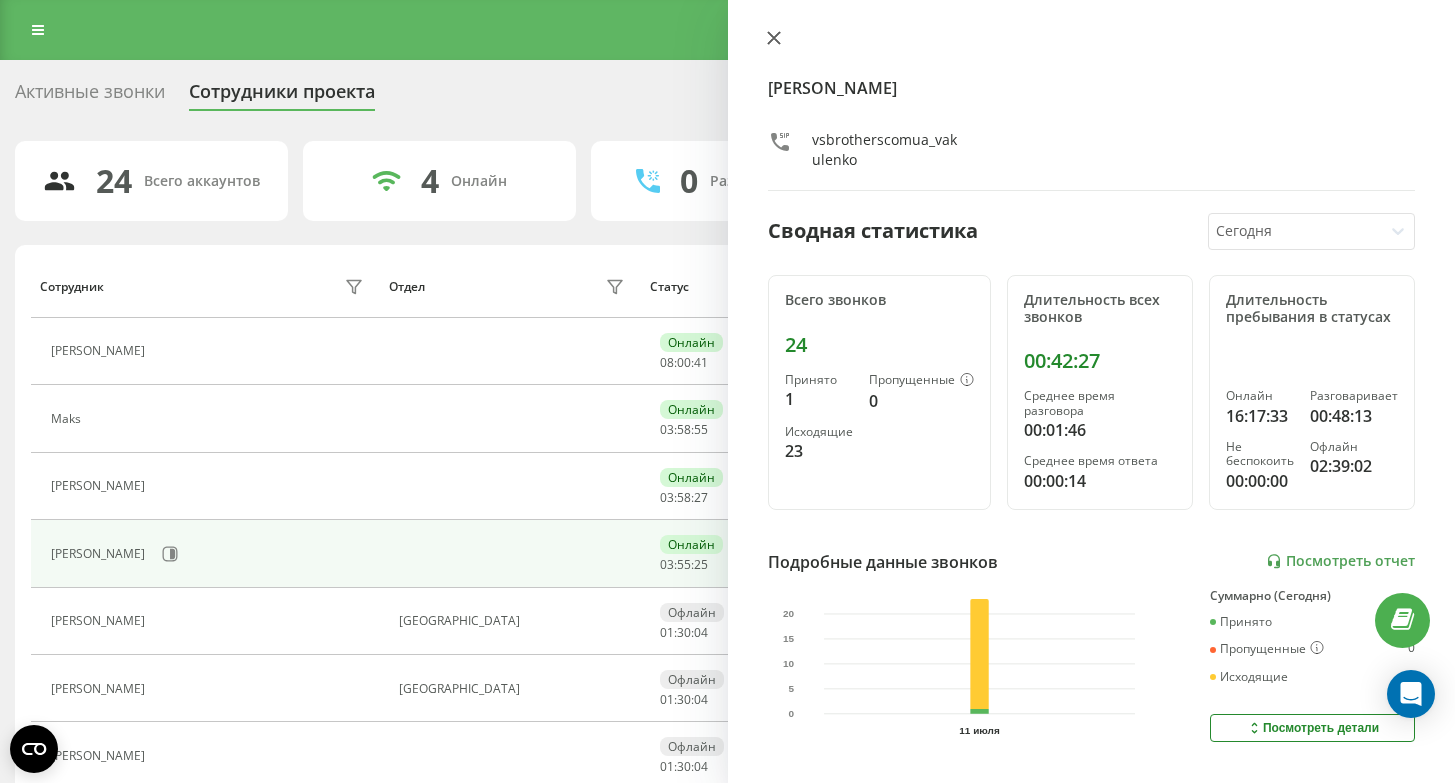 click 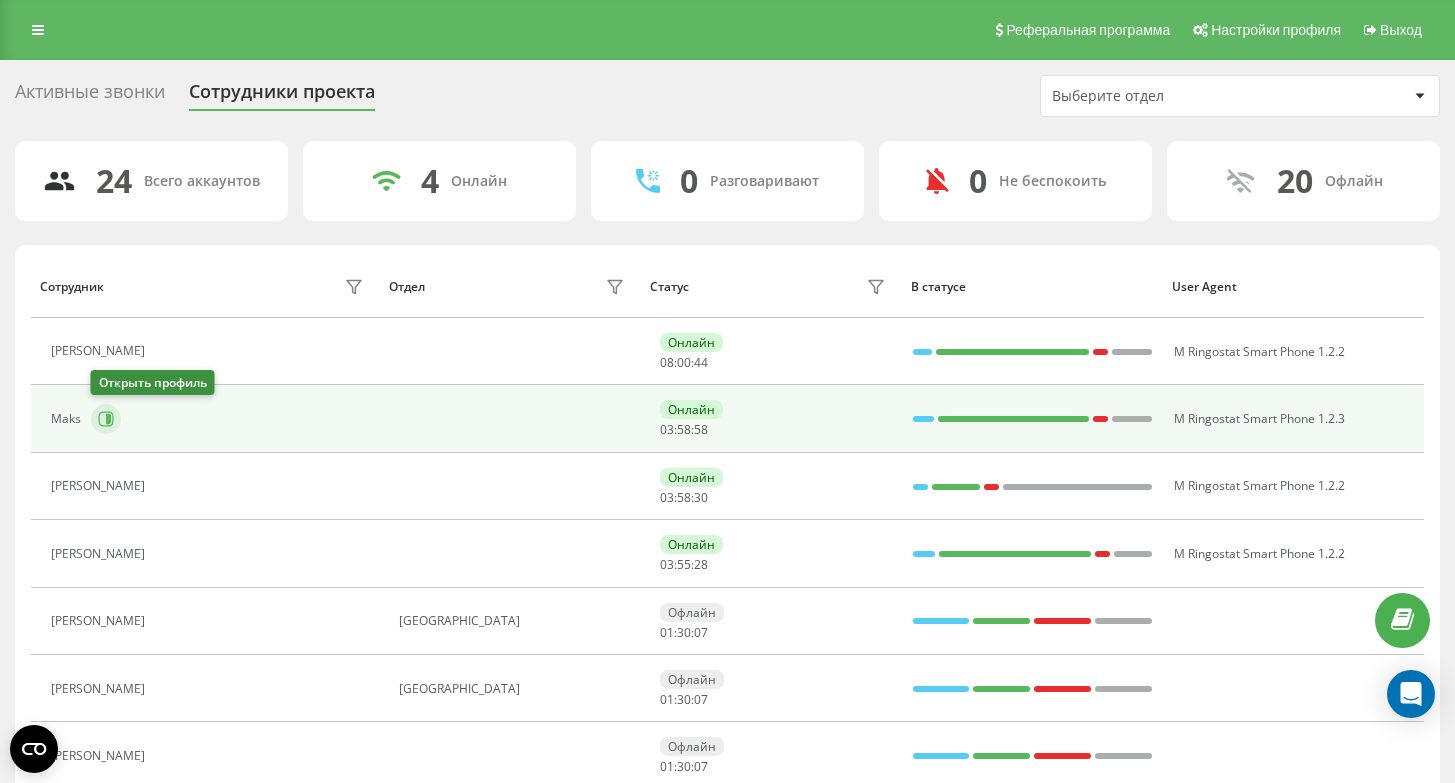 click 